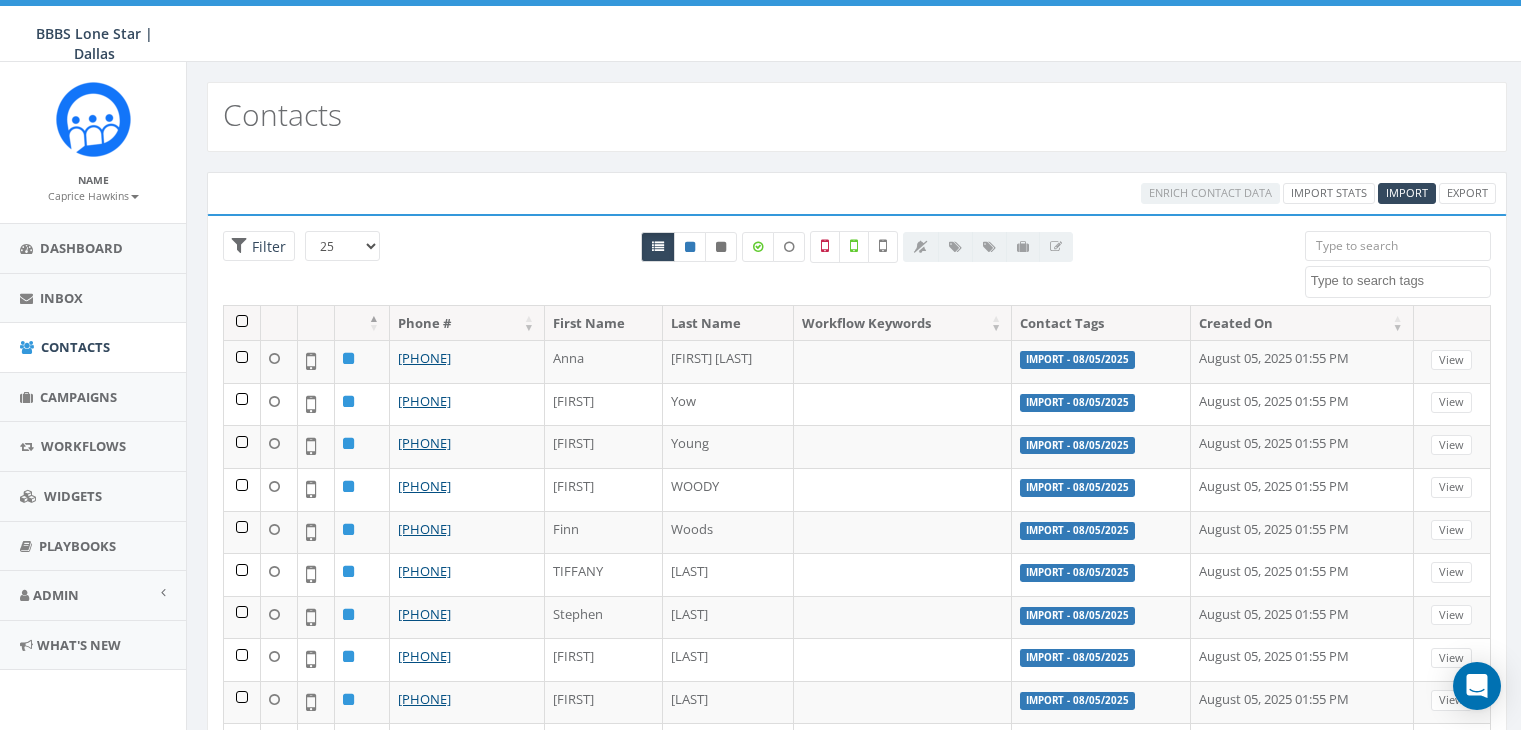 select 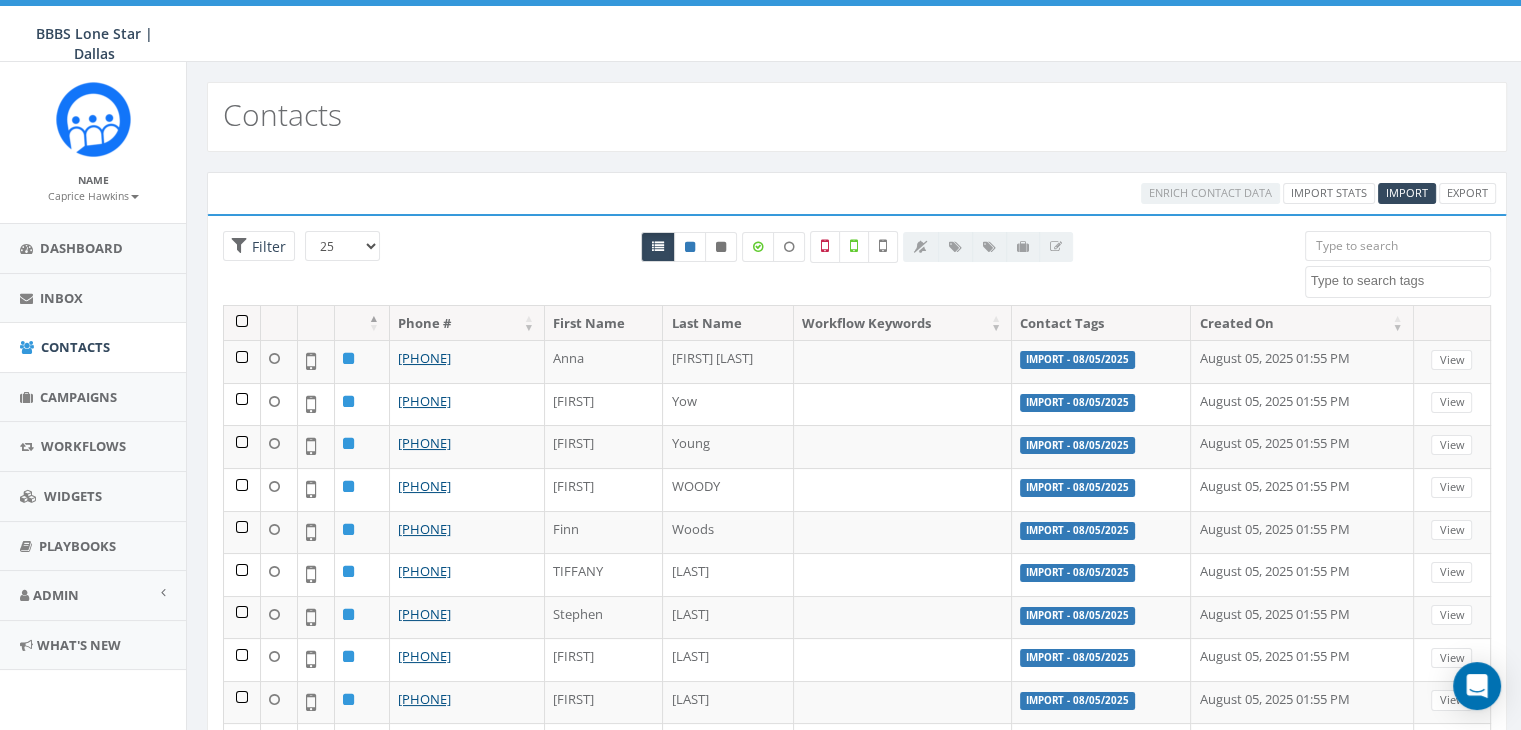 scroll, scrollTop: 0, scrollLeft: 0, axis: both 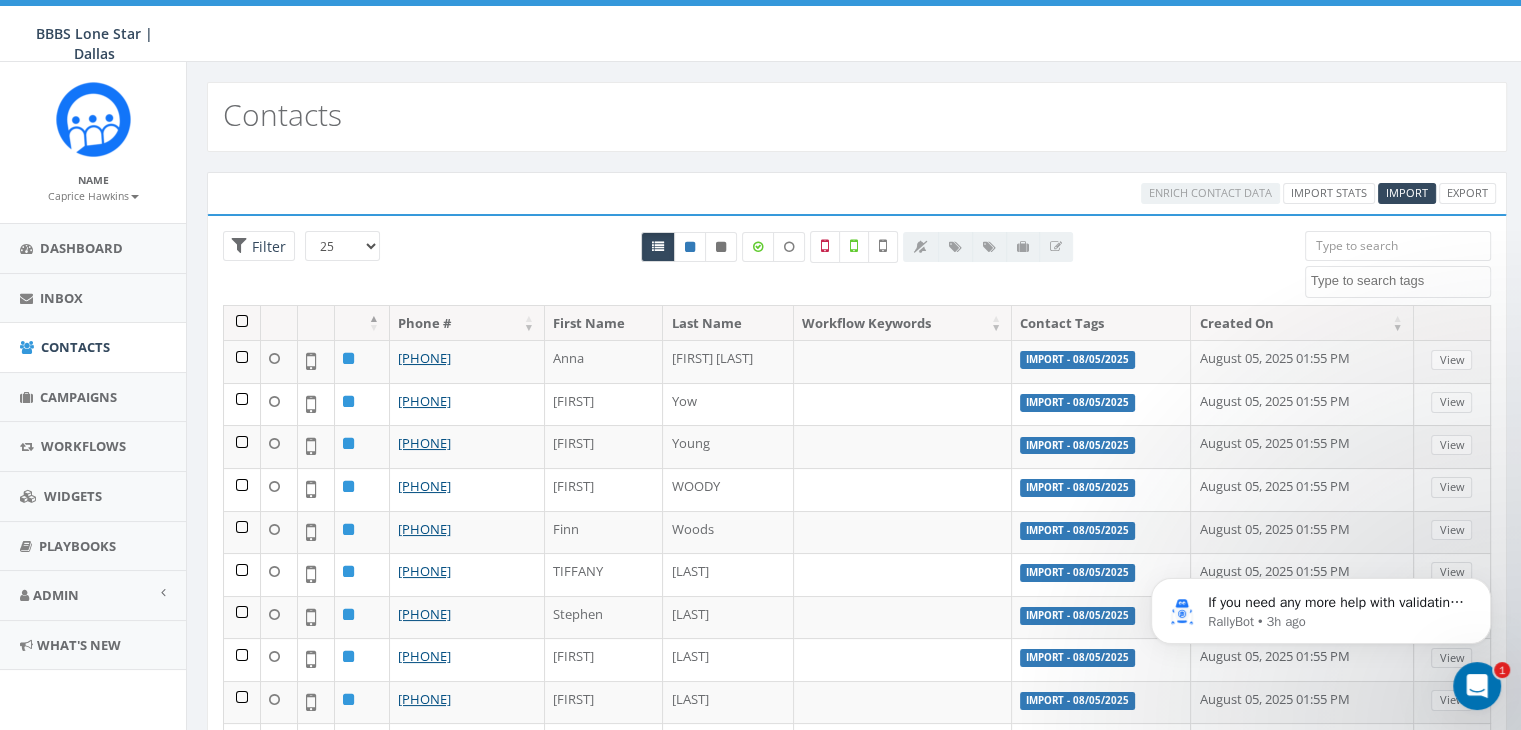 click on "Contacts" at bounding box center (857, 117) 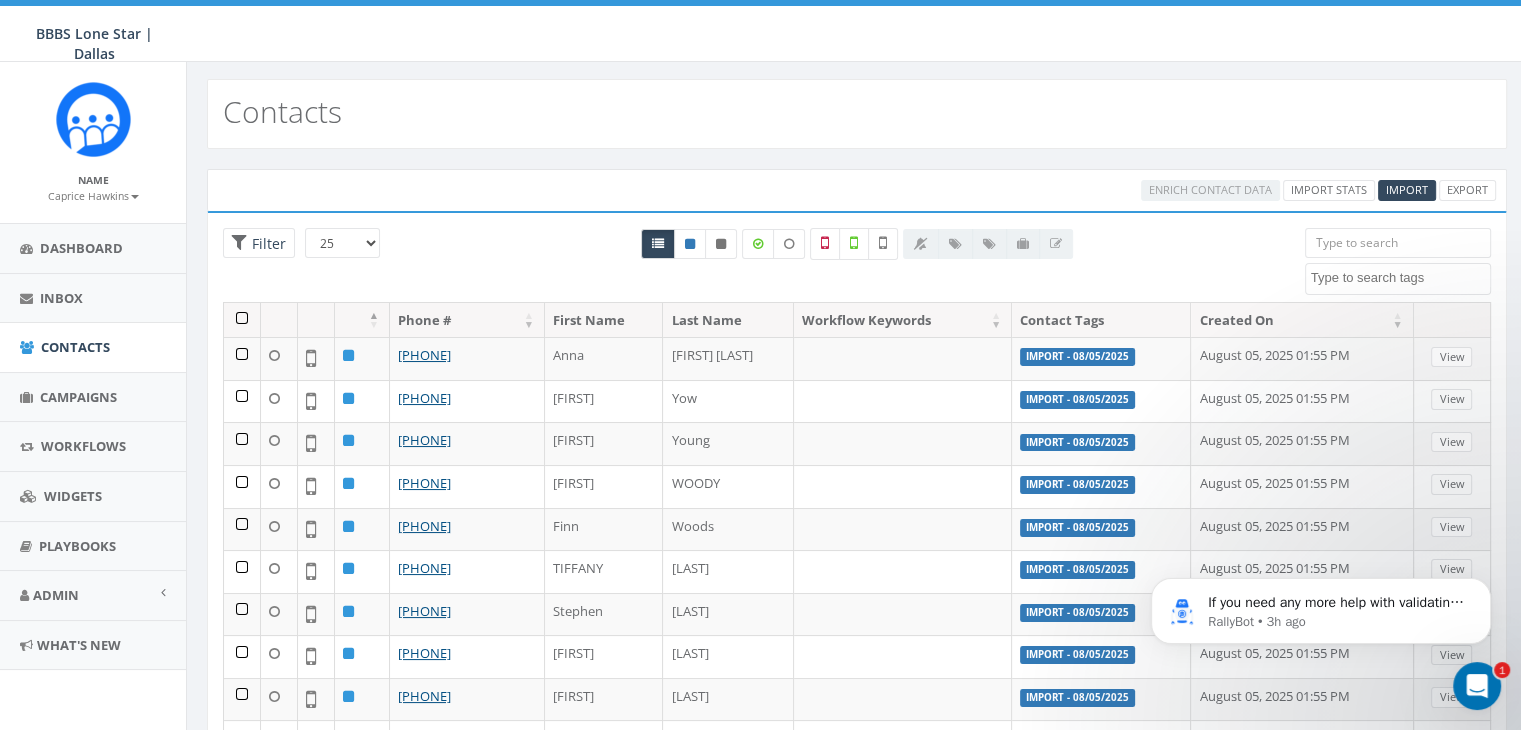 scroll, scrollTop: 0, scrollLeft: 0, axis: both 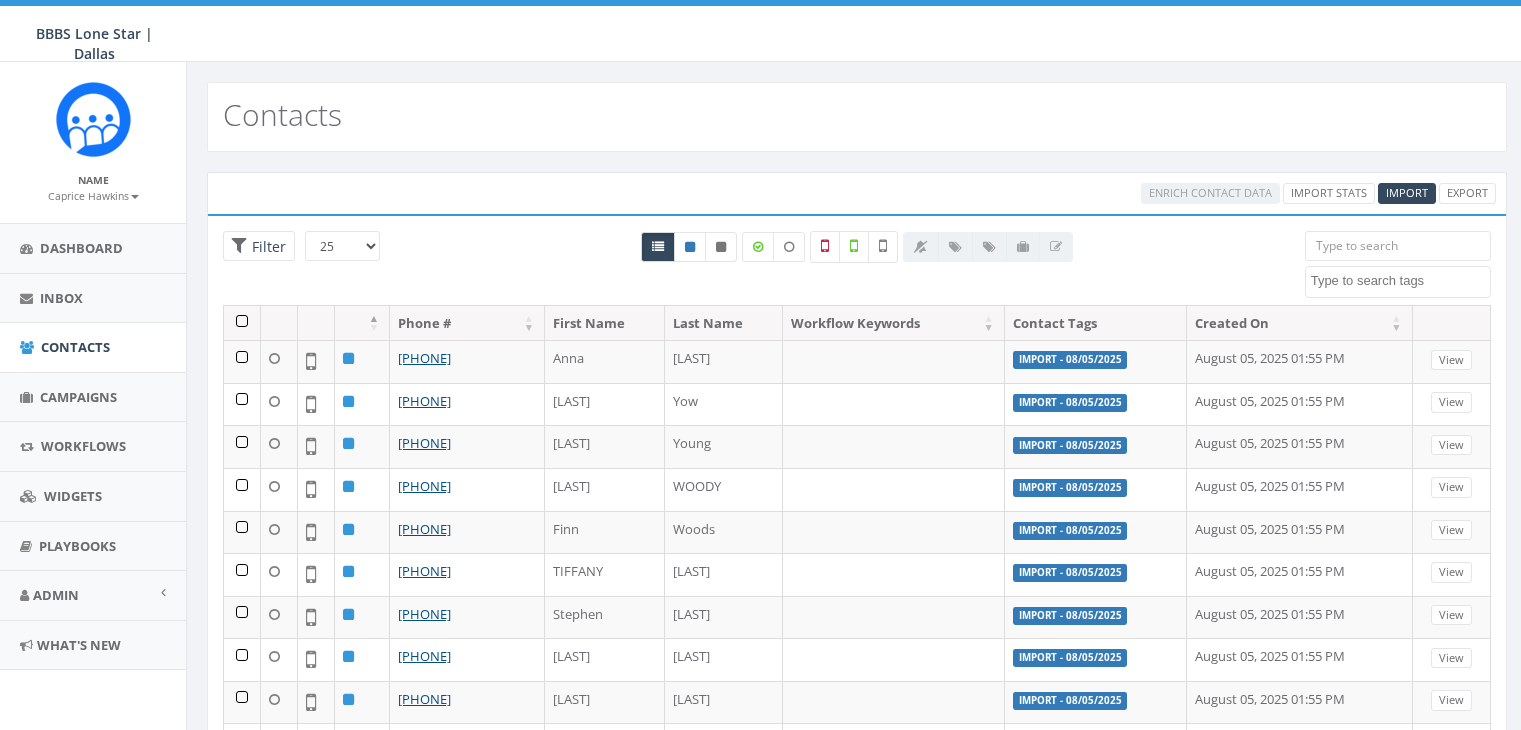select 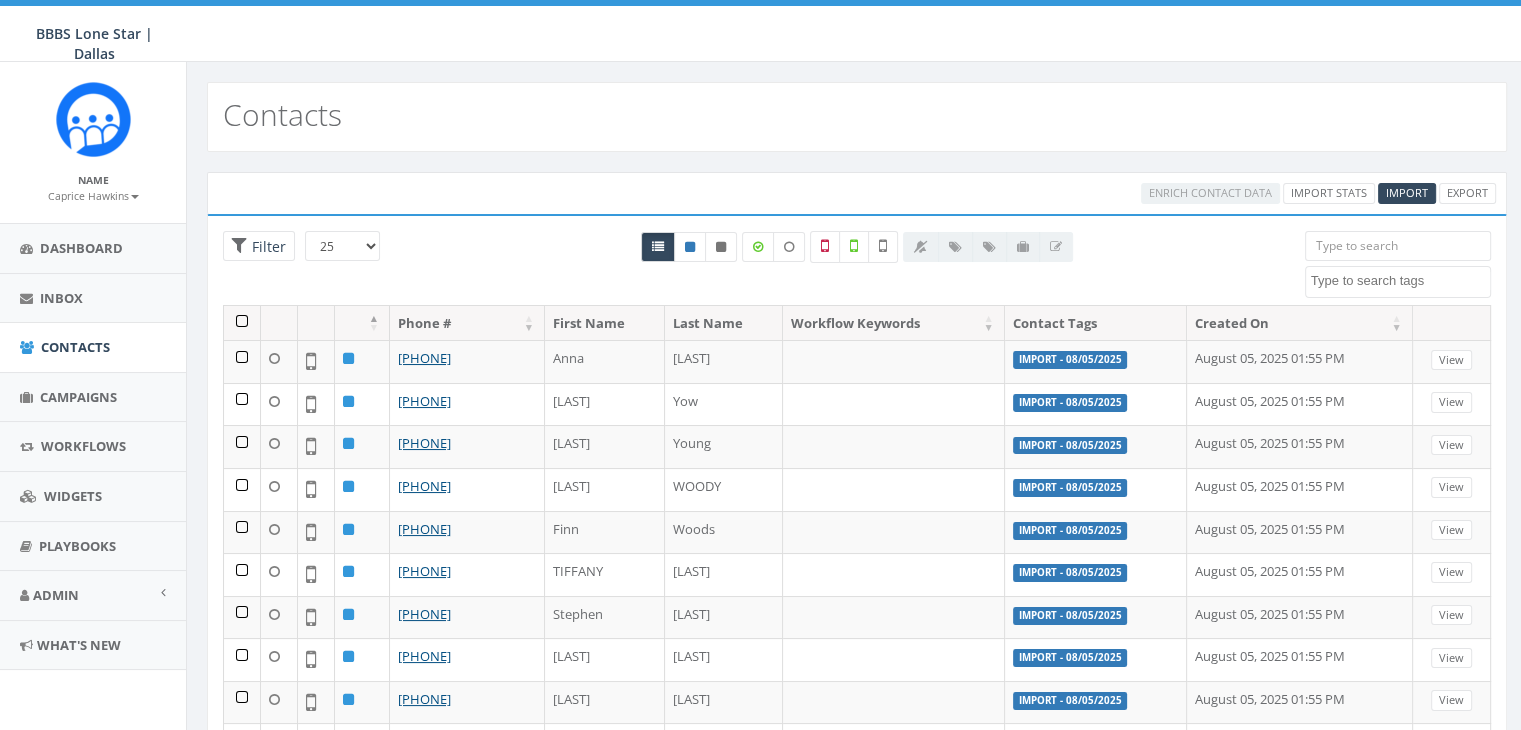 scroll, scrollTop: 0, scrollLeft: 0, axis: both 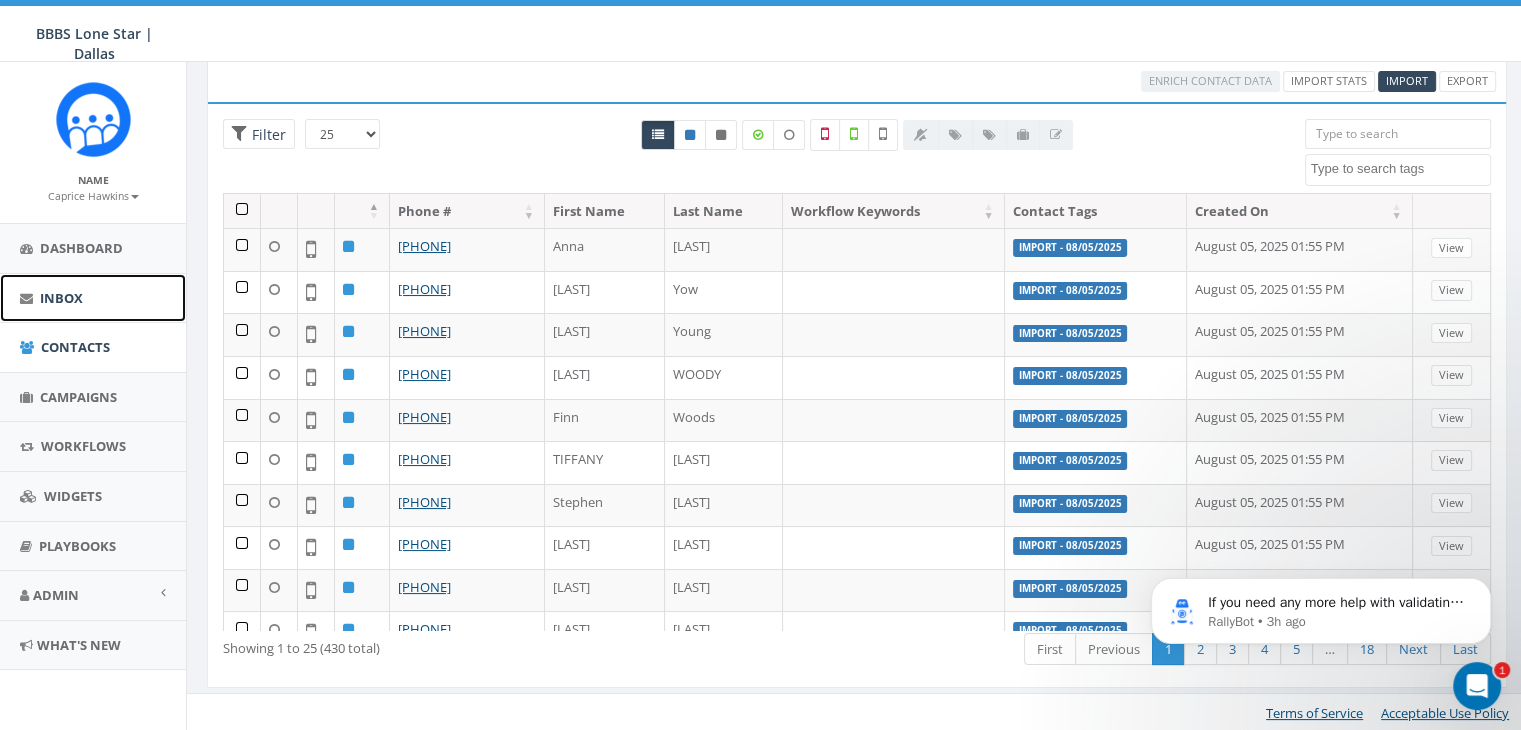 click on "Inbox" at bounding box center [61, 298] 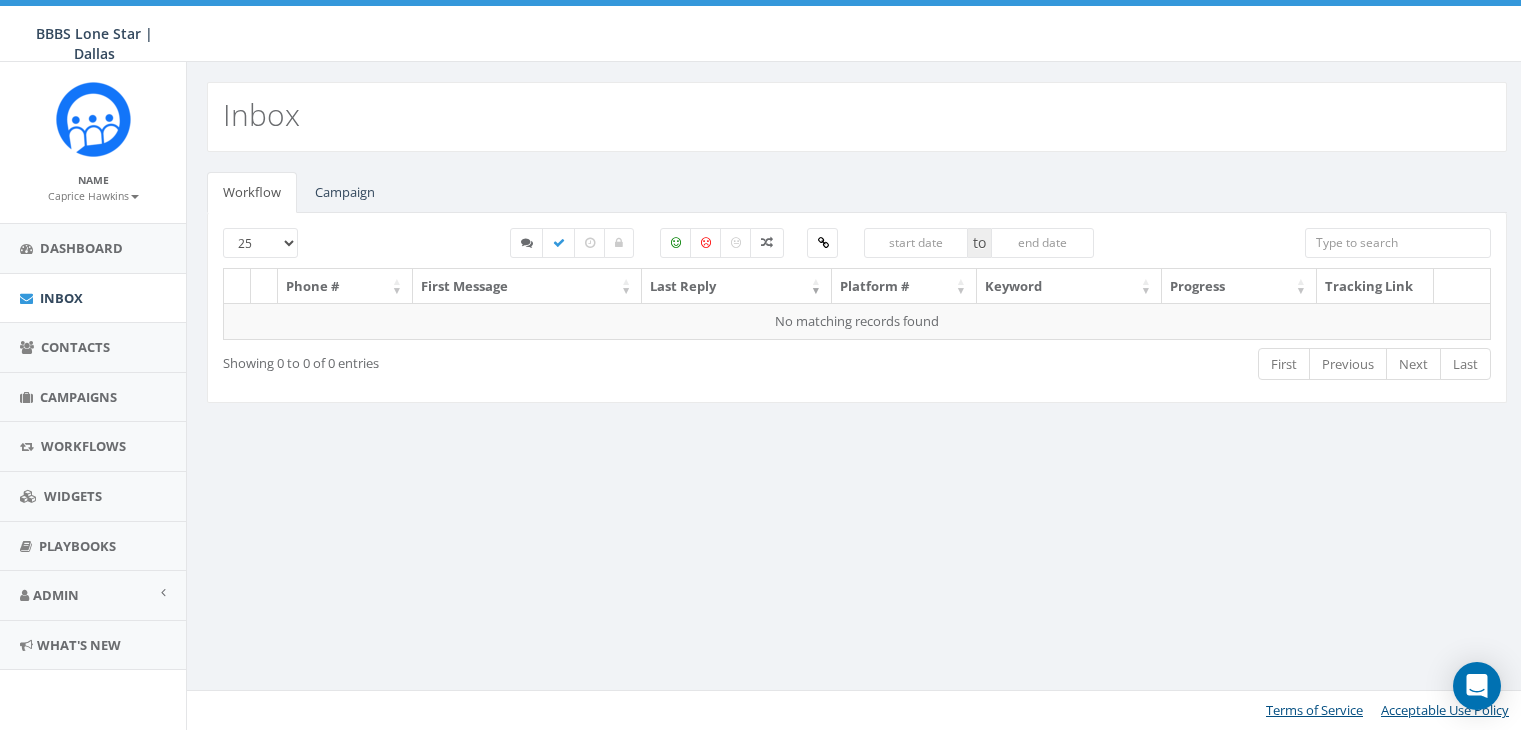 scroll, scrollTop: 0, scrollLeft: 0, axis: both 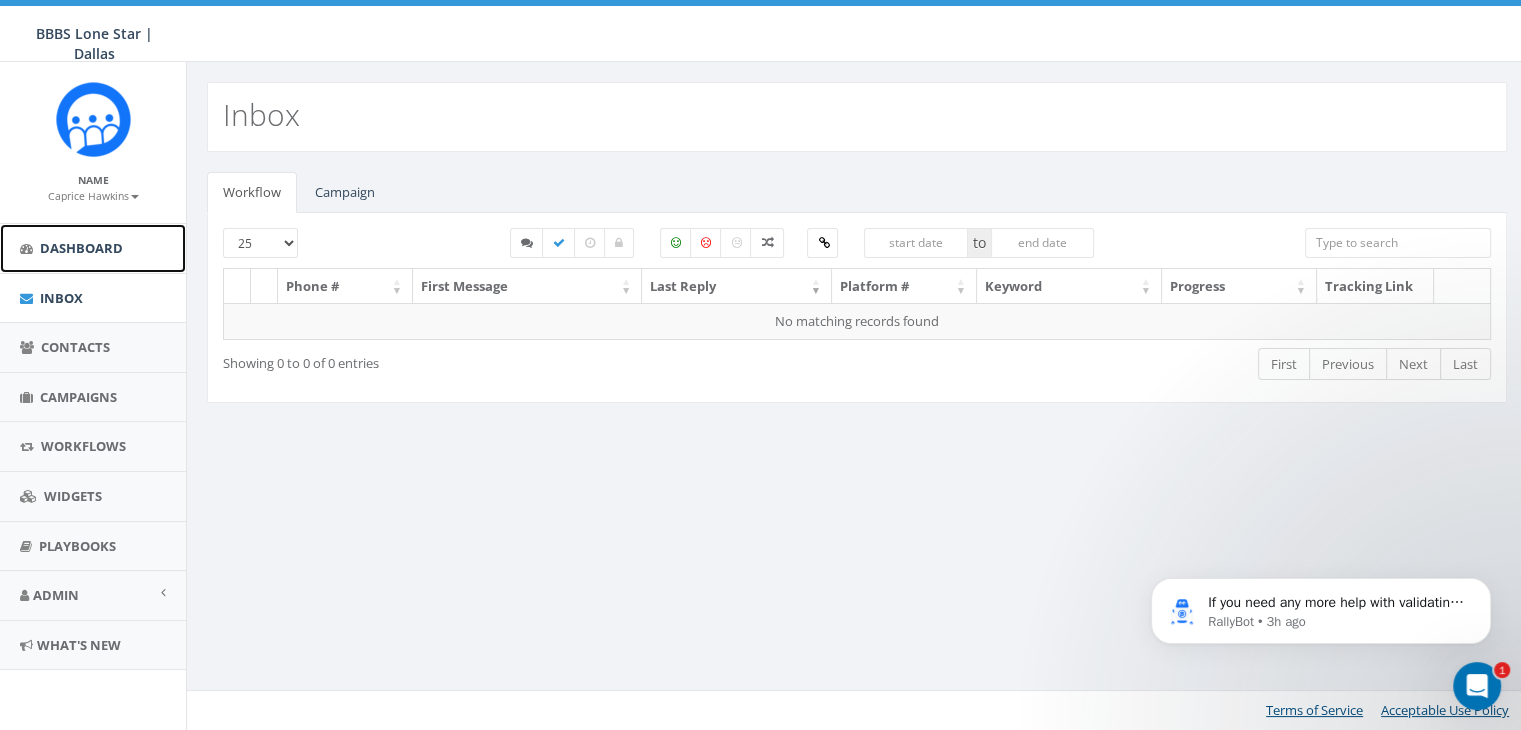 click on "Dashboard" at bounding box center [81, 248] 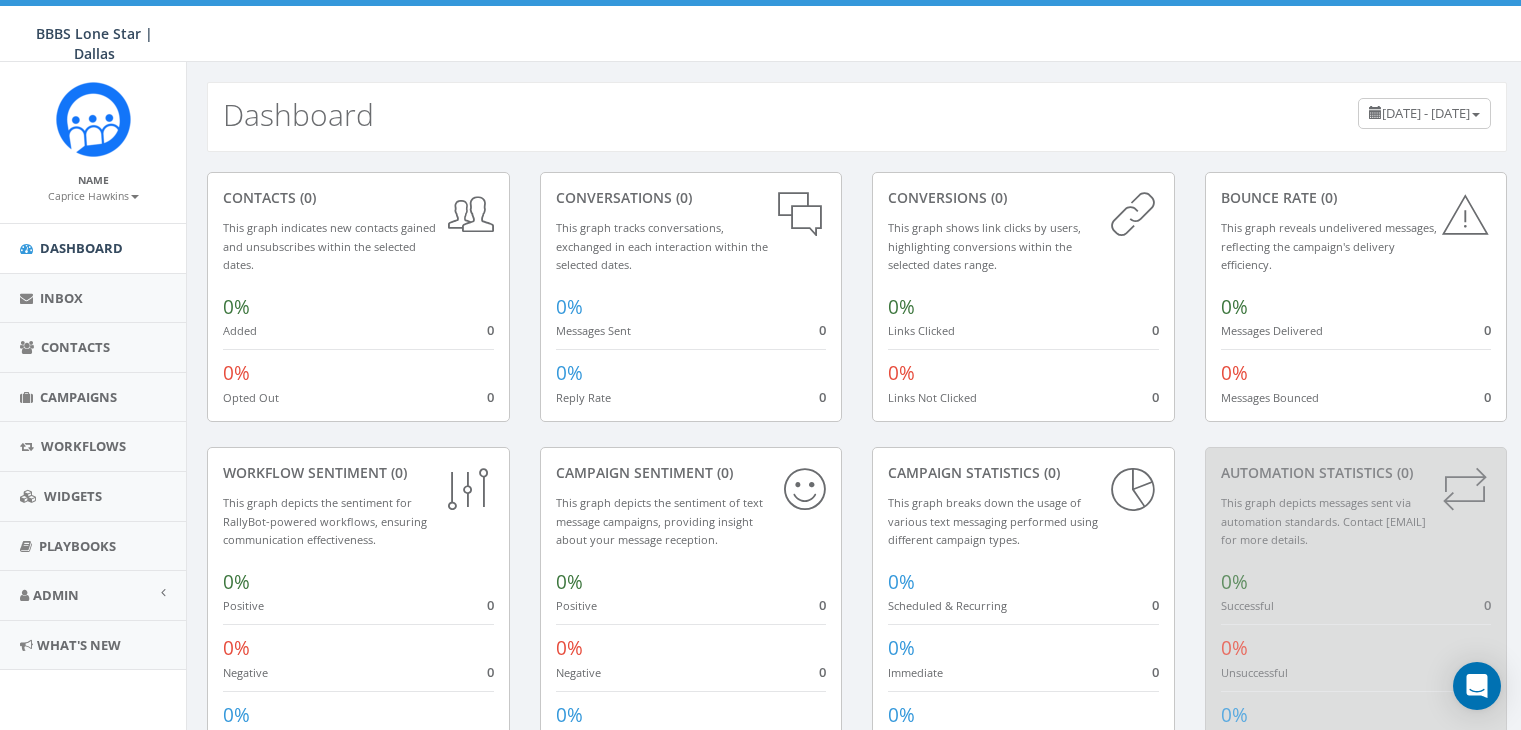 scroll, scrollTop: 0, scrollLeft: 0, axis: both 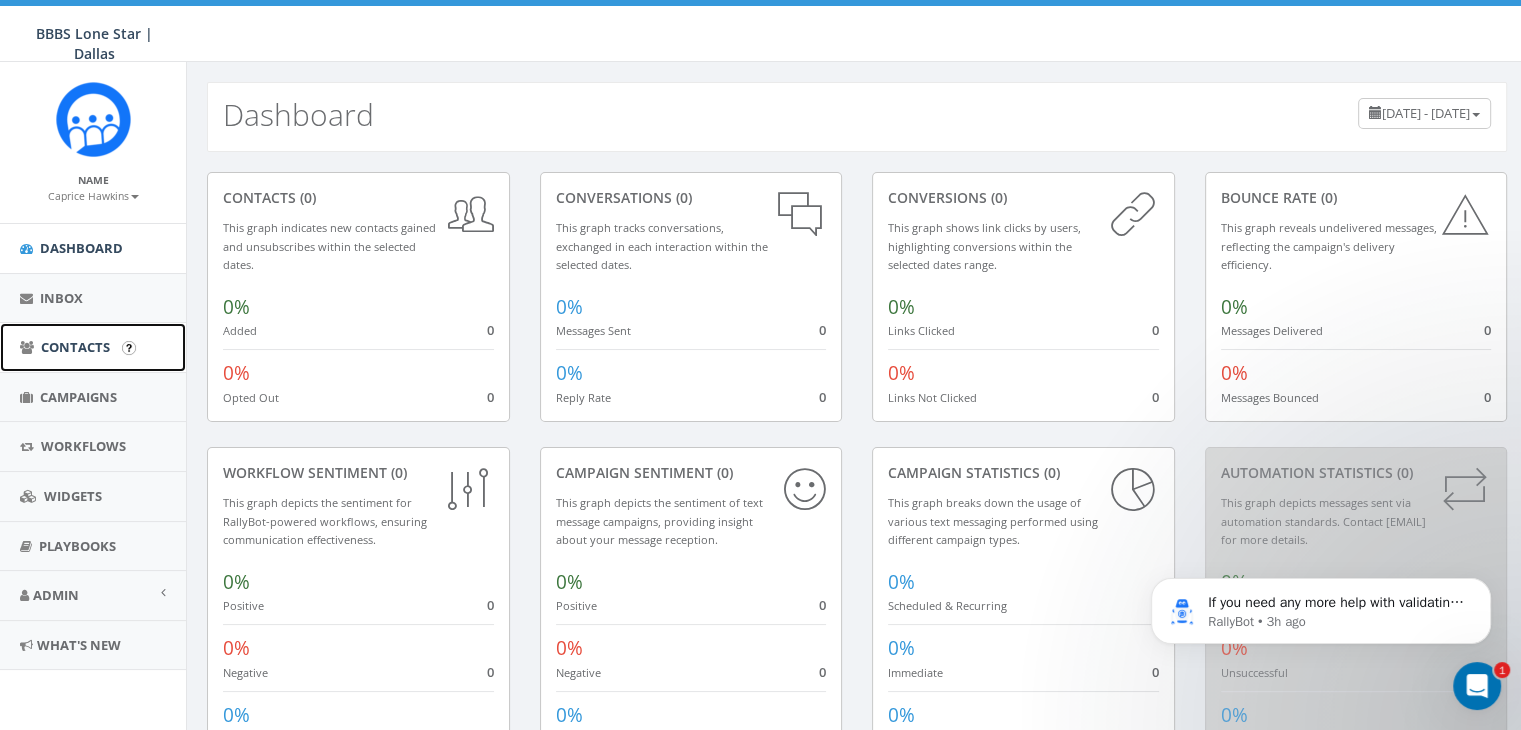 click on "Contacts" at bounding box center [75, 347] 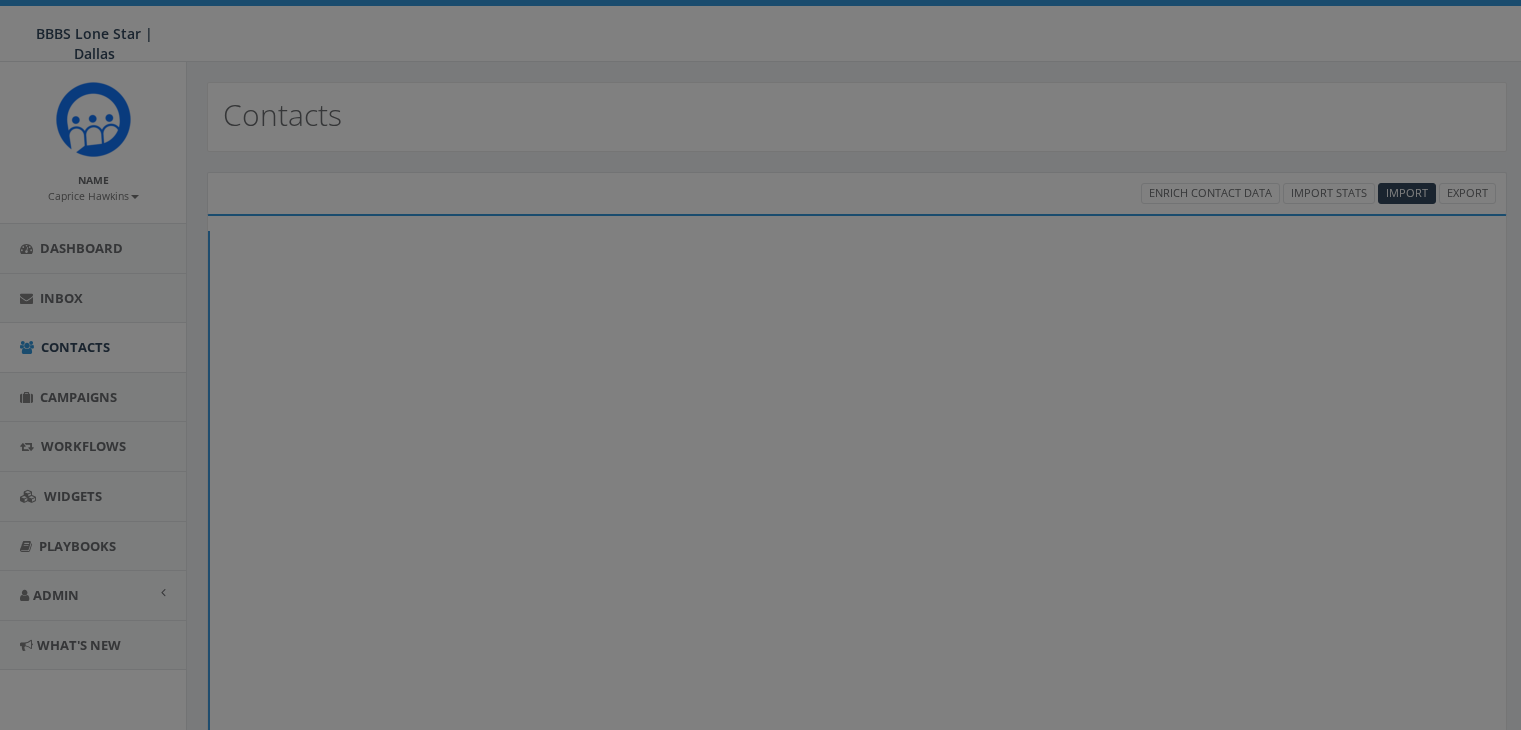 scroll, scrollTop: 0, scrollLeft: 0, axis: both 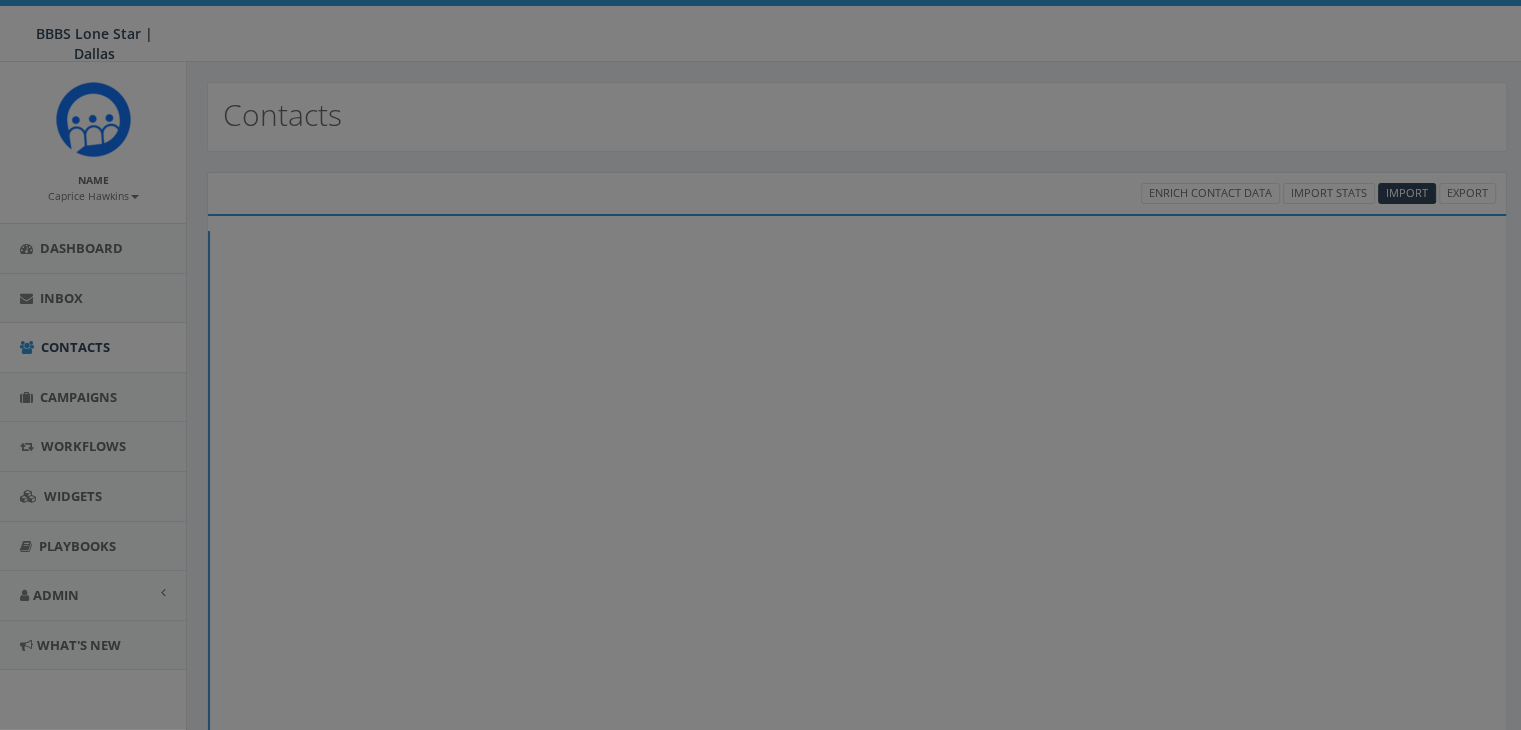 select 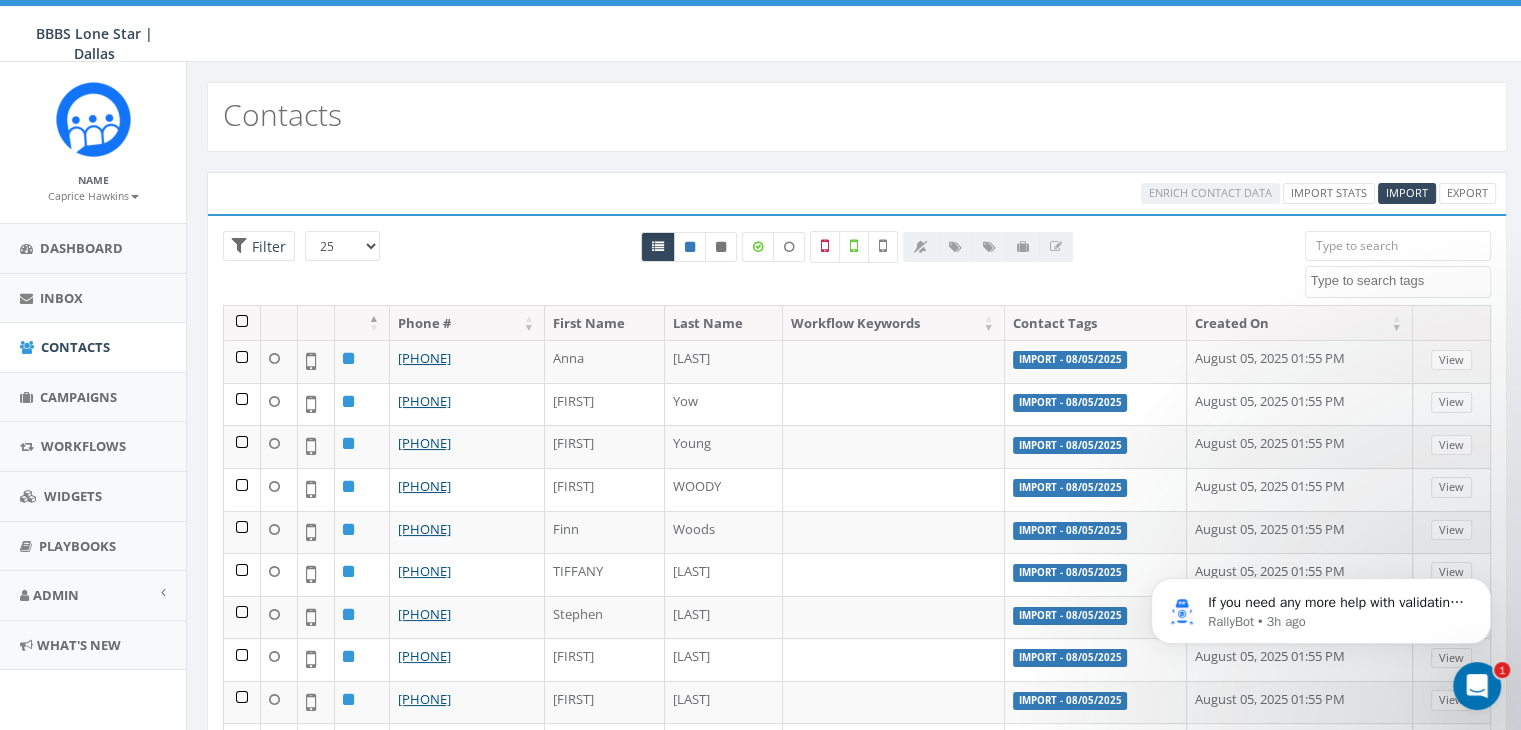 scroll, scrollTop: 0, scrollLeft: 0, axis: both 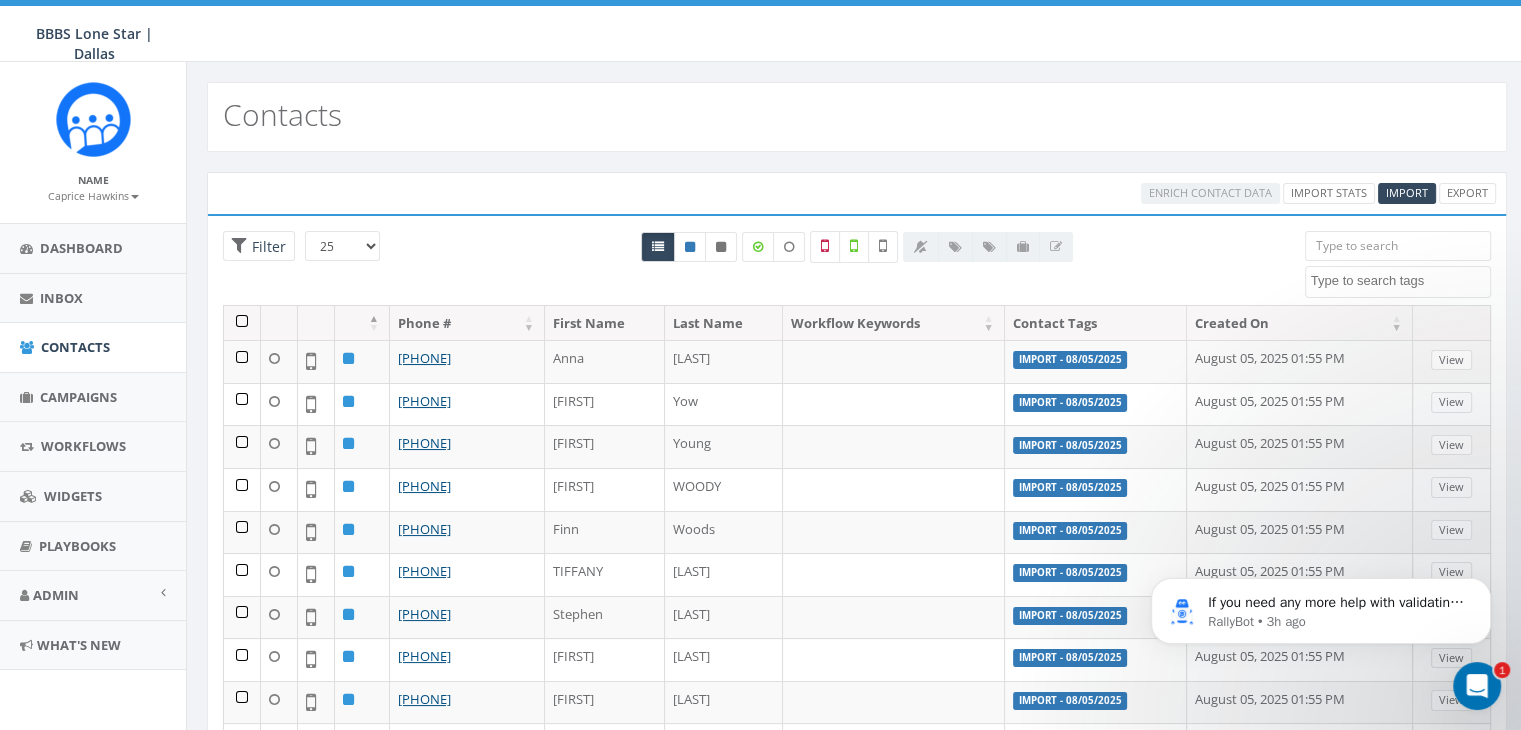 click at bounding box center [242, 323] 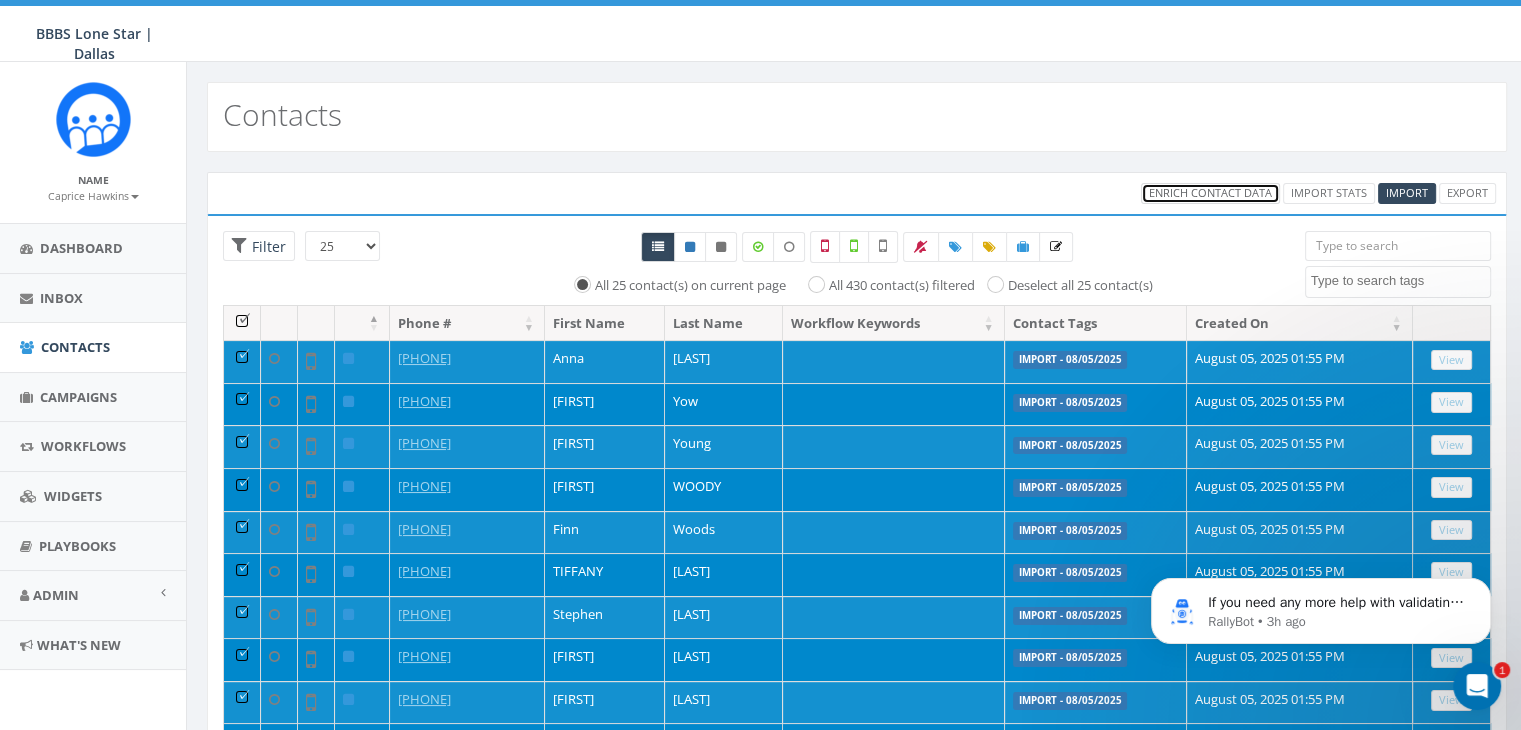 click on "Enrich Contact Data" at bounding box center (1210, 192) 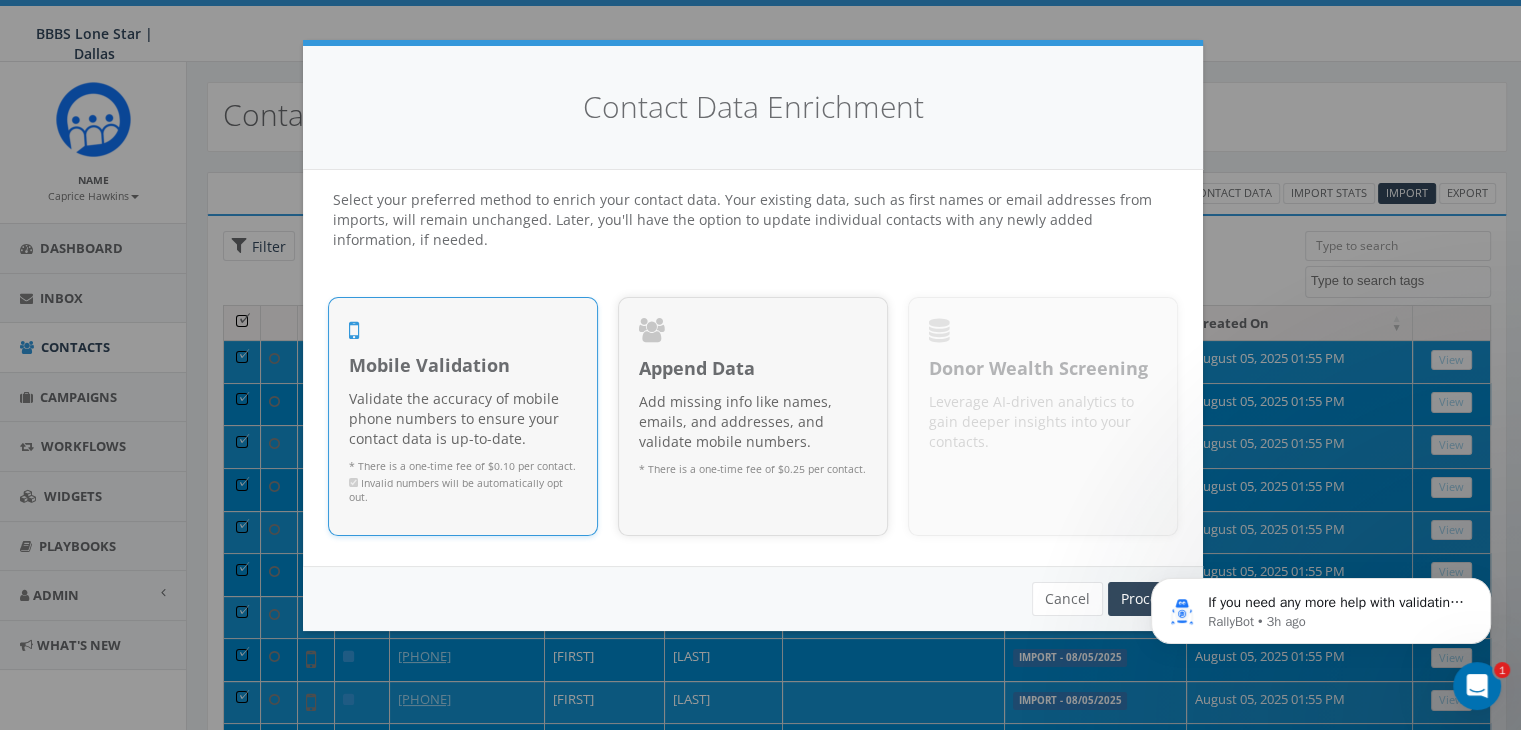 click on "Validate the accuracy of mobile phone numbers to ensure your contact data is up-to-date." at bounding box center [463, 419] 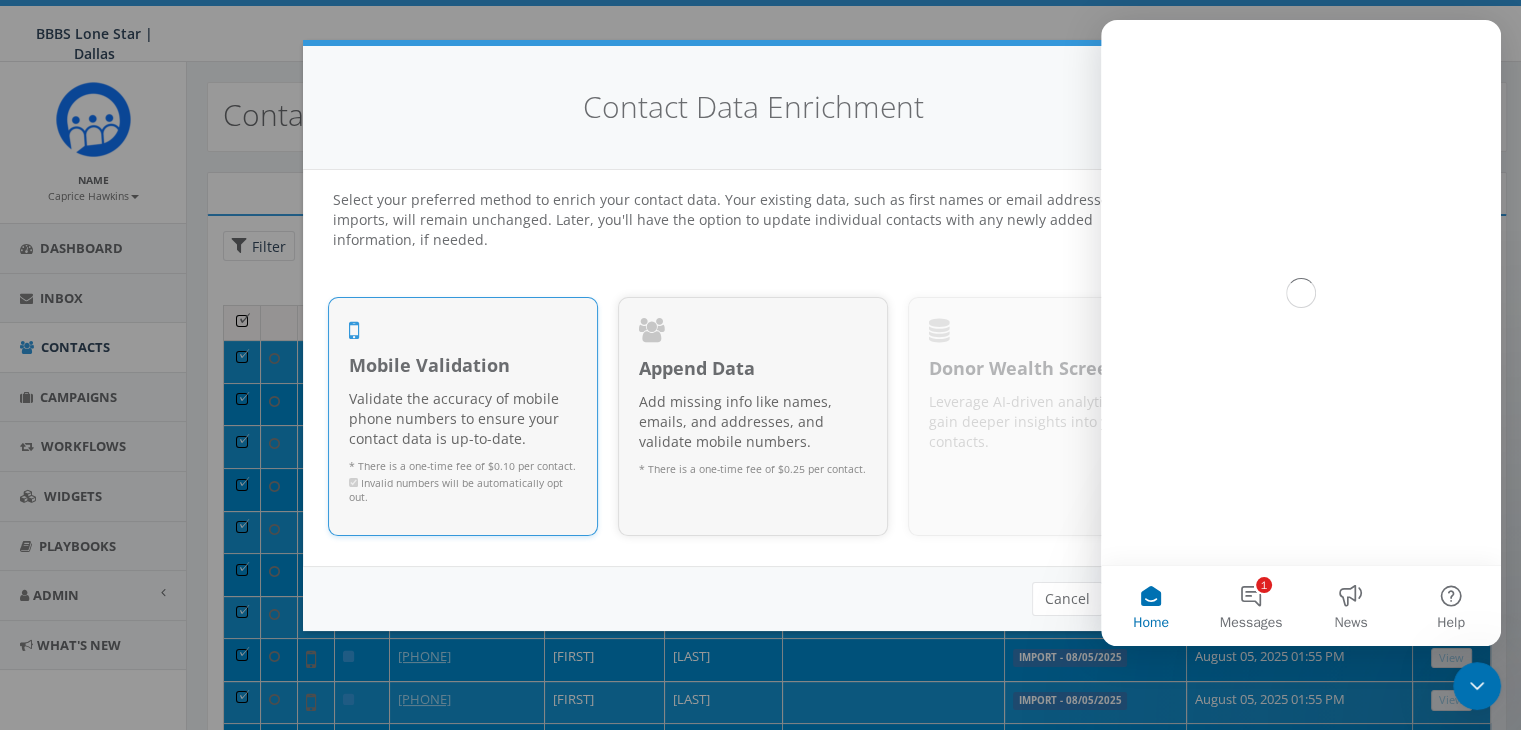 scroll, scrollTop: 0, scrollLeft: 0, axis: both 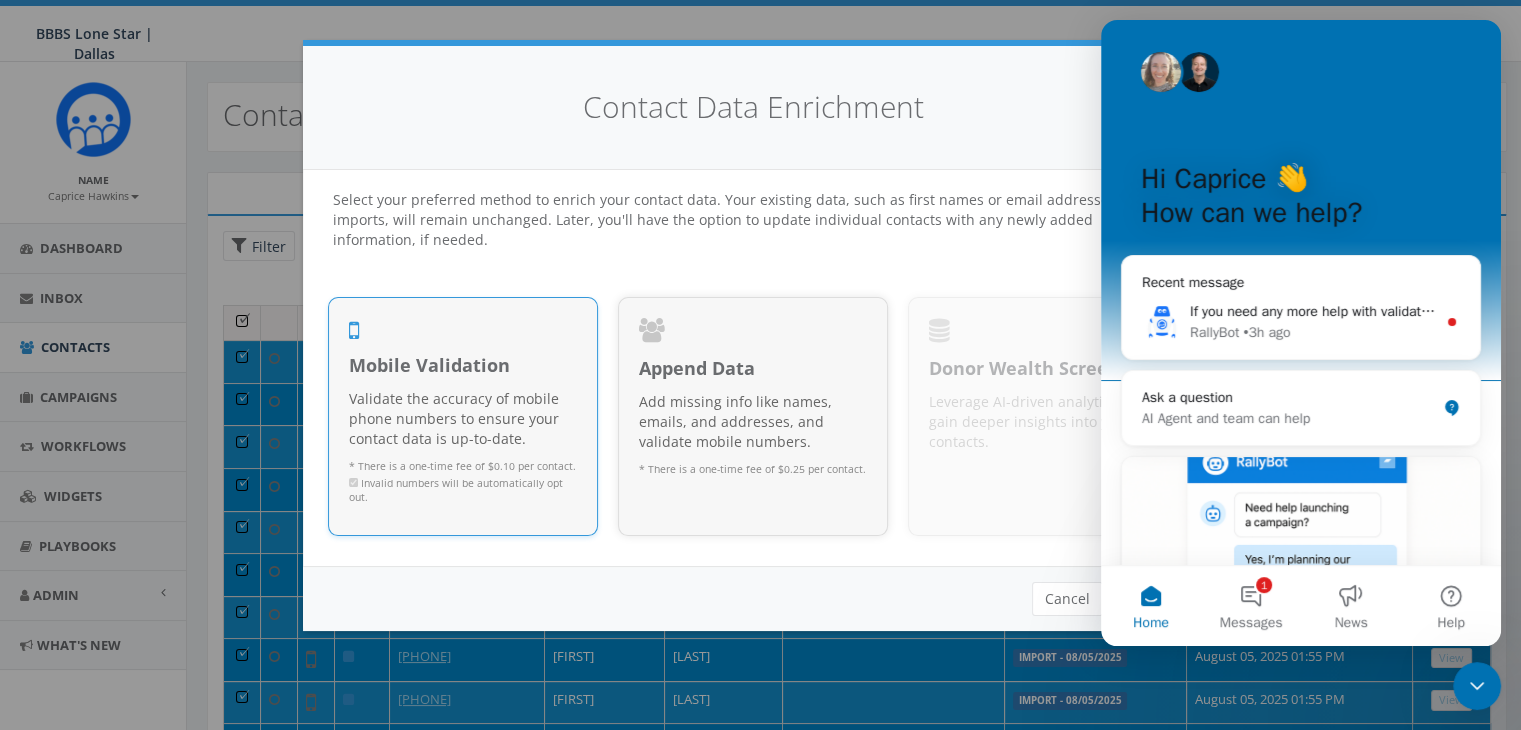 click 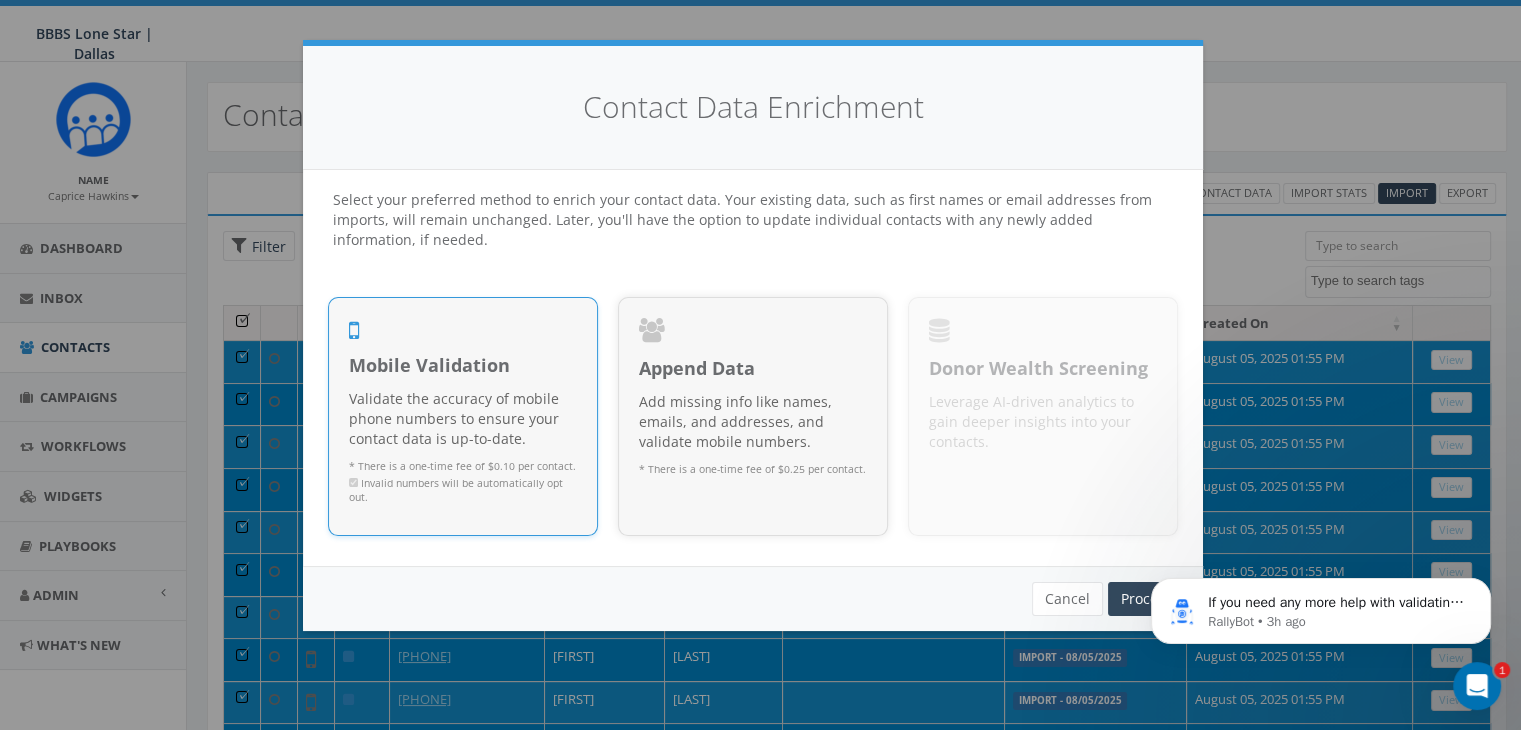 scroll, scrollTop: 0, scrollLeft: 0, axis: both 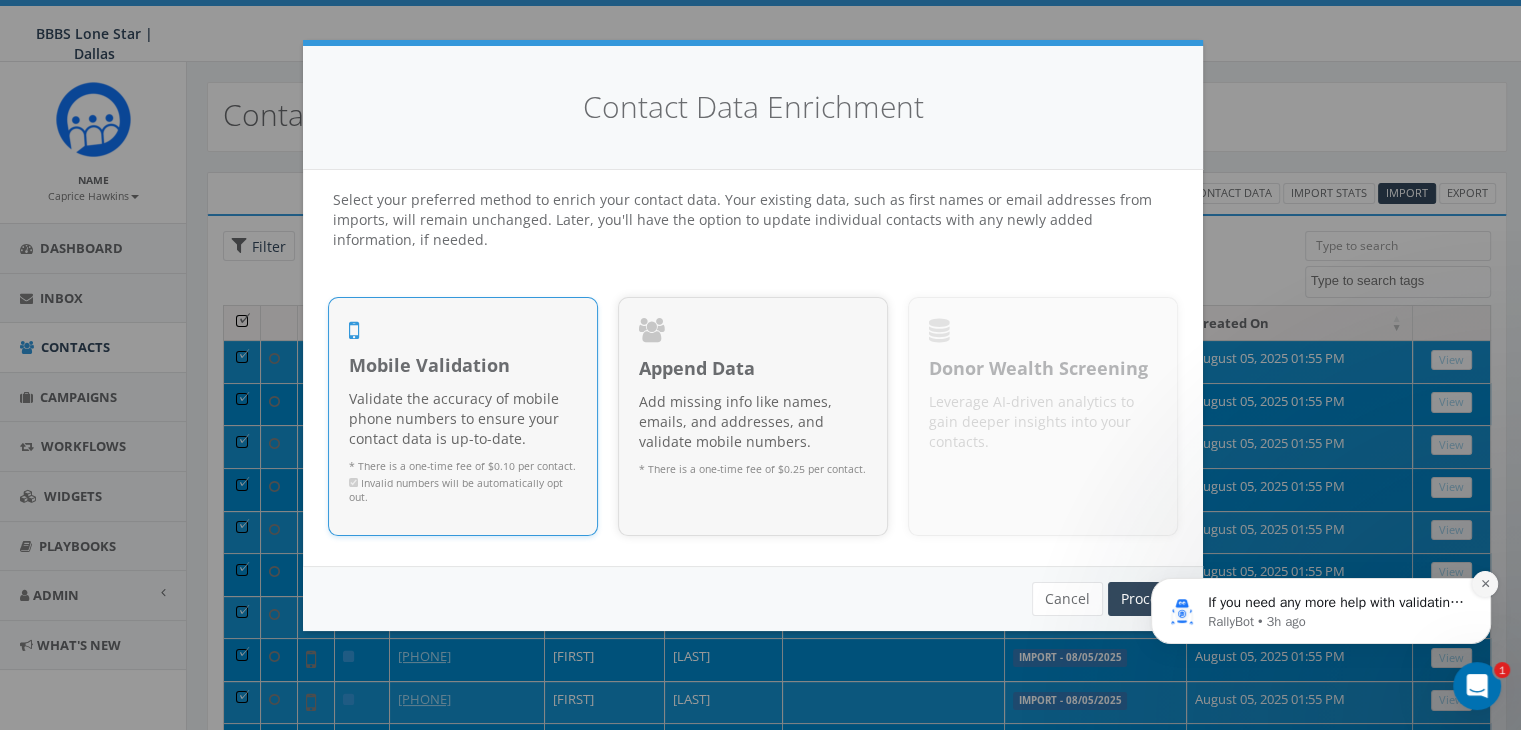 click 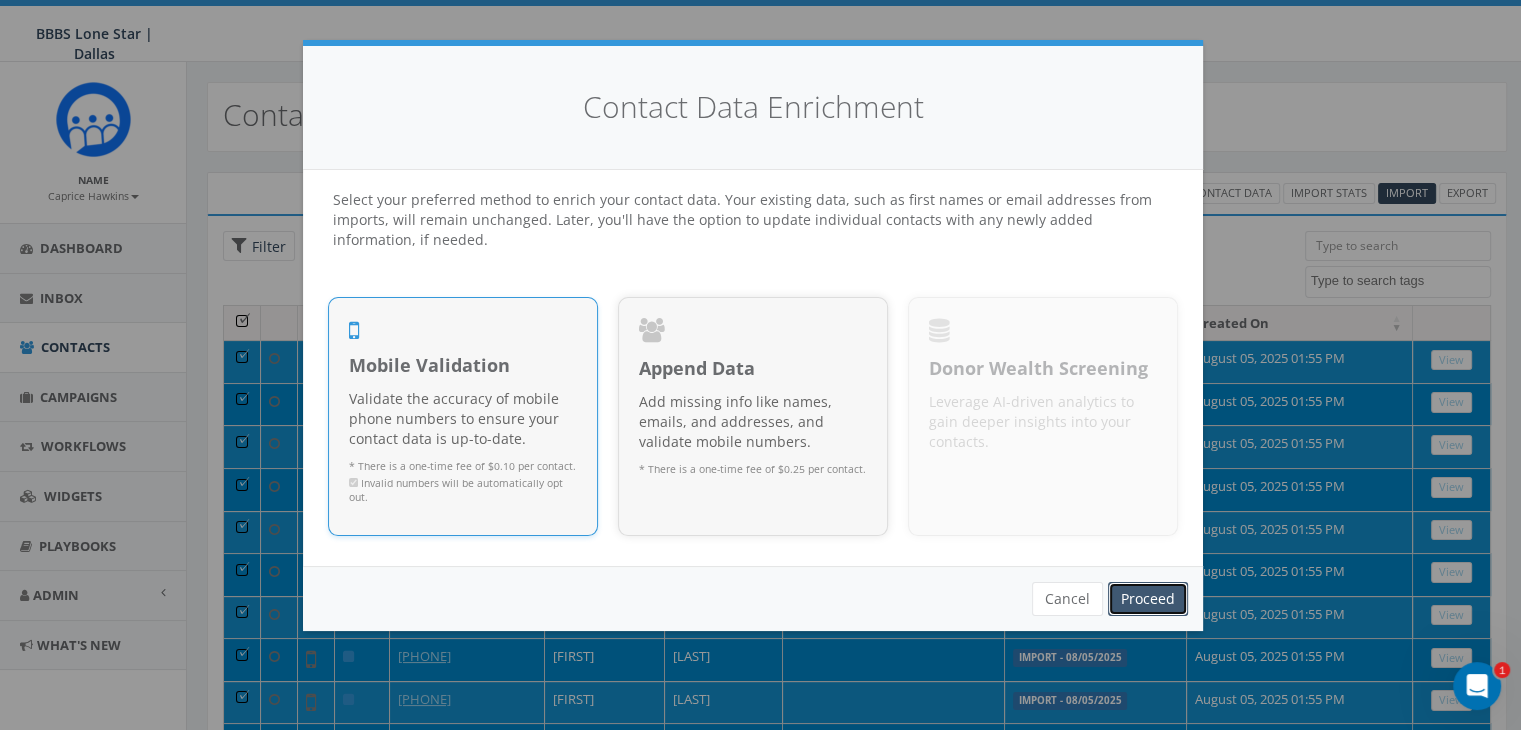 click on "Proceed" at bounding box center [1148, 599] 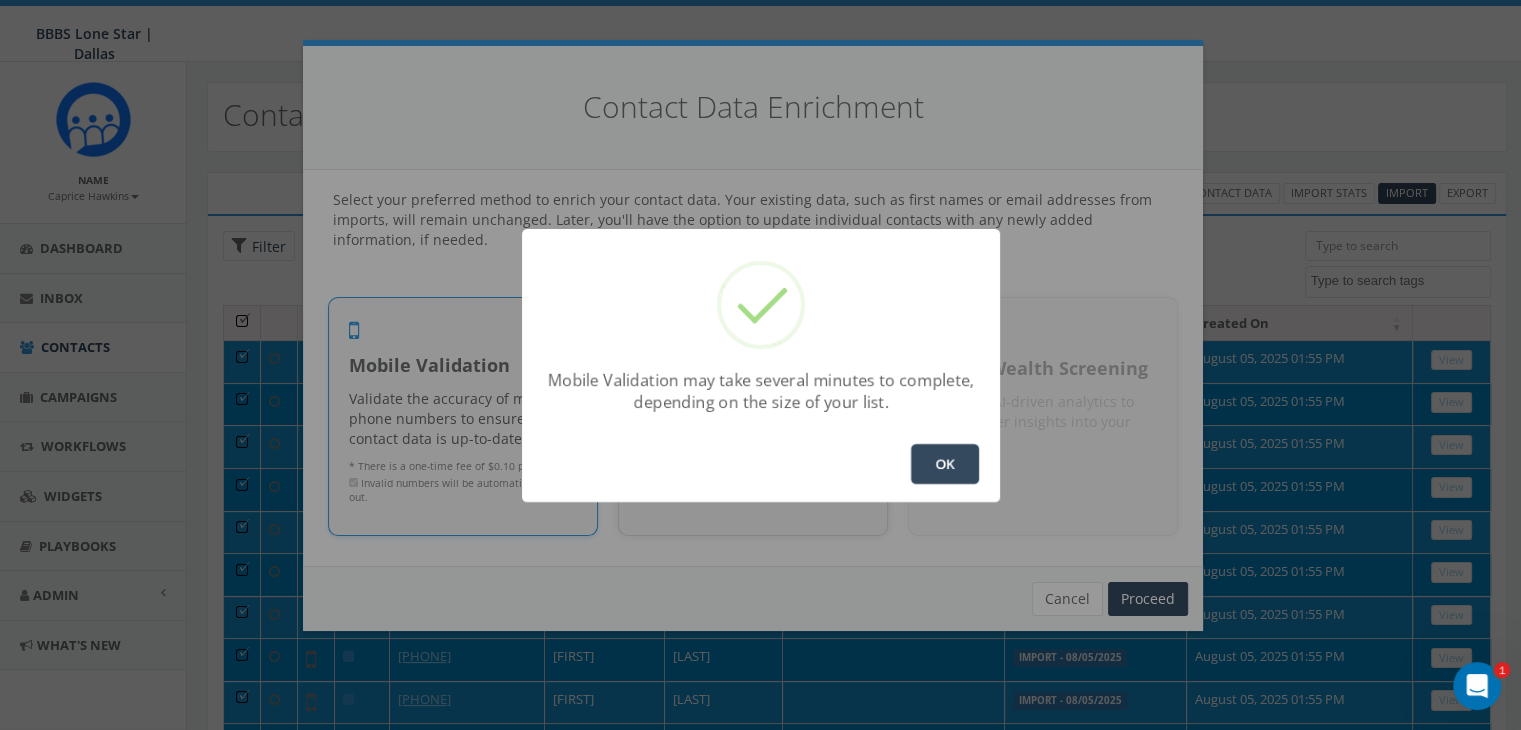 click on "OK" at bounding box center [945, 464] 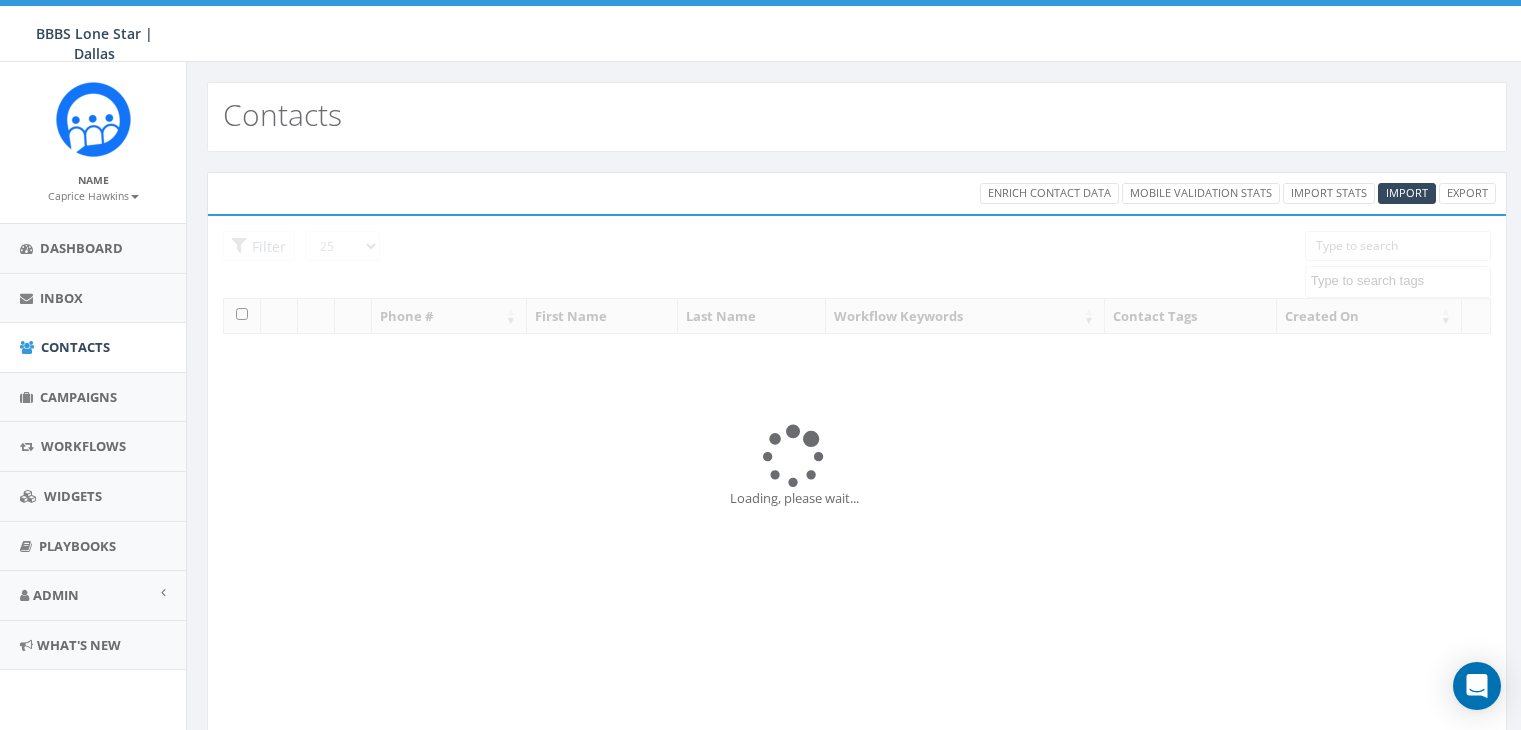 select 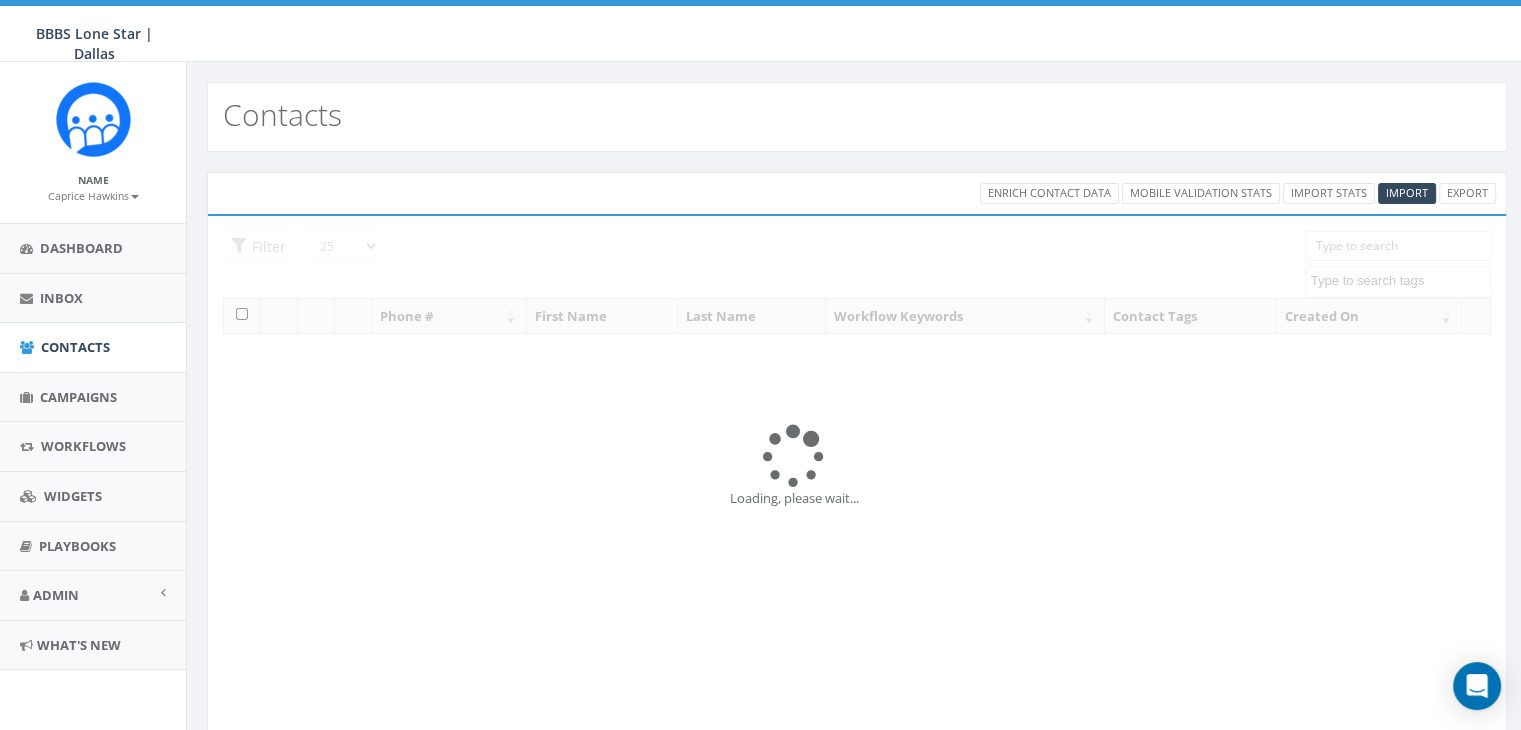 scroll, scrollTop: 0, scrollLeft: 0, axis: both 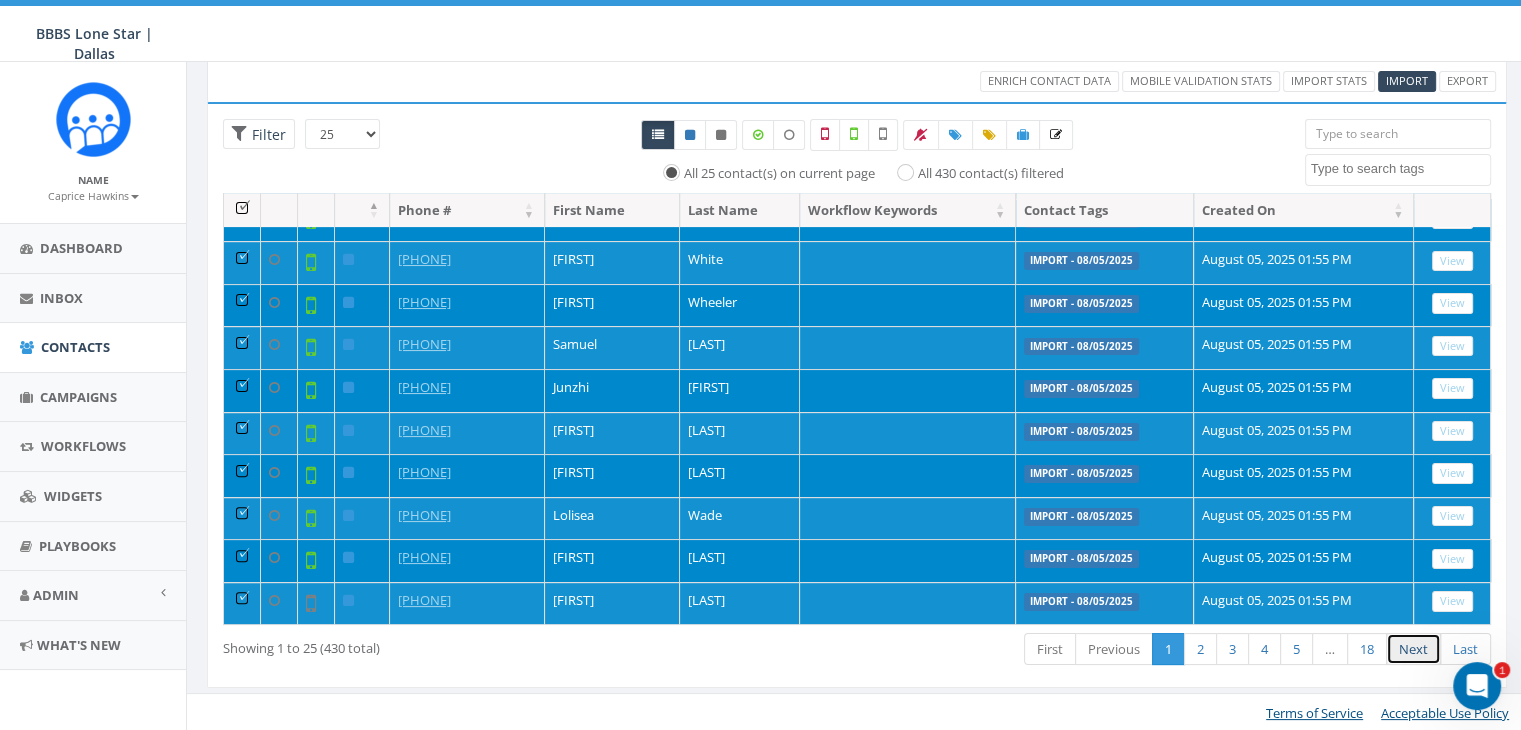 click on "Next" at bounding box center [1413, 649] 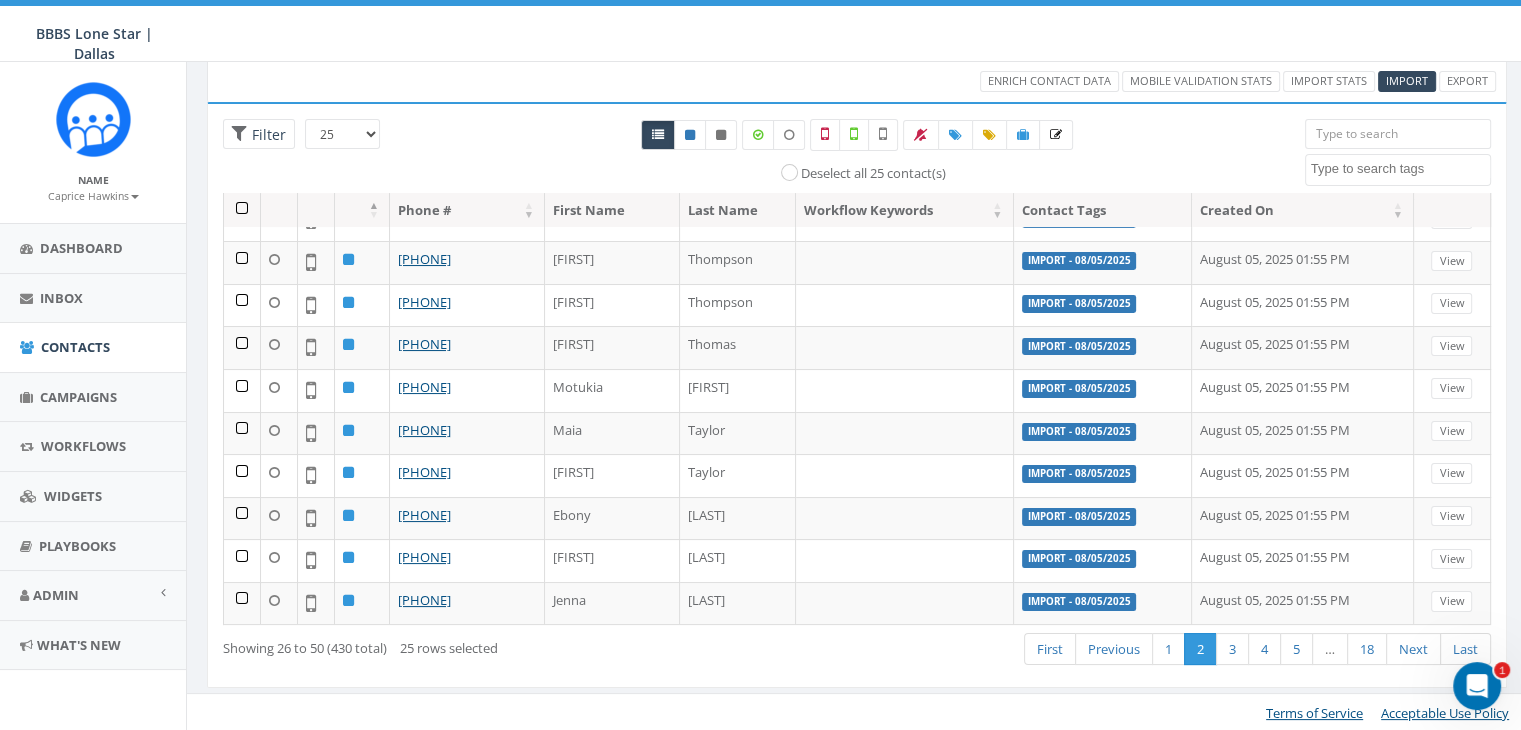 click at bounding box center (242, 210) 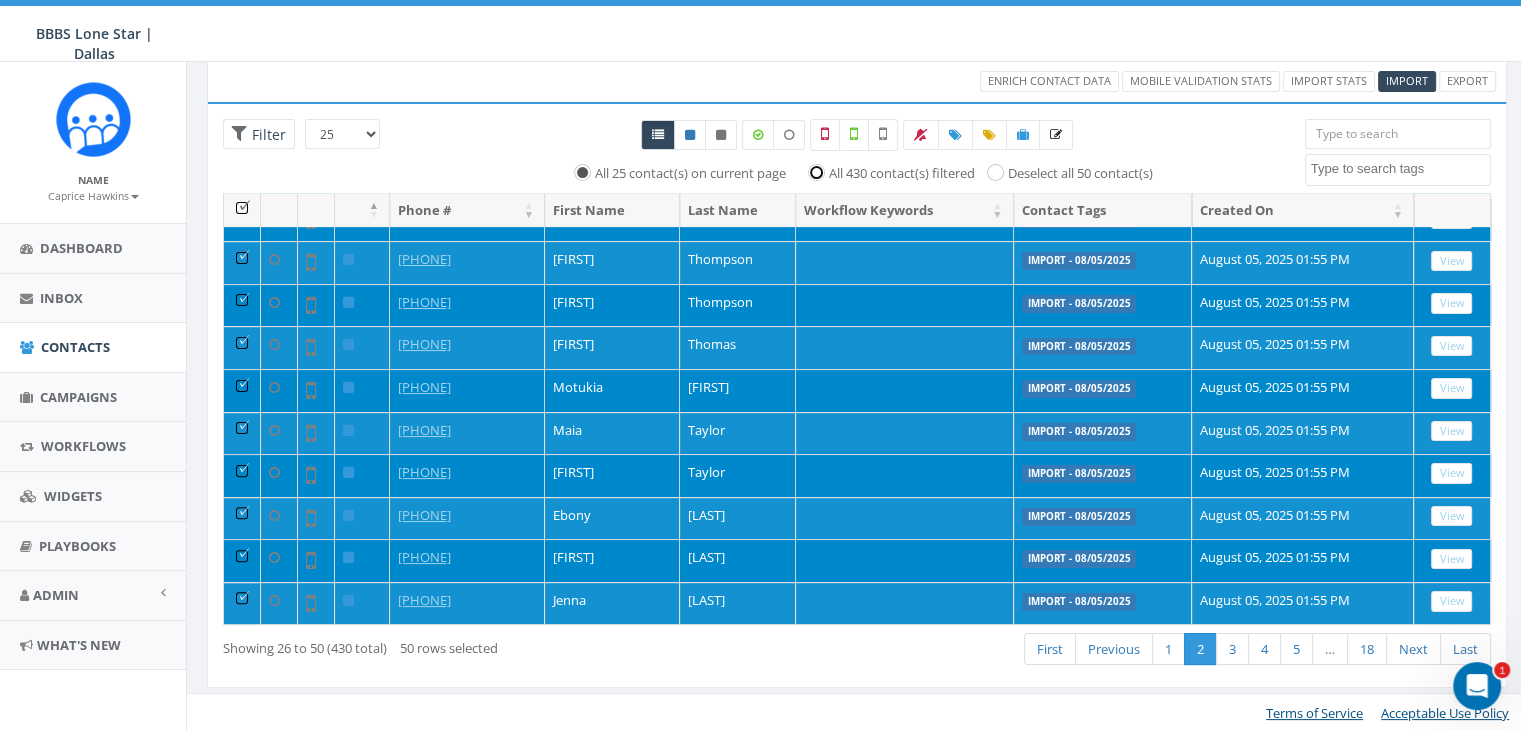click on "All 430 contact(s) filtered" at bounding box center [821, 171] 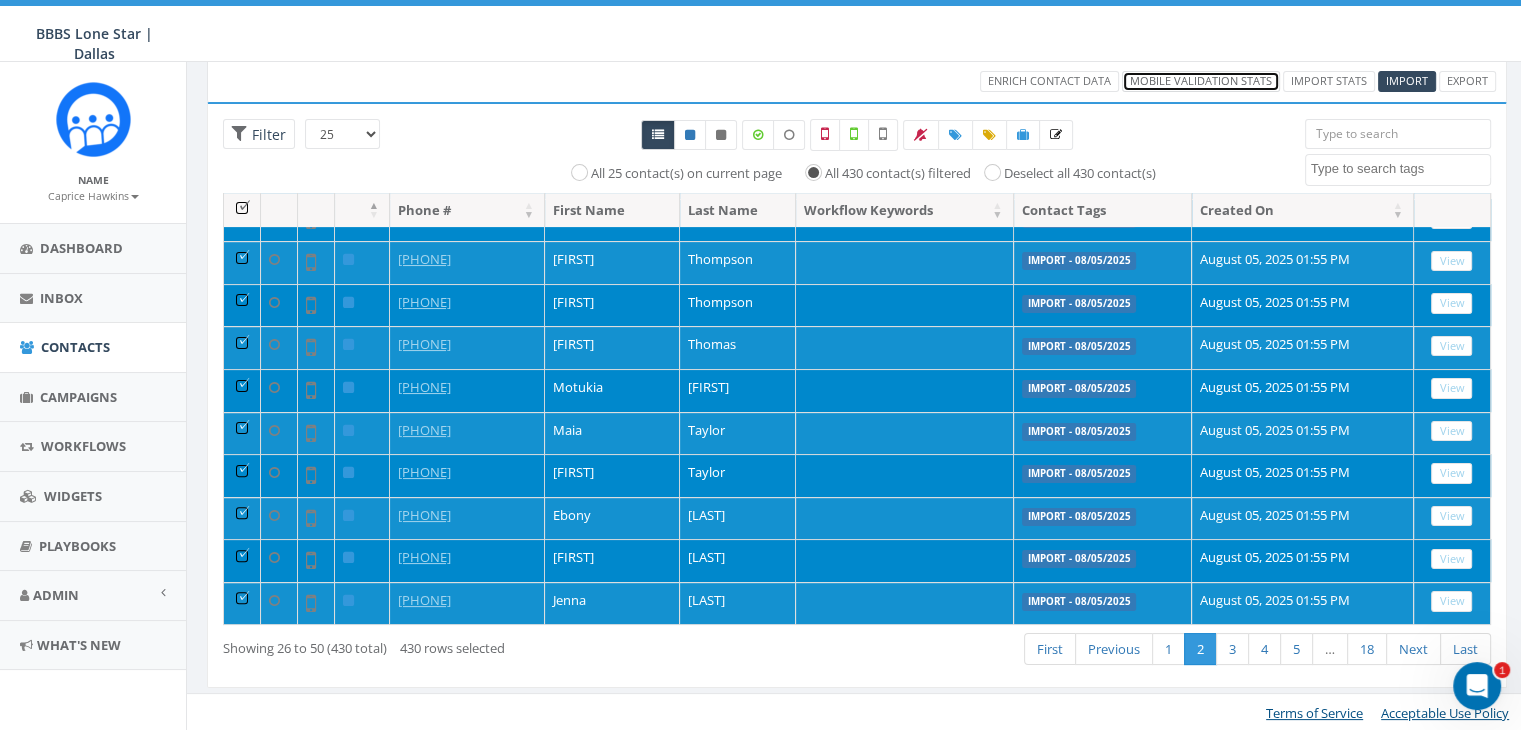 click on "Mobile Validation Stats" at bounding box center [1201, 81] 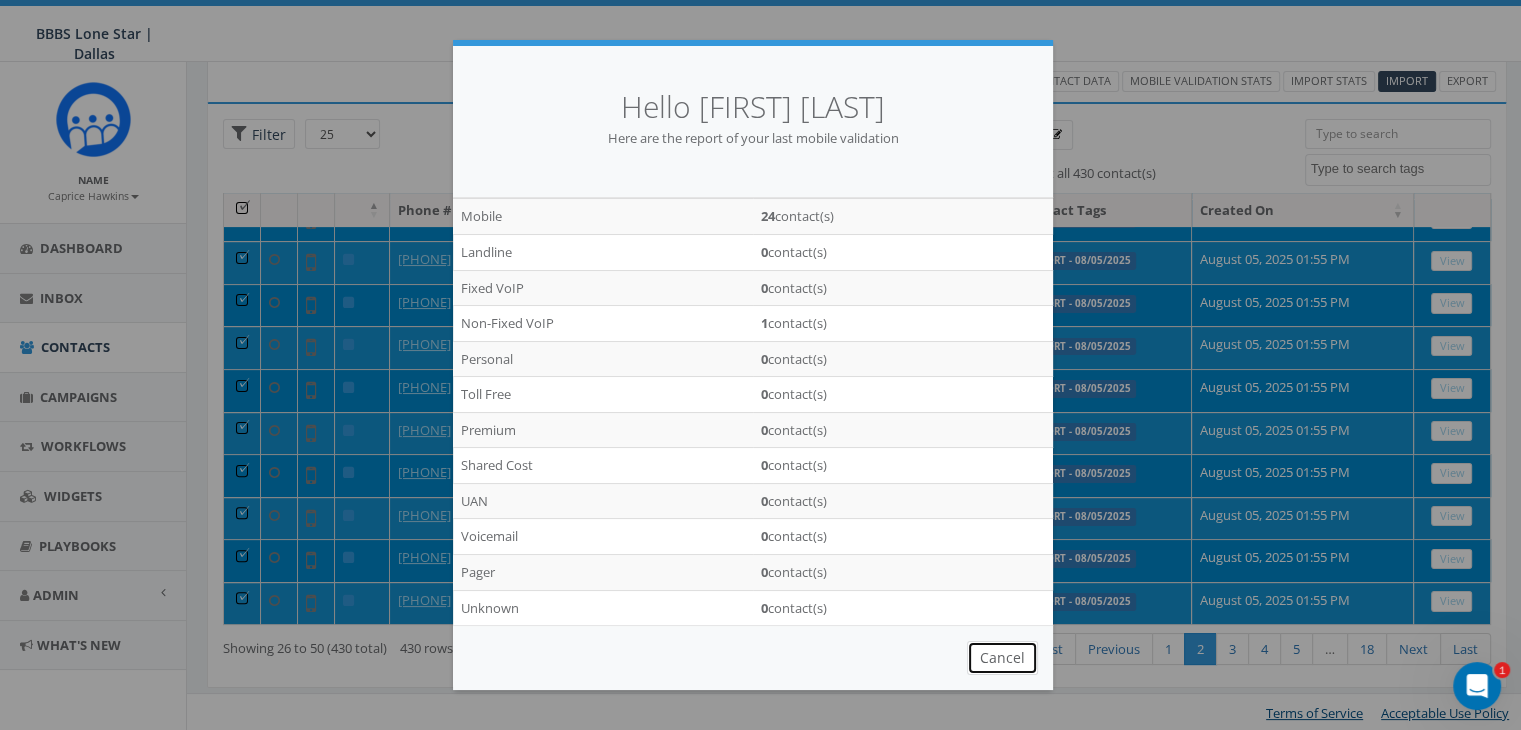 click on "Cancel" at bounding box center [1002, 658] 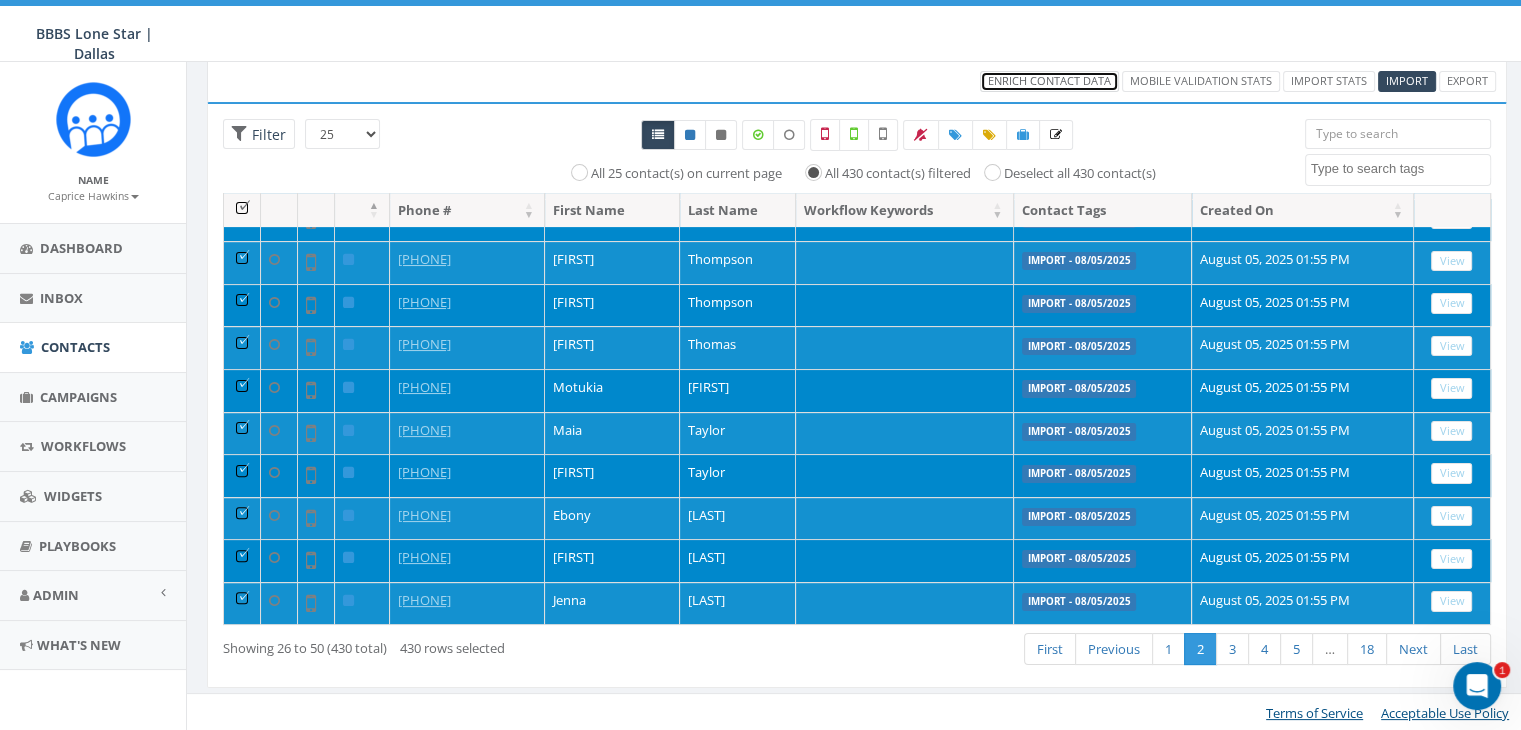 click on "Enrich Contact Data" at bounding box center (1049, 80) 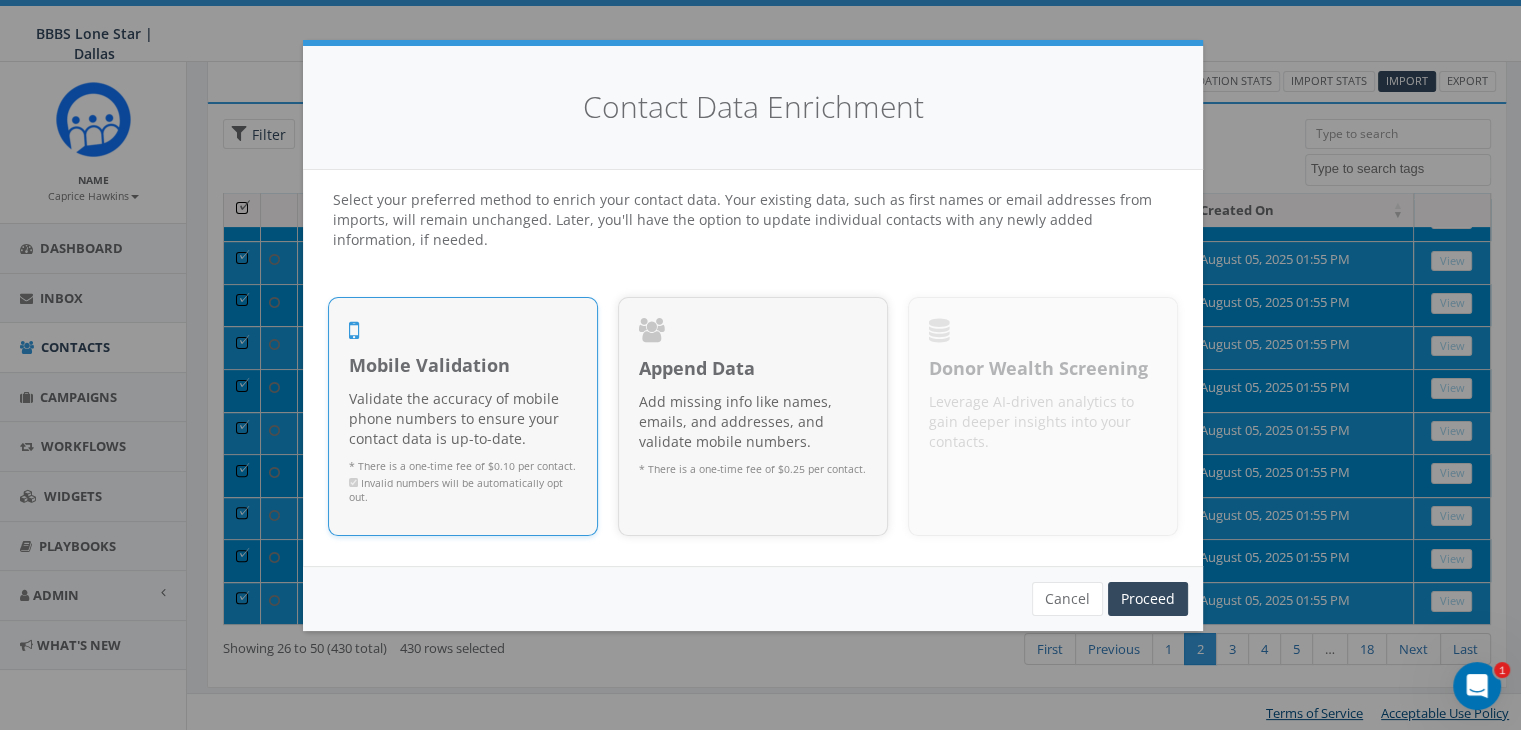 click on "Validate the accuracy of mobile phone numbers to ensure your contact data is up-to-date." at bounding box center (463, 419) 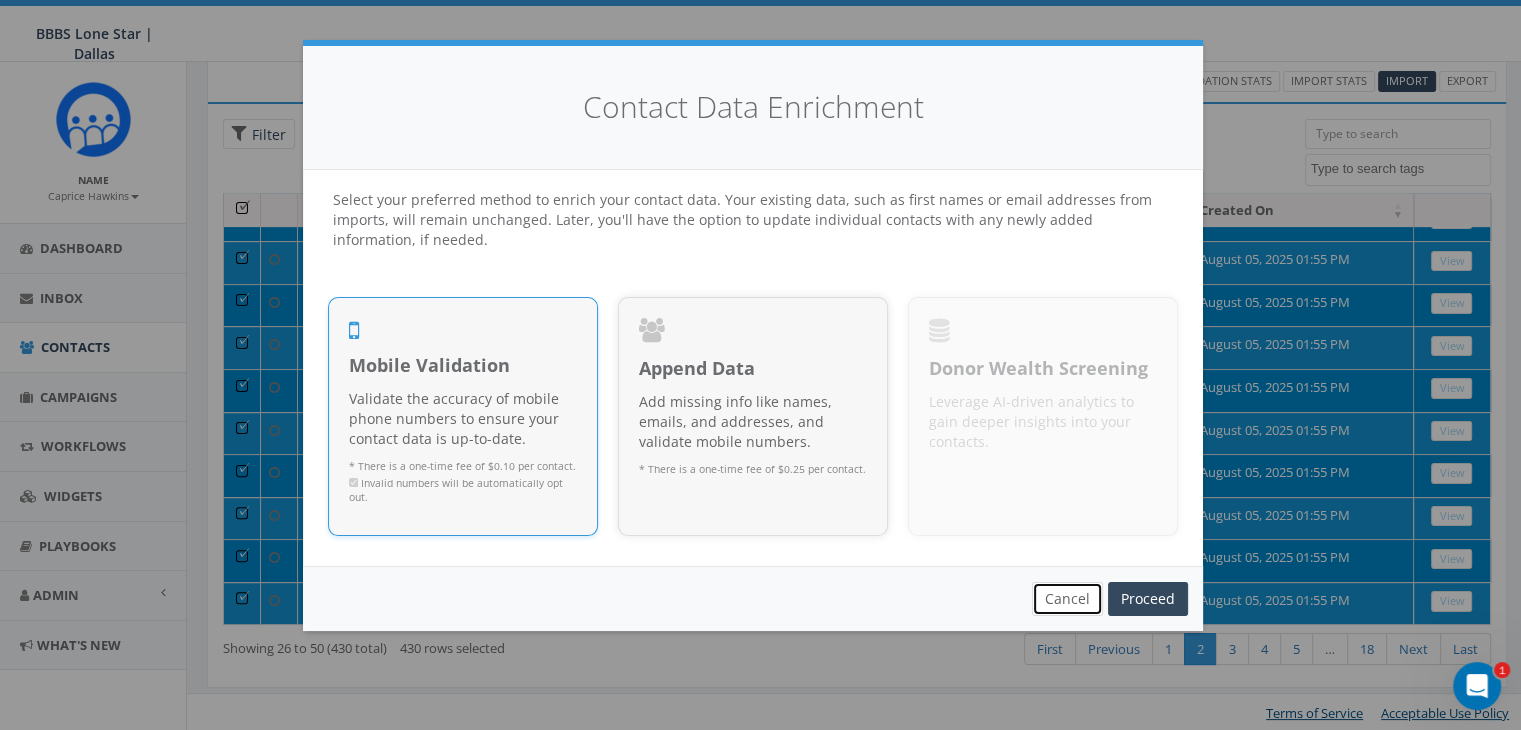 click on "Cancel" at bounding box center (1067, 599) 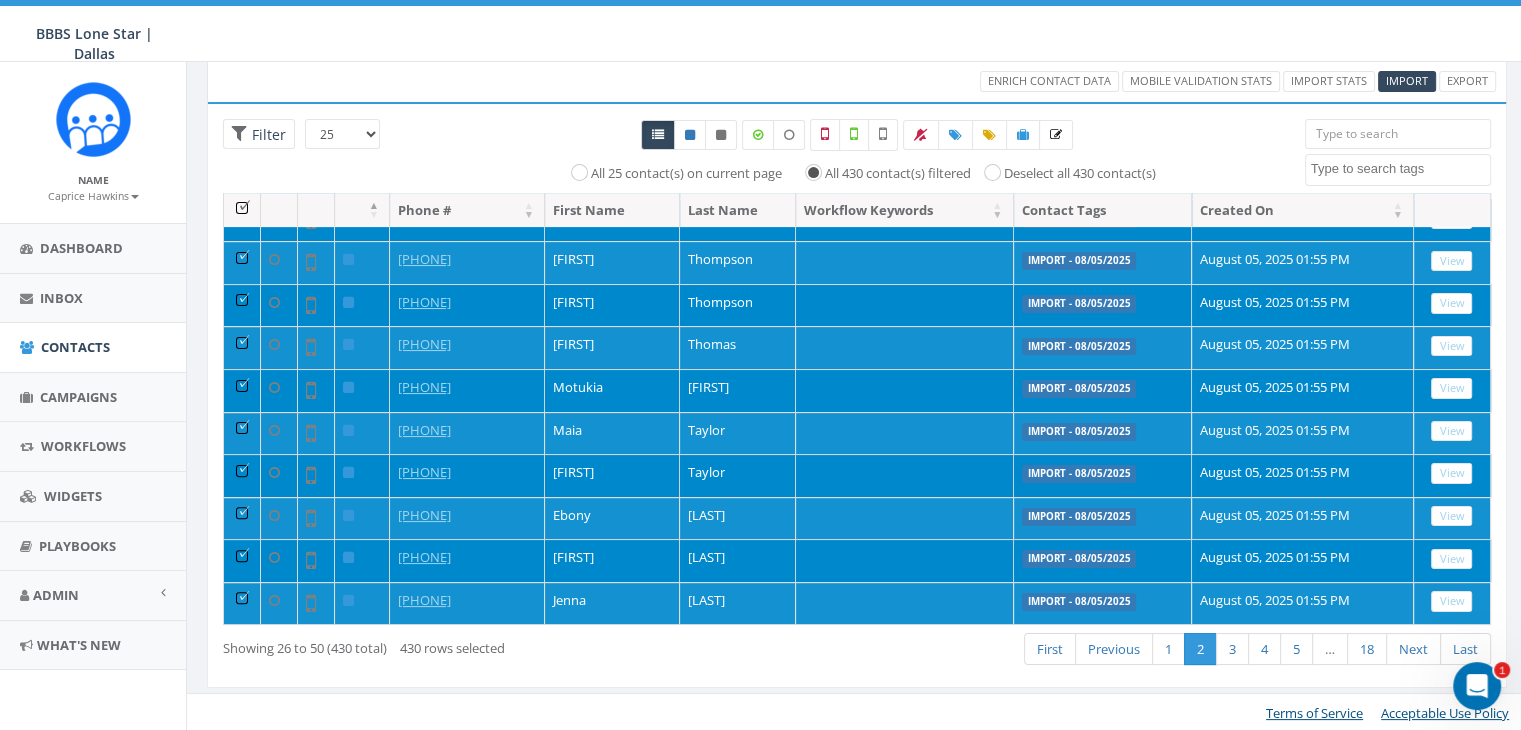 click at bounding box center (242, 210) 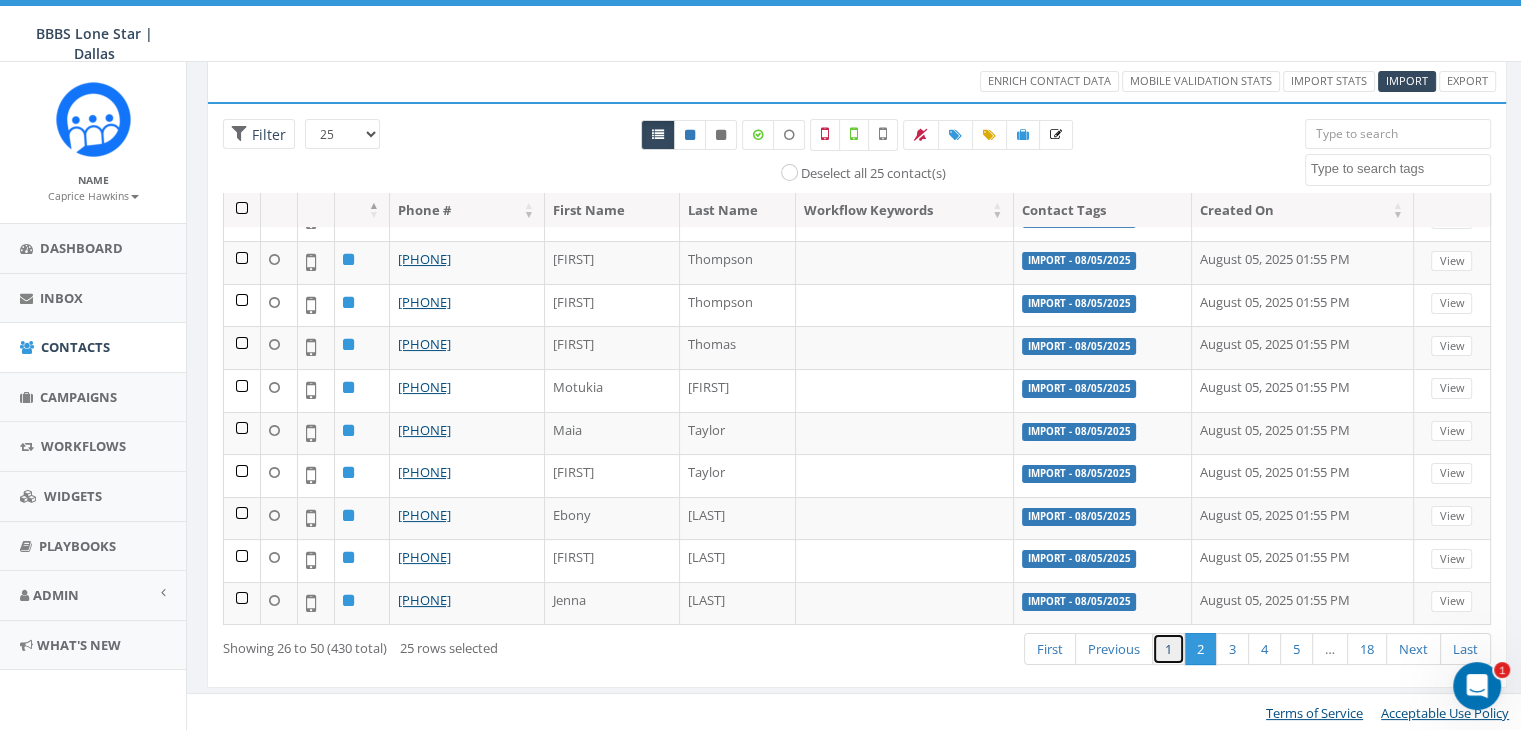 click on "1" at bounding box center [1168, 649] 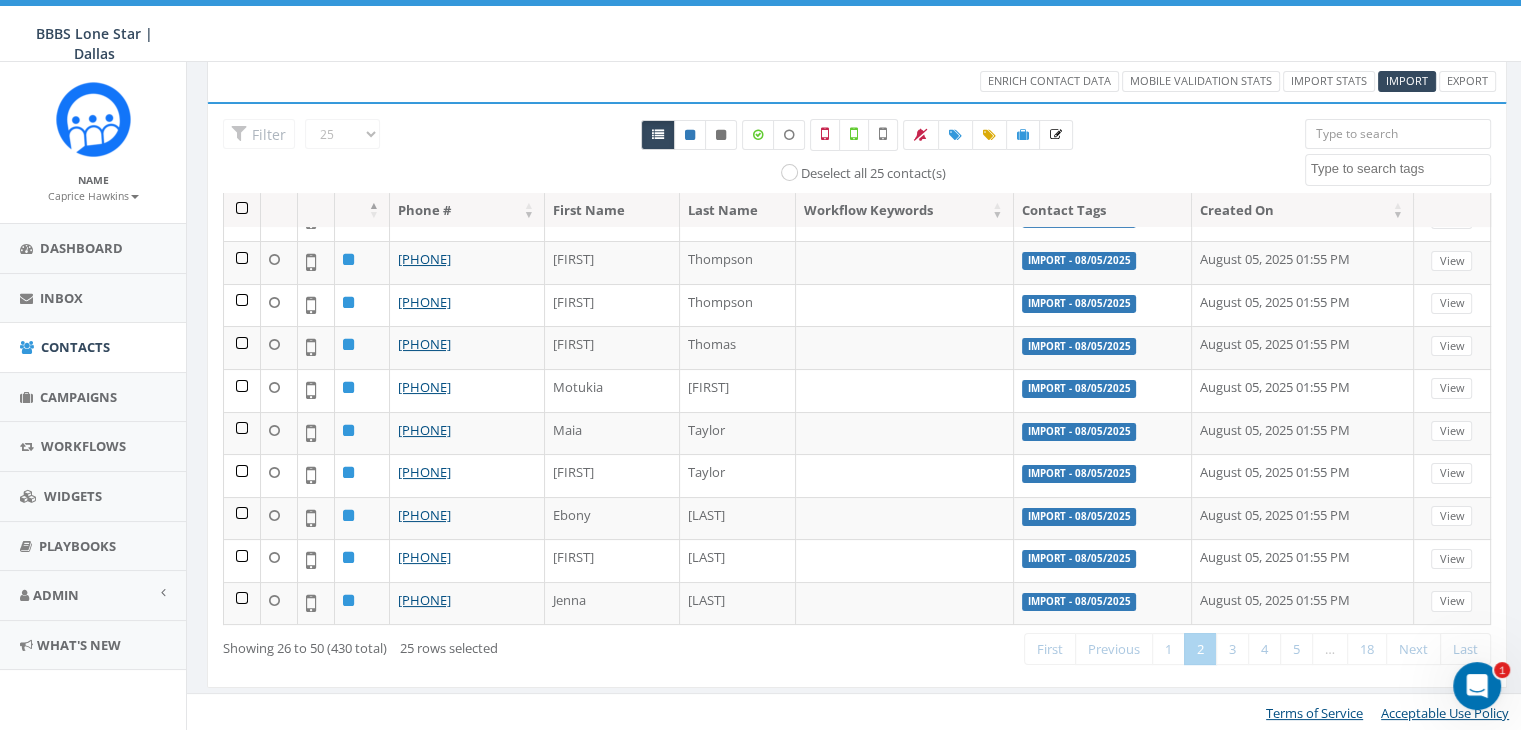 radio on "true" 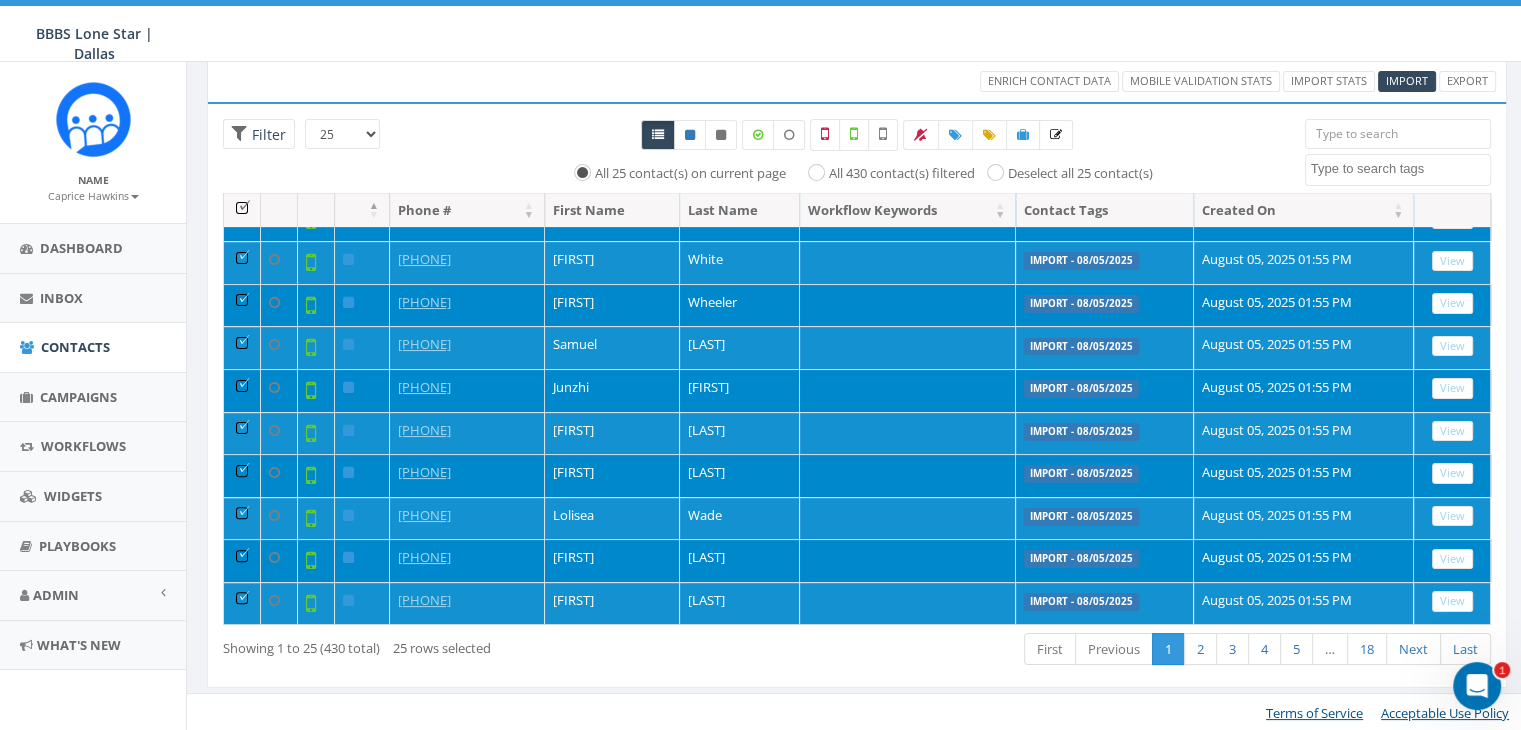 click at bounding box center [242, 210] 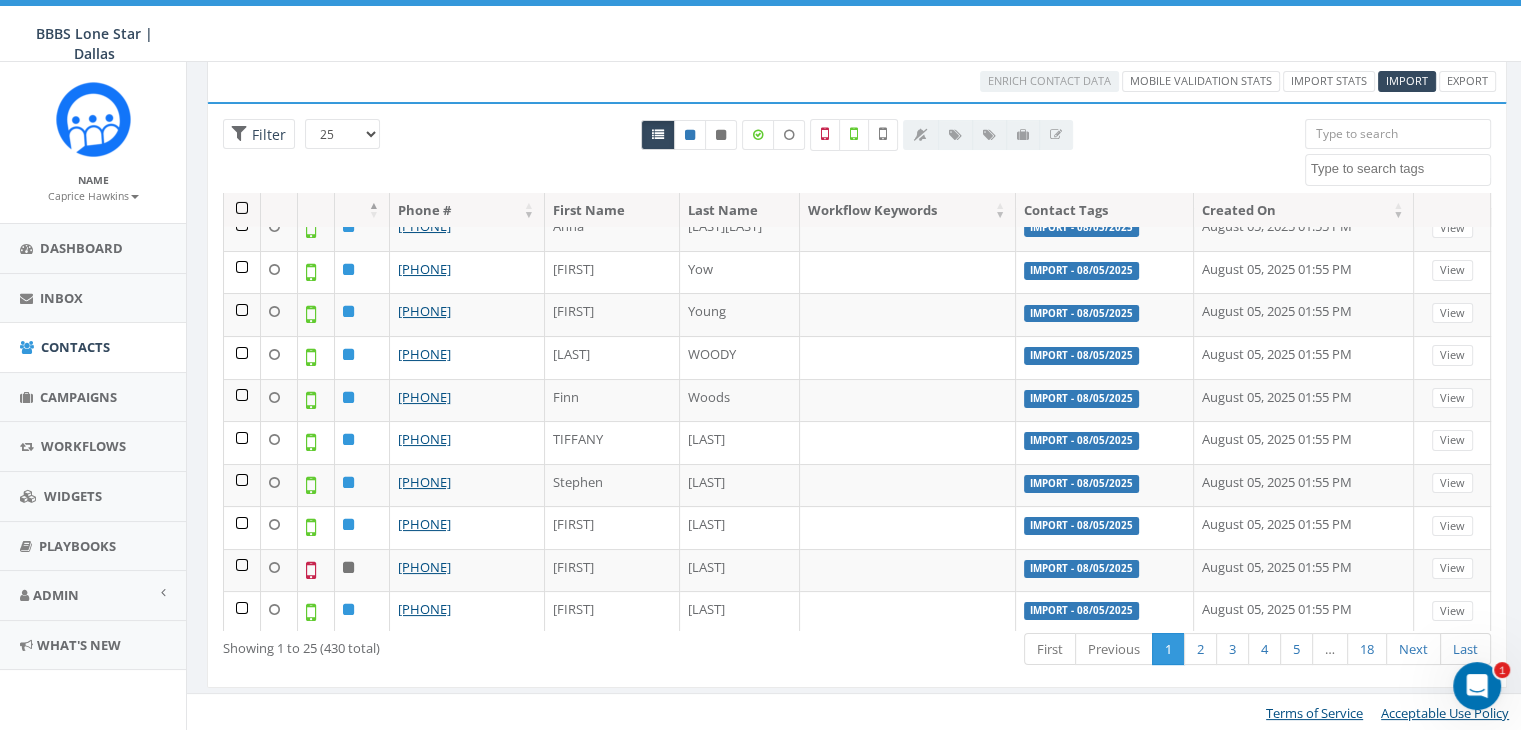 scroll, scrollTop: 0, scrollLeft: 0, axis: both 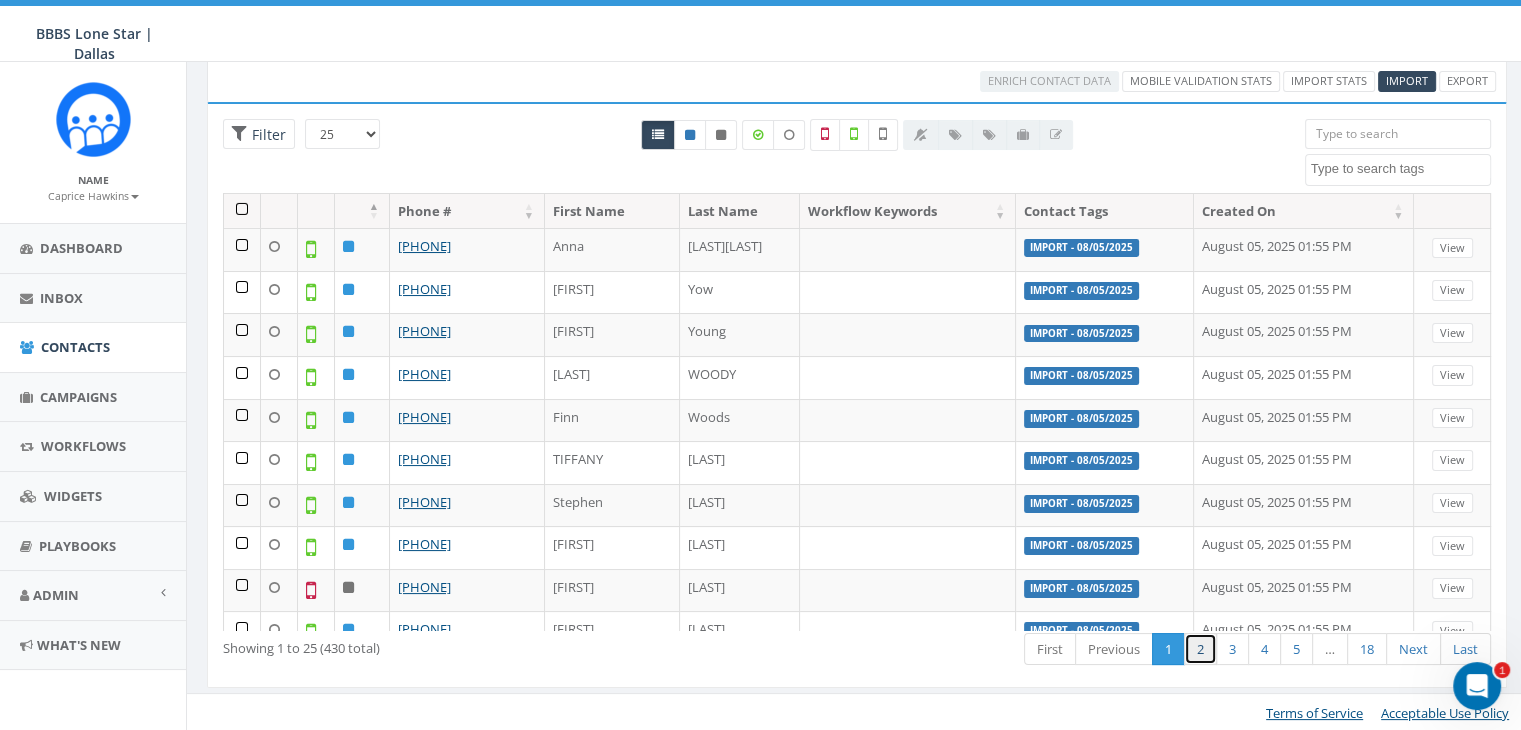 click on "2" at bounding box center (1200, 649) 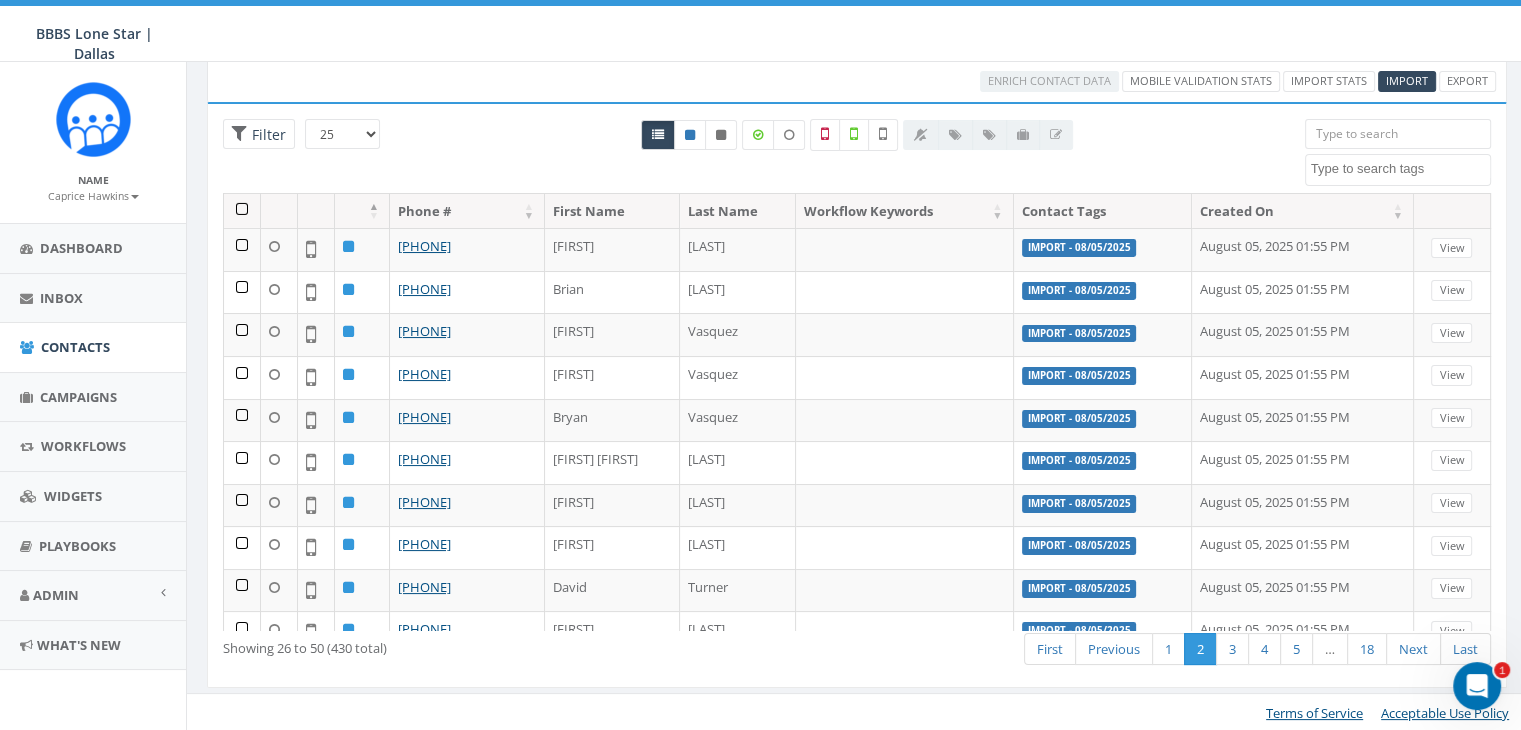click at bounding box center (242, 211) 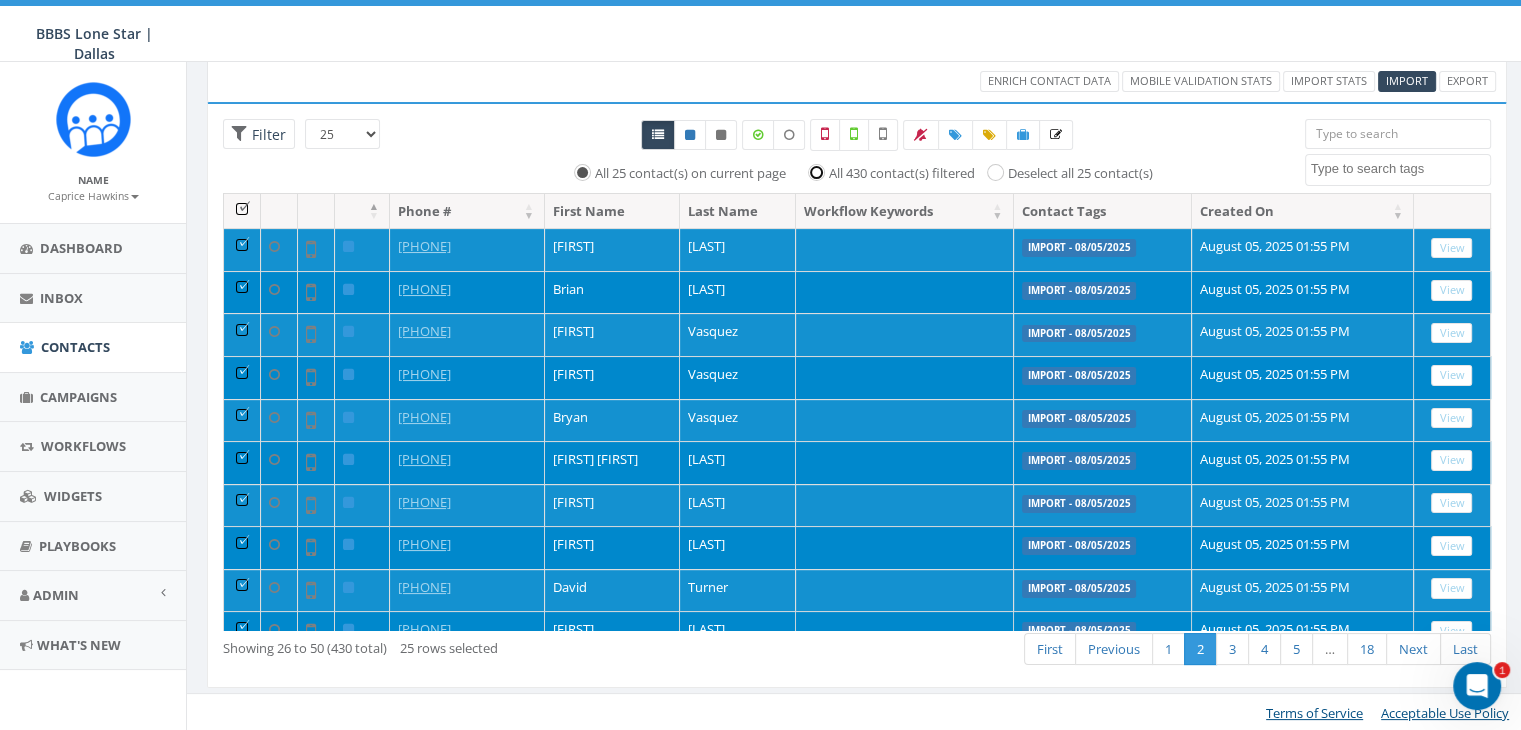 click on "All 430 contact(s) filtered" at bounding box center [821, 171] 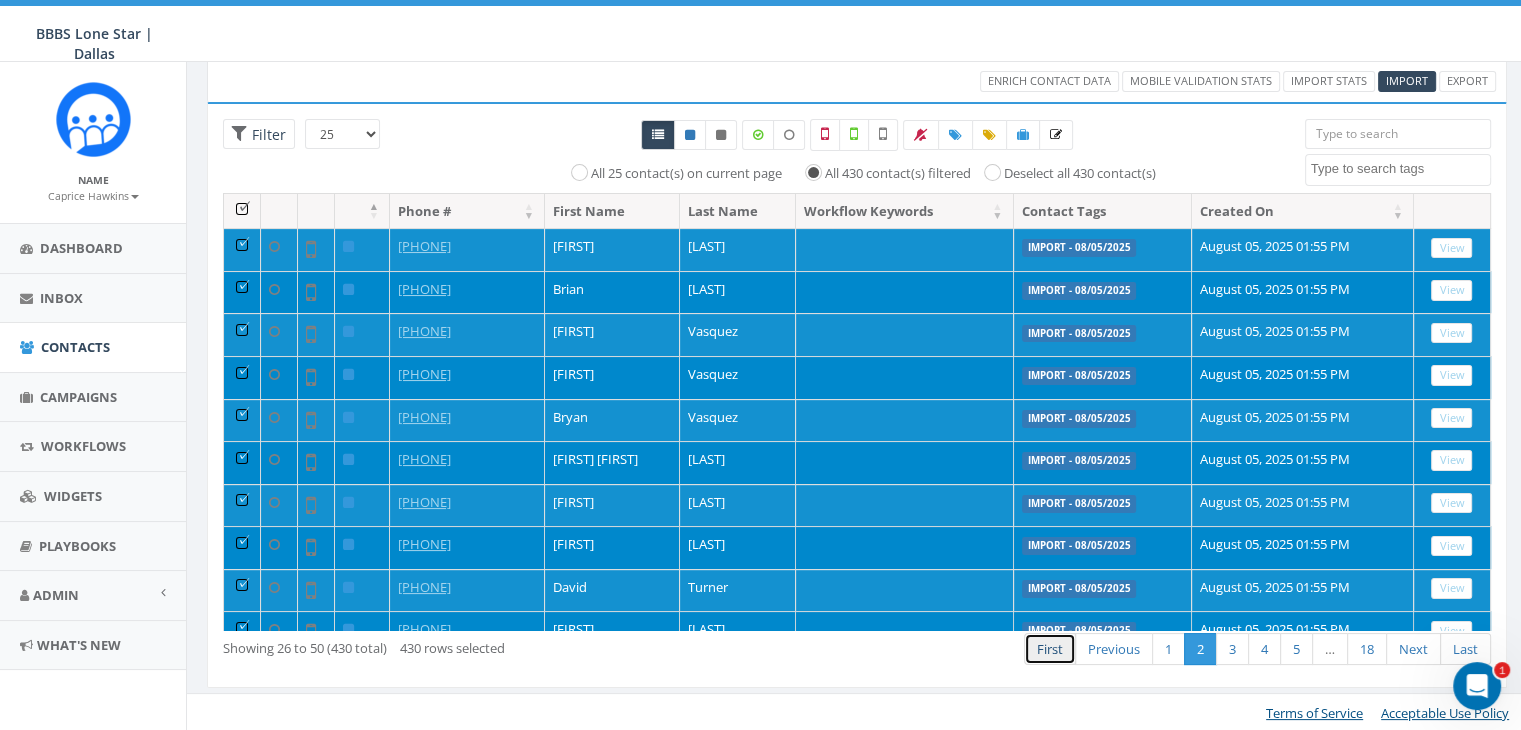 click on "First" at bounding box center (1050, 649) 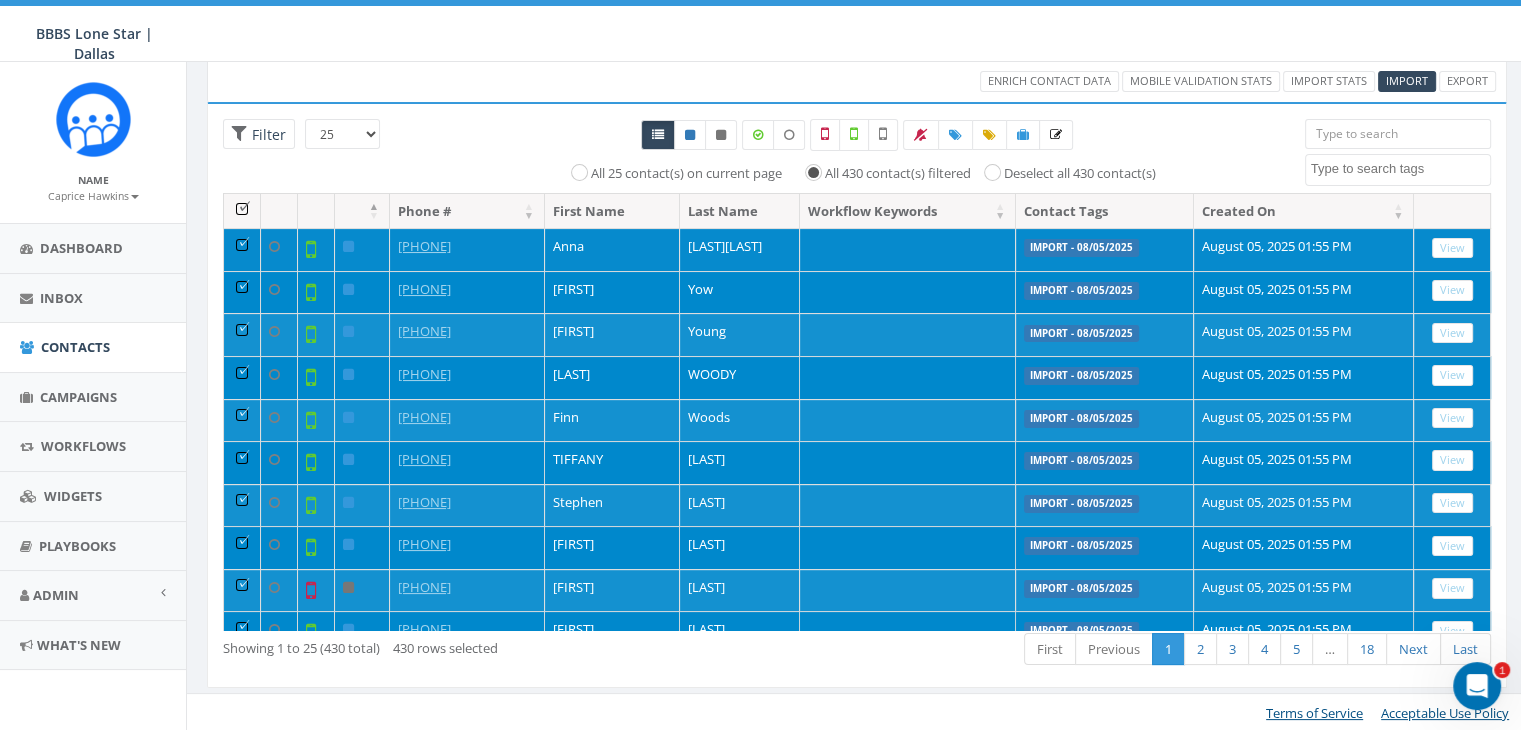 click at bounding box center (242, 249) 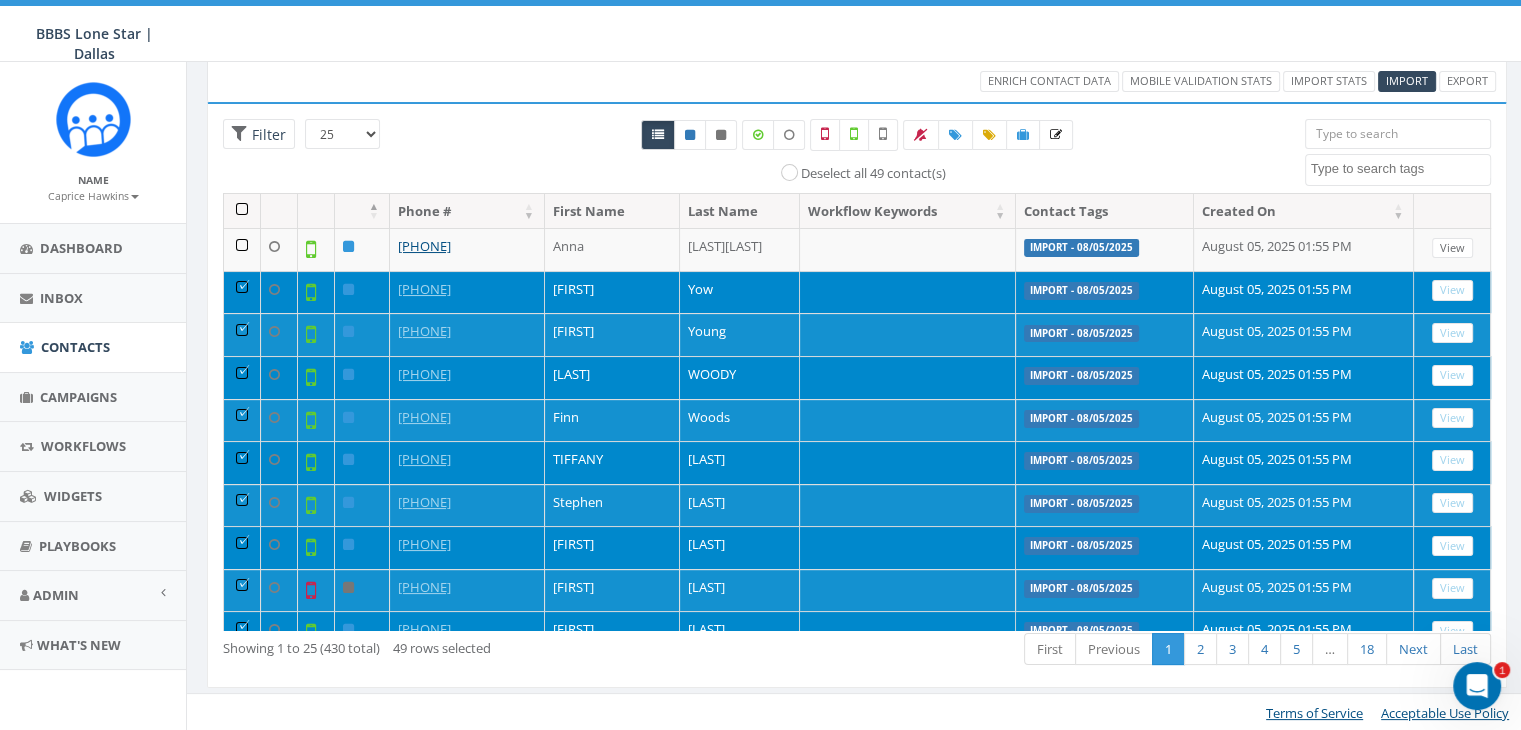 click at bounding box center [242, 292] 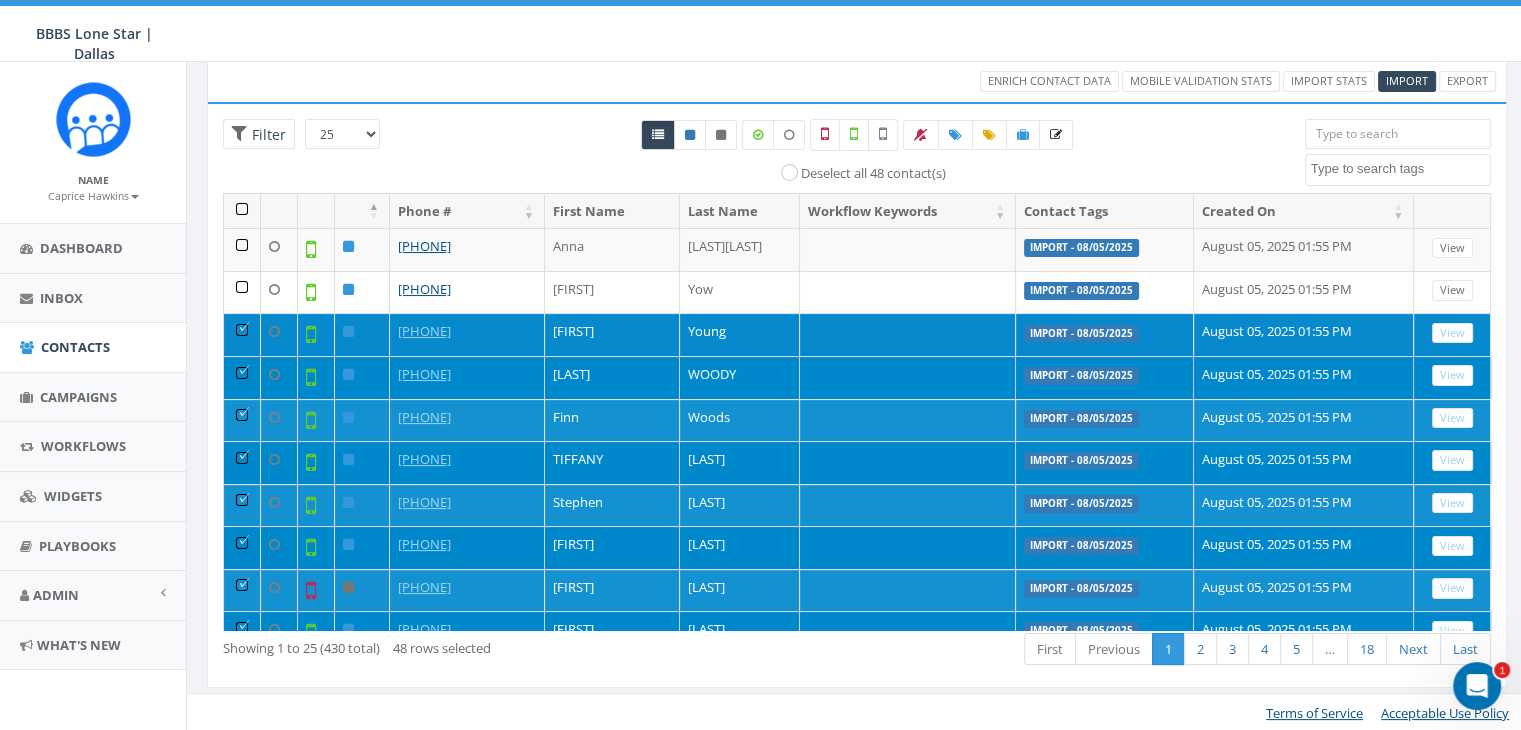 click at bounding box center [242, 334] 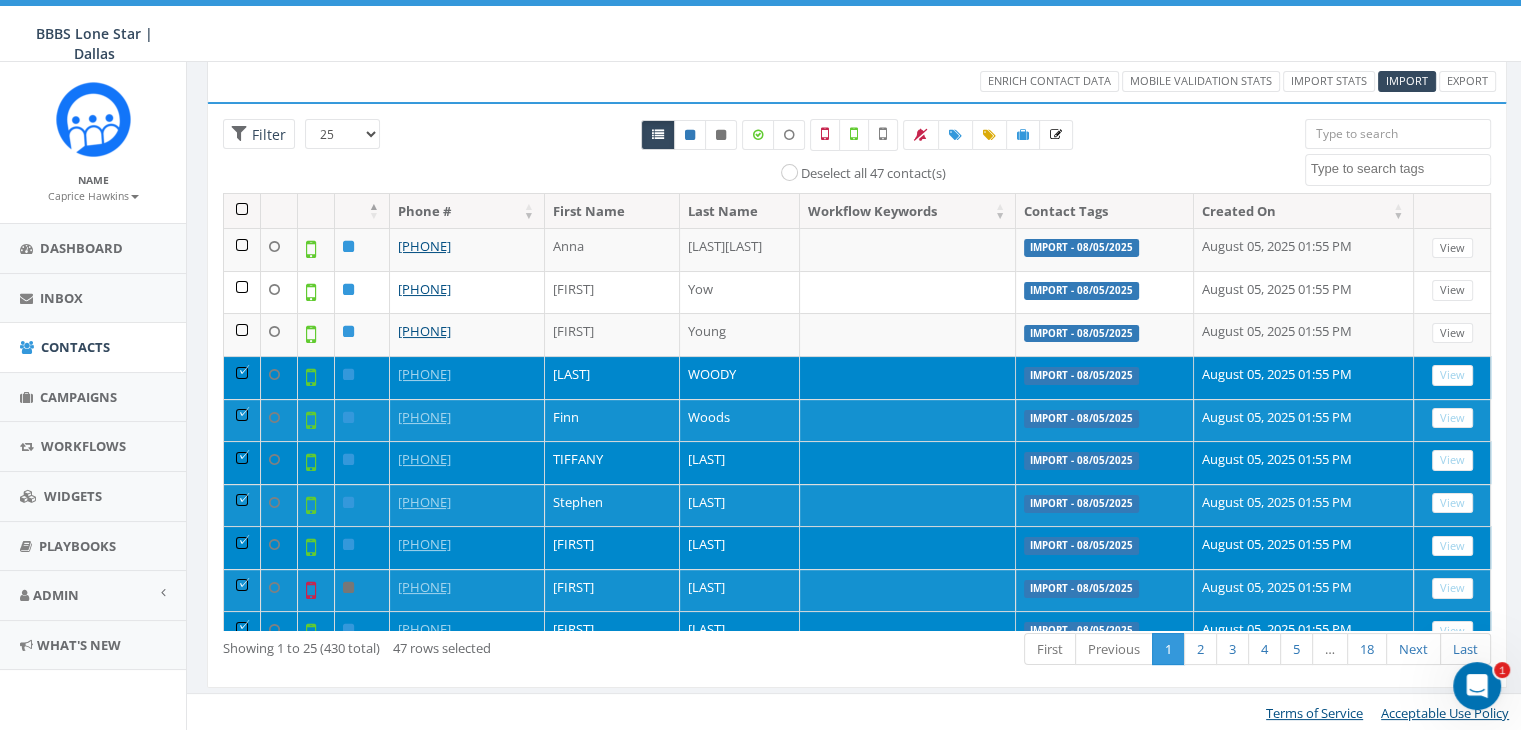 click at bounding box center [242, 377] 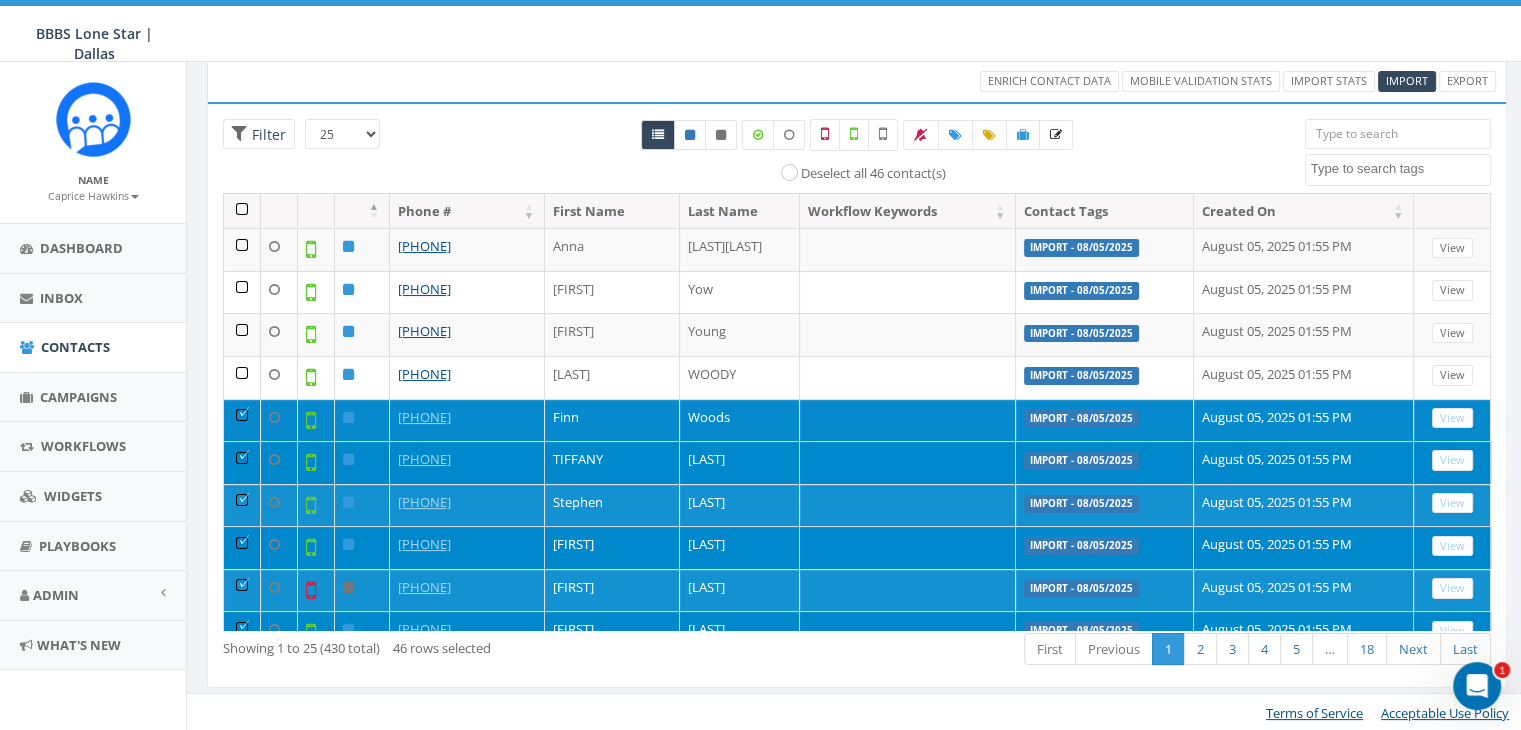 click at bounding box center [242, 420] 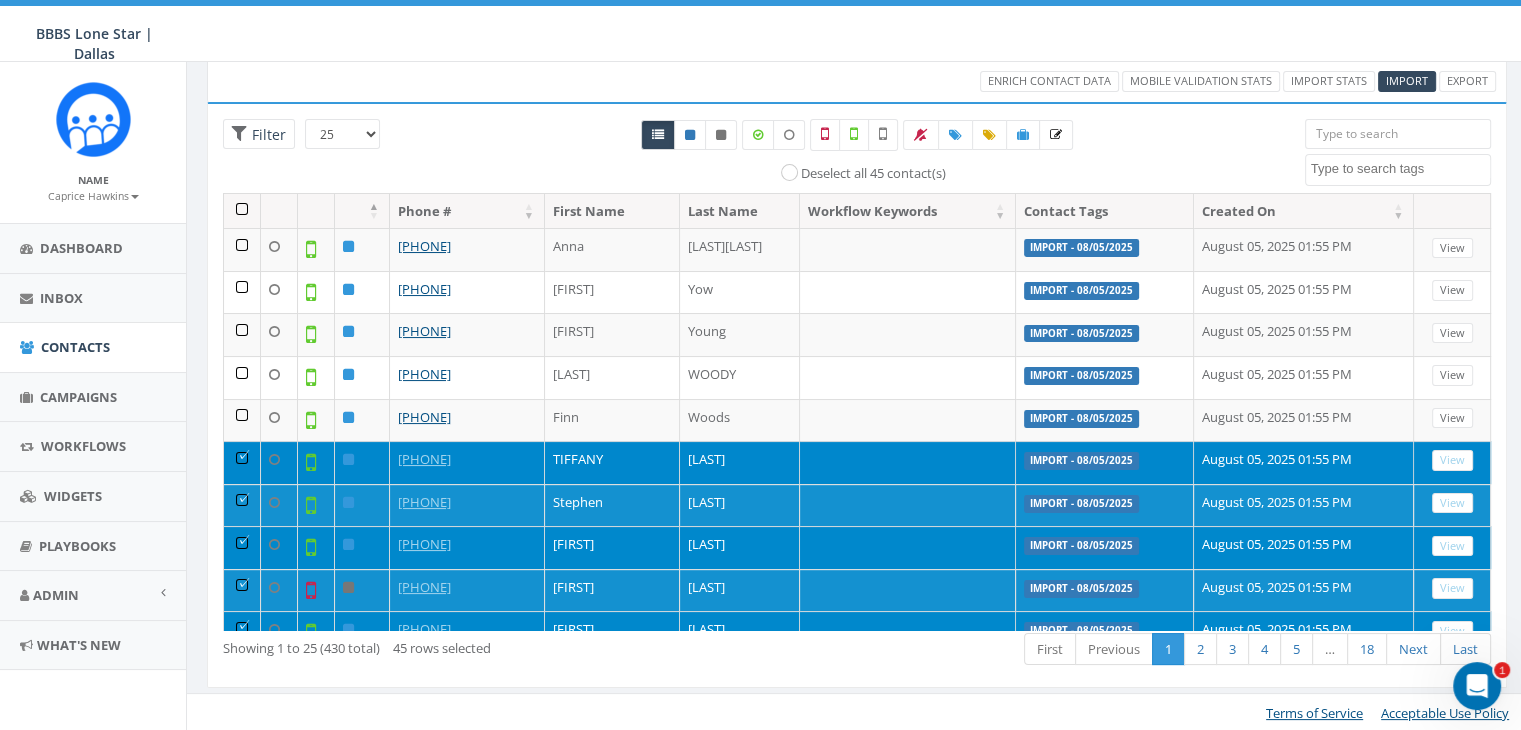click at bounding box center [242, 462] 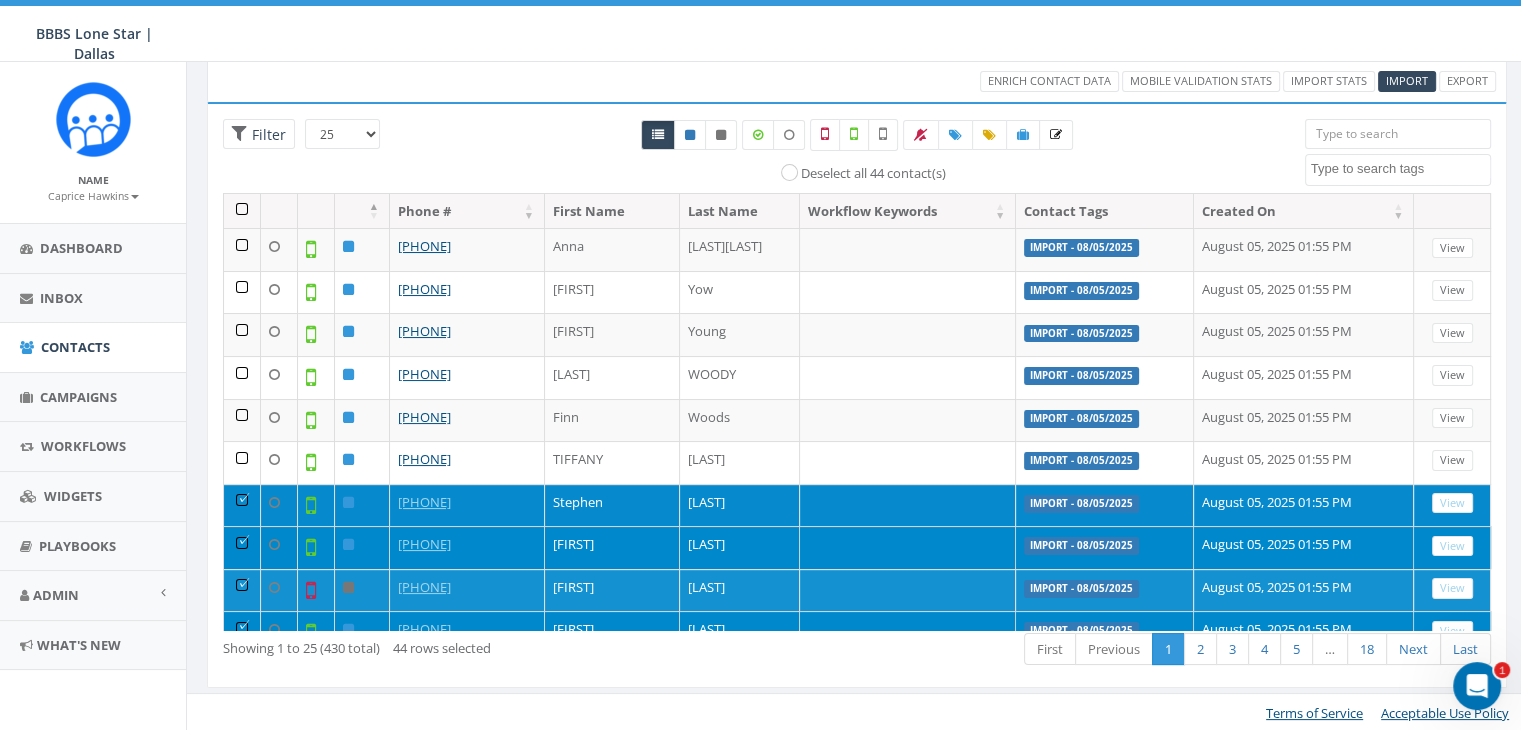 click at bounding box center [242, 505] 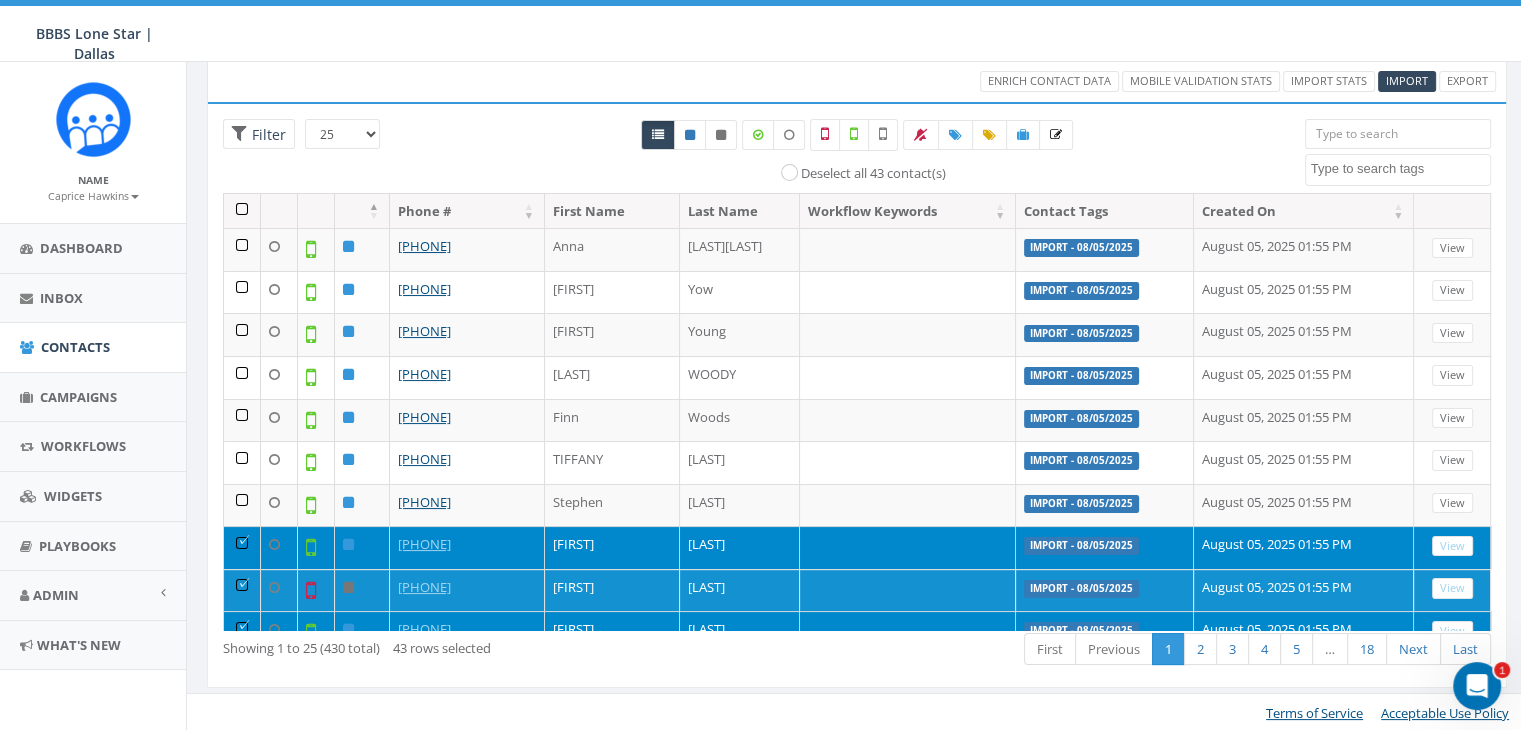 click at bounding box center [242, 547] 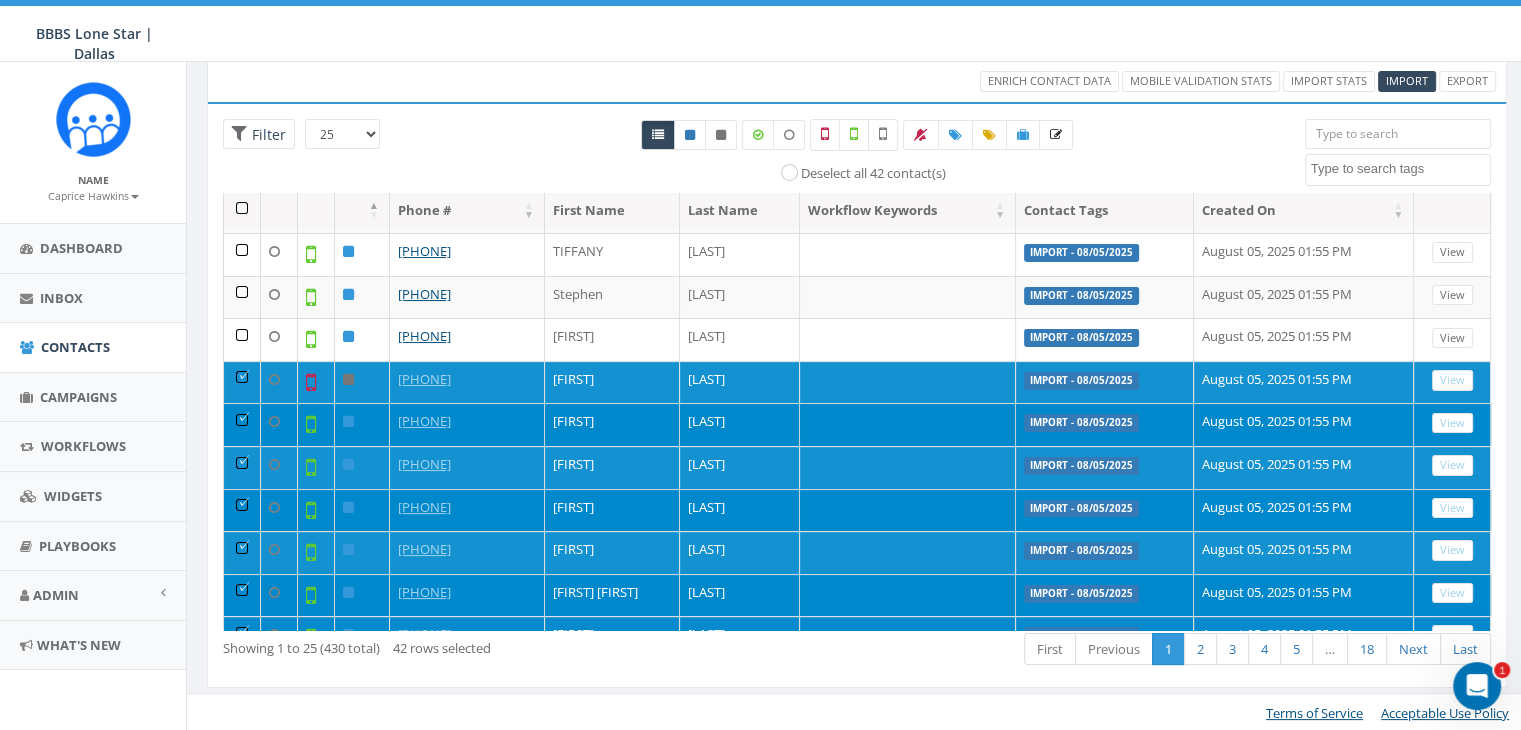 scroll, scrollTop: 200, scrollLeft: 0, axis: vertical 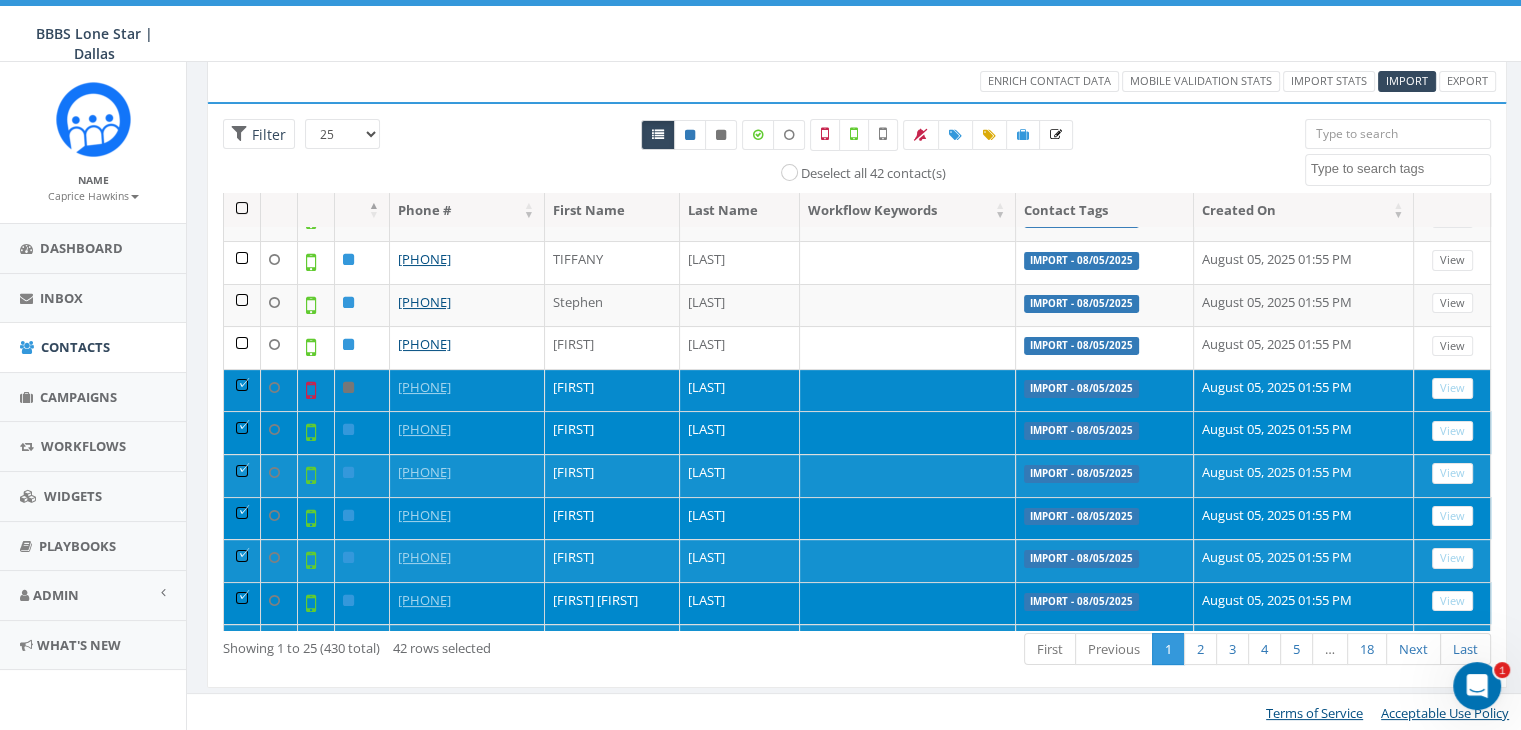 click at bounding box center [242, 390] 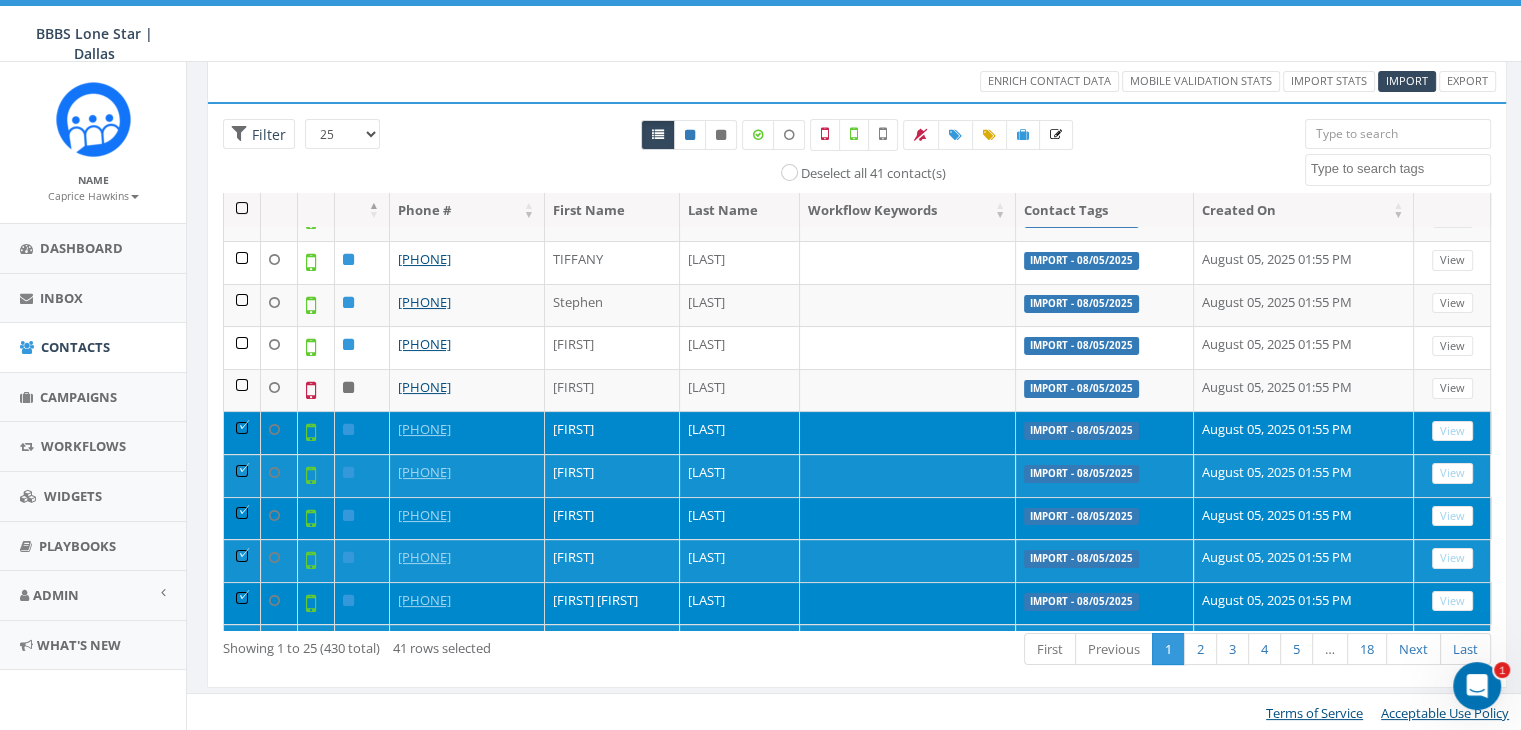 click at bounding box center [242, 432] 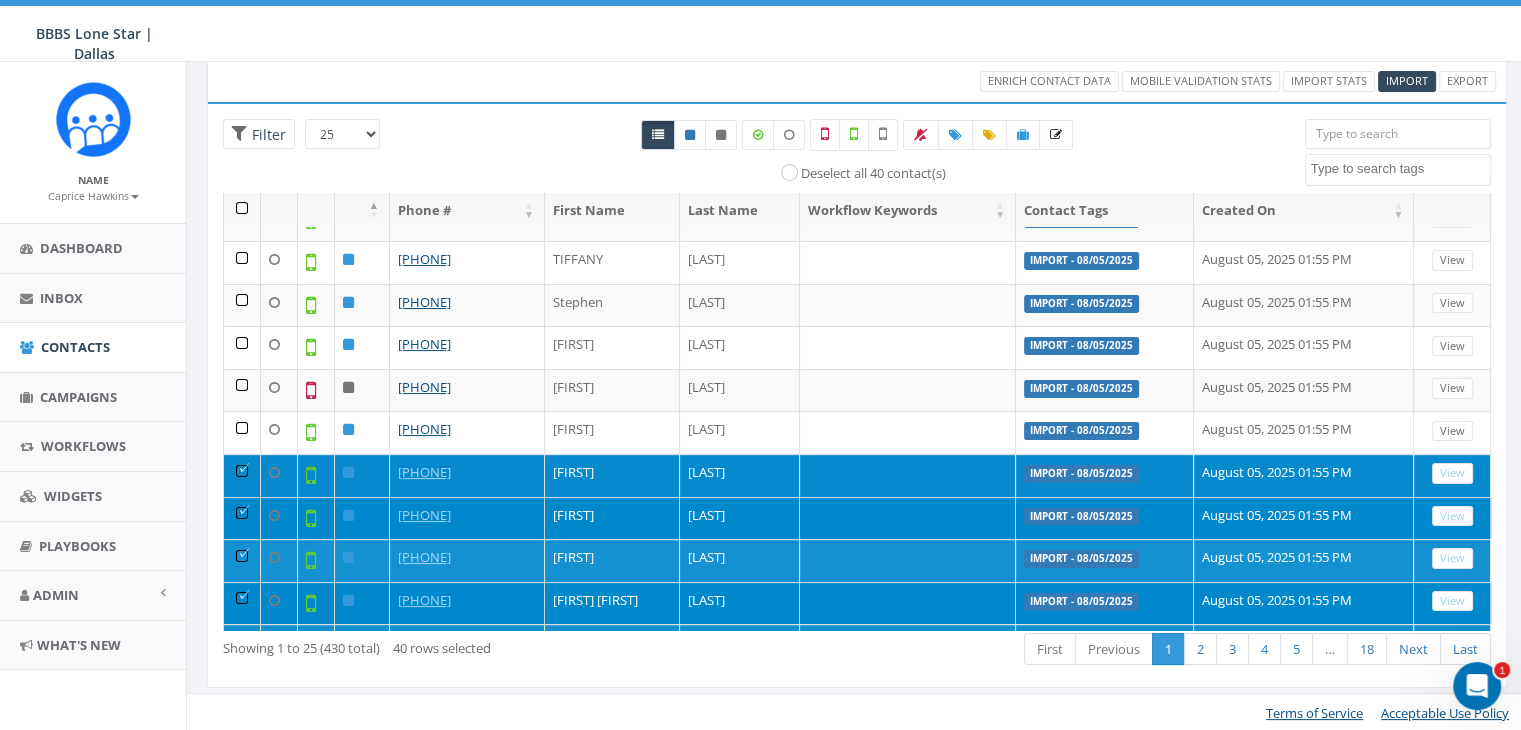 click at bounding box center (242, 475) 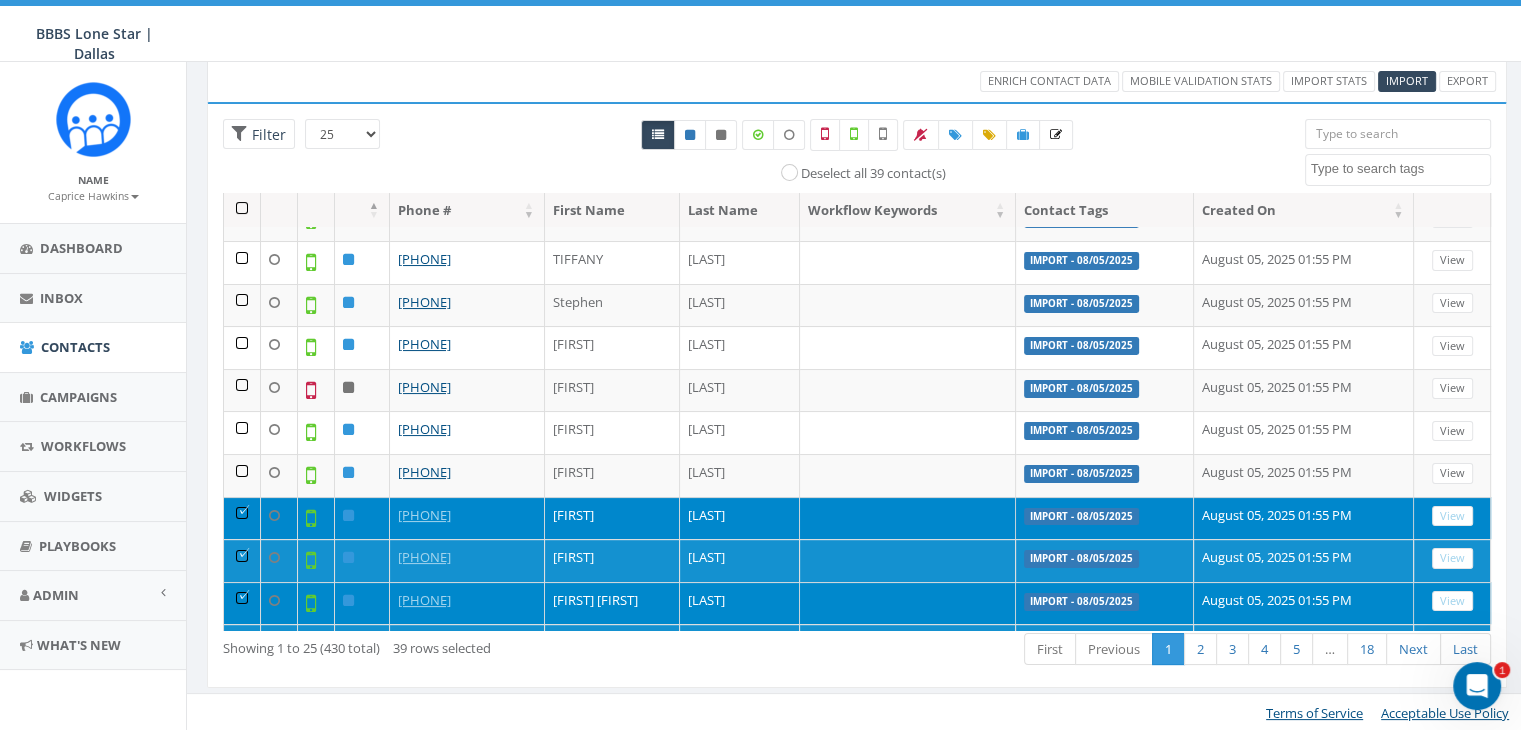 click at bounding box center [242, 518] 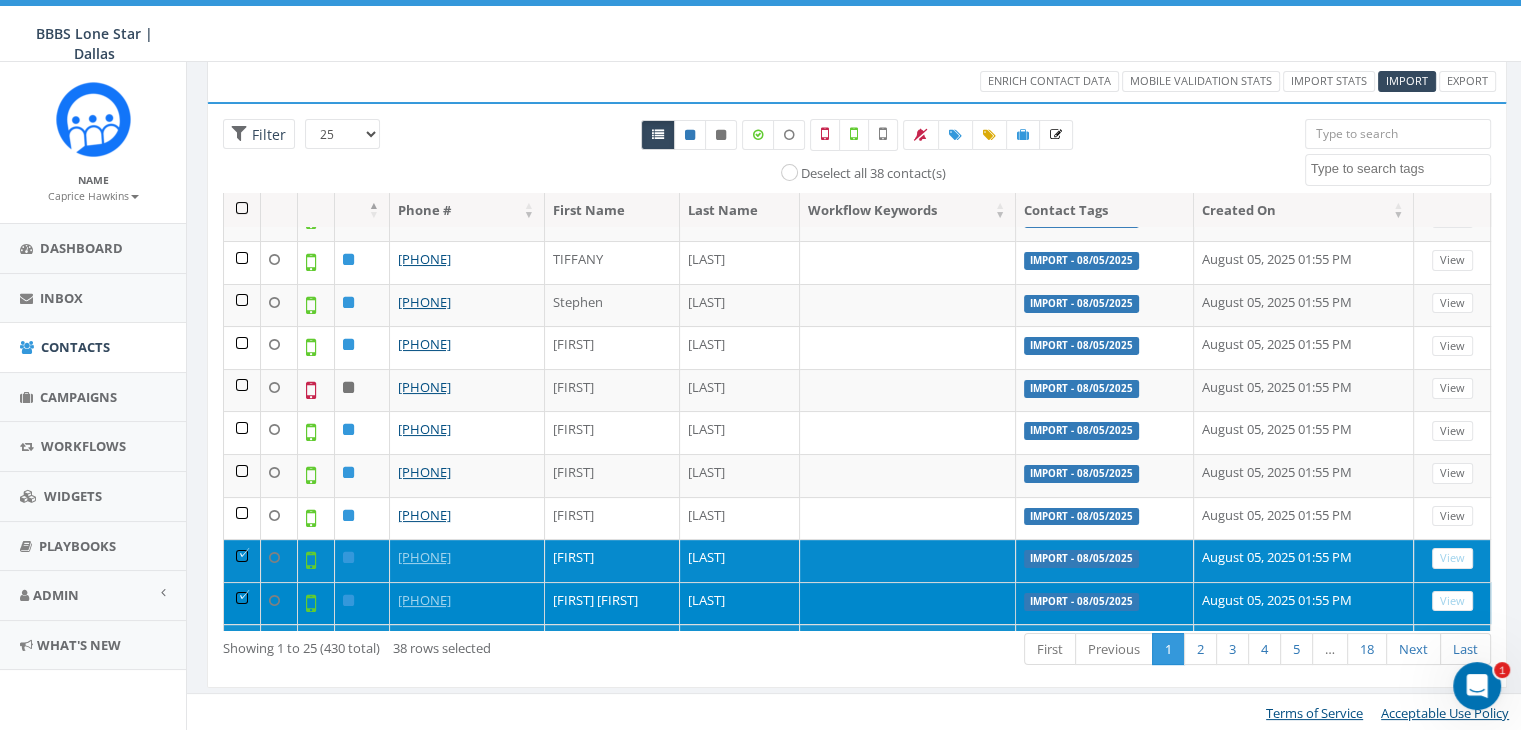 click at bounding box center (242, 560) 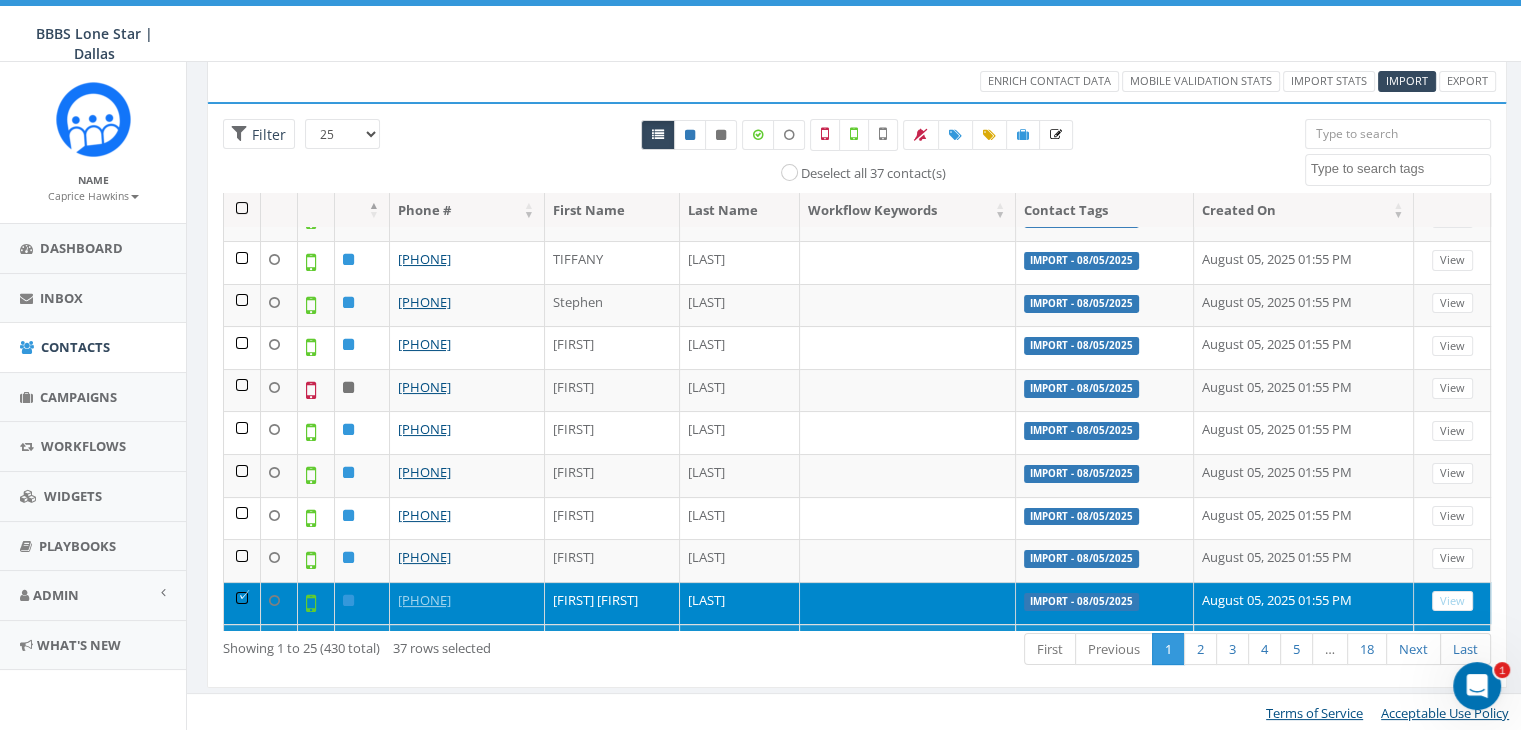 click at bounding box center [242, 603] 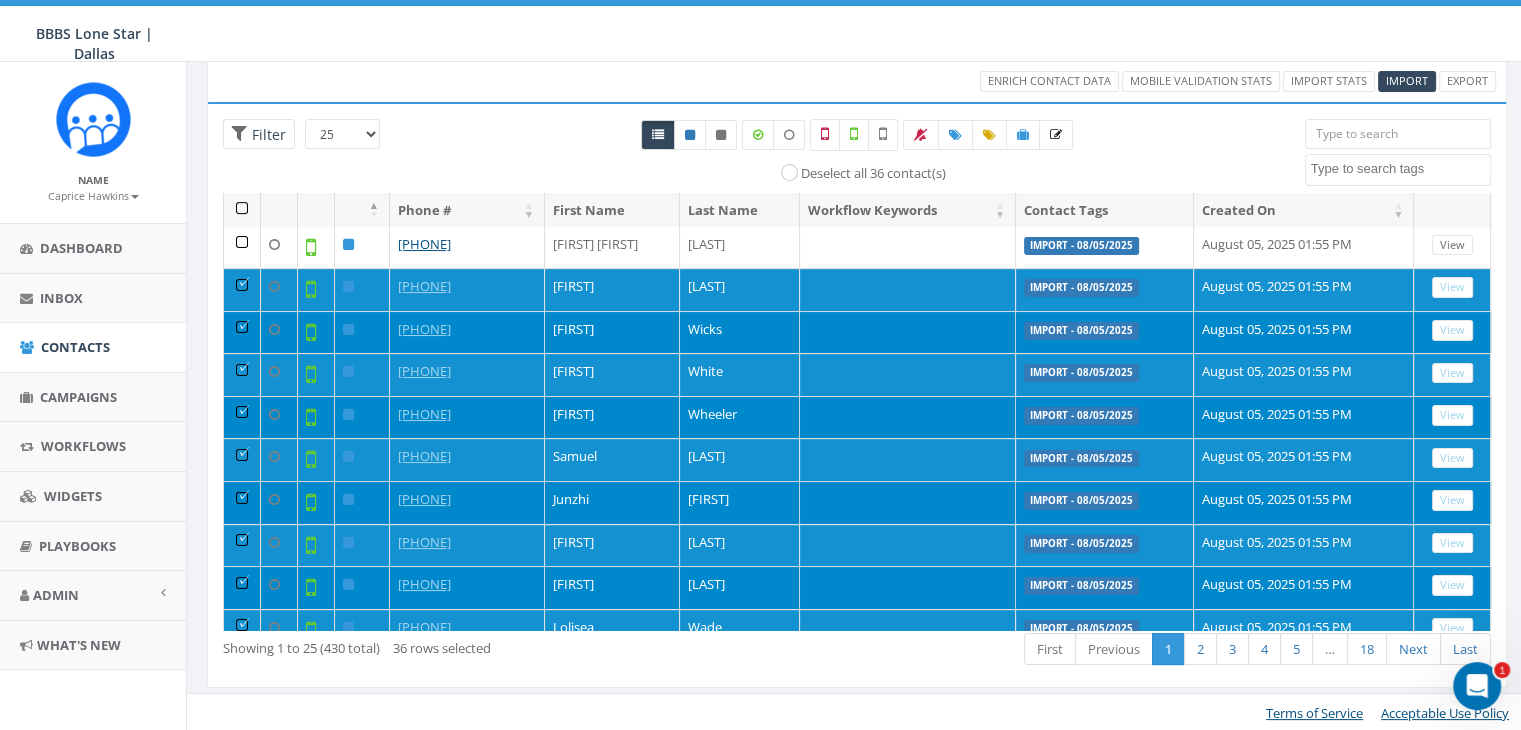 scroll, scrollTop: 600, scrollLeft: 0, axis: vertical 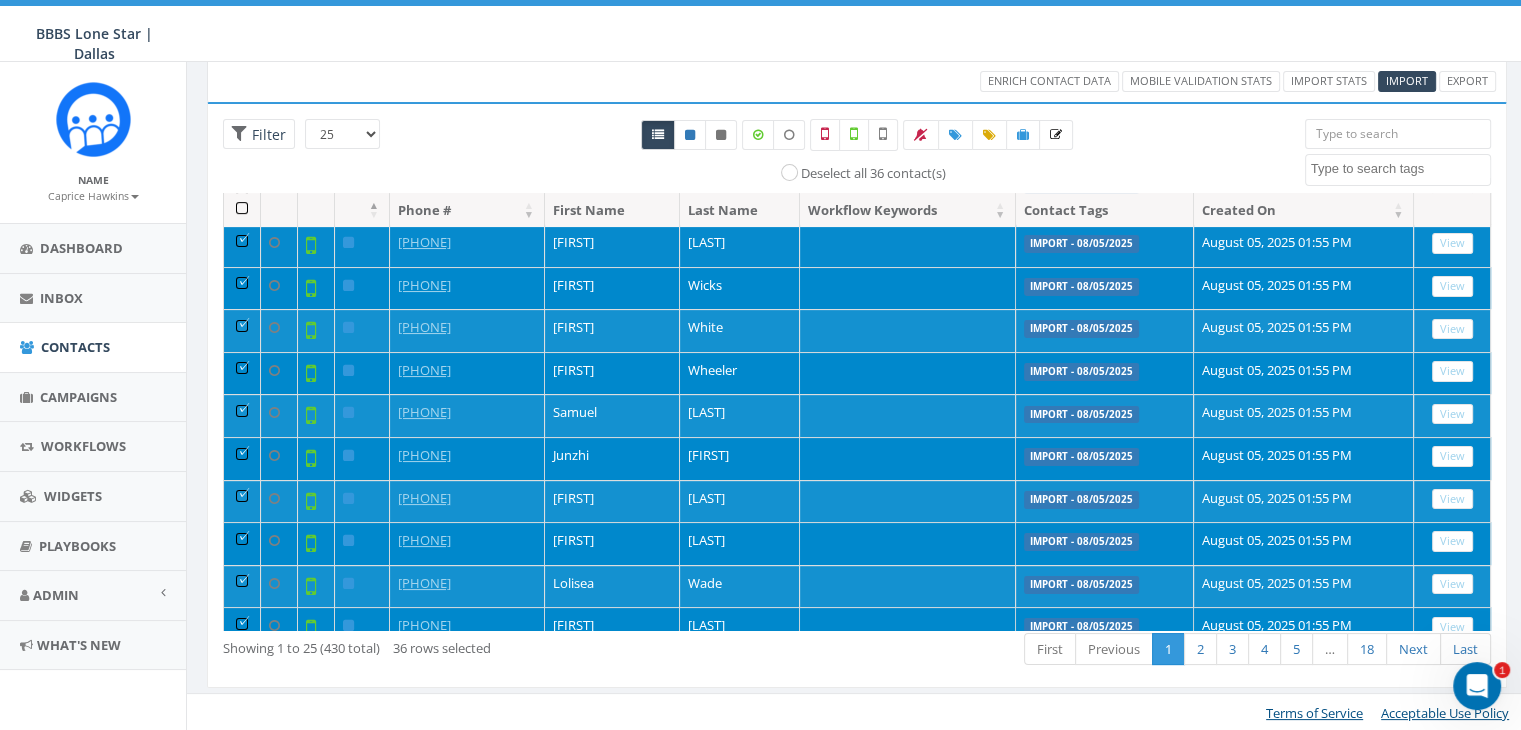 click at bounding box center (242, 245) 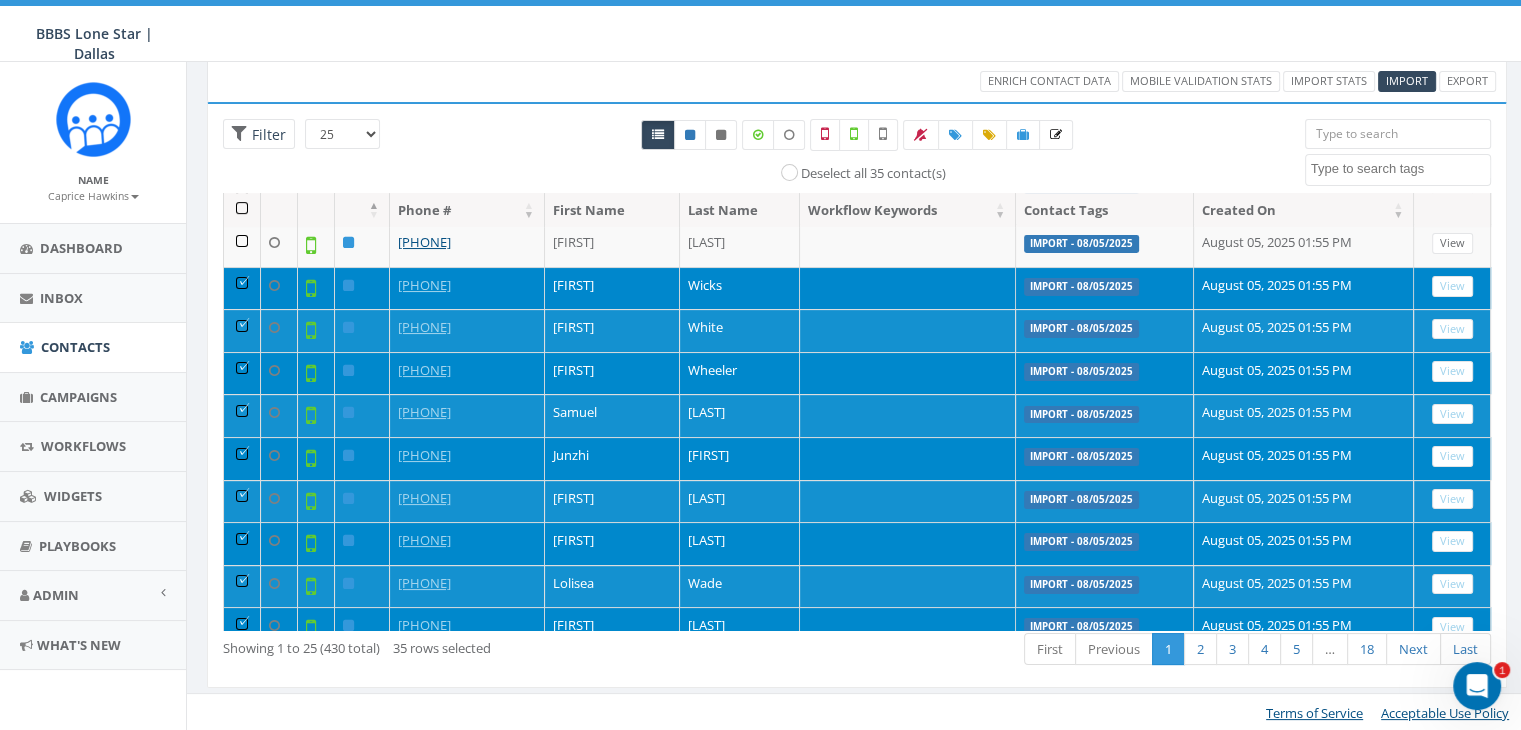 click at bounding box center [242, 288] 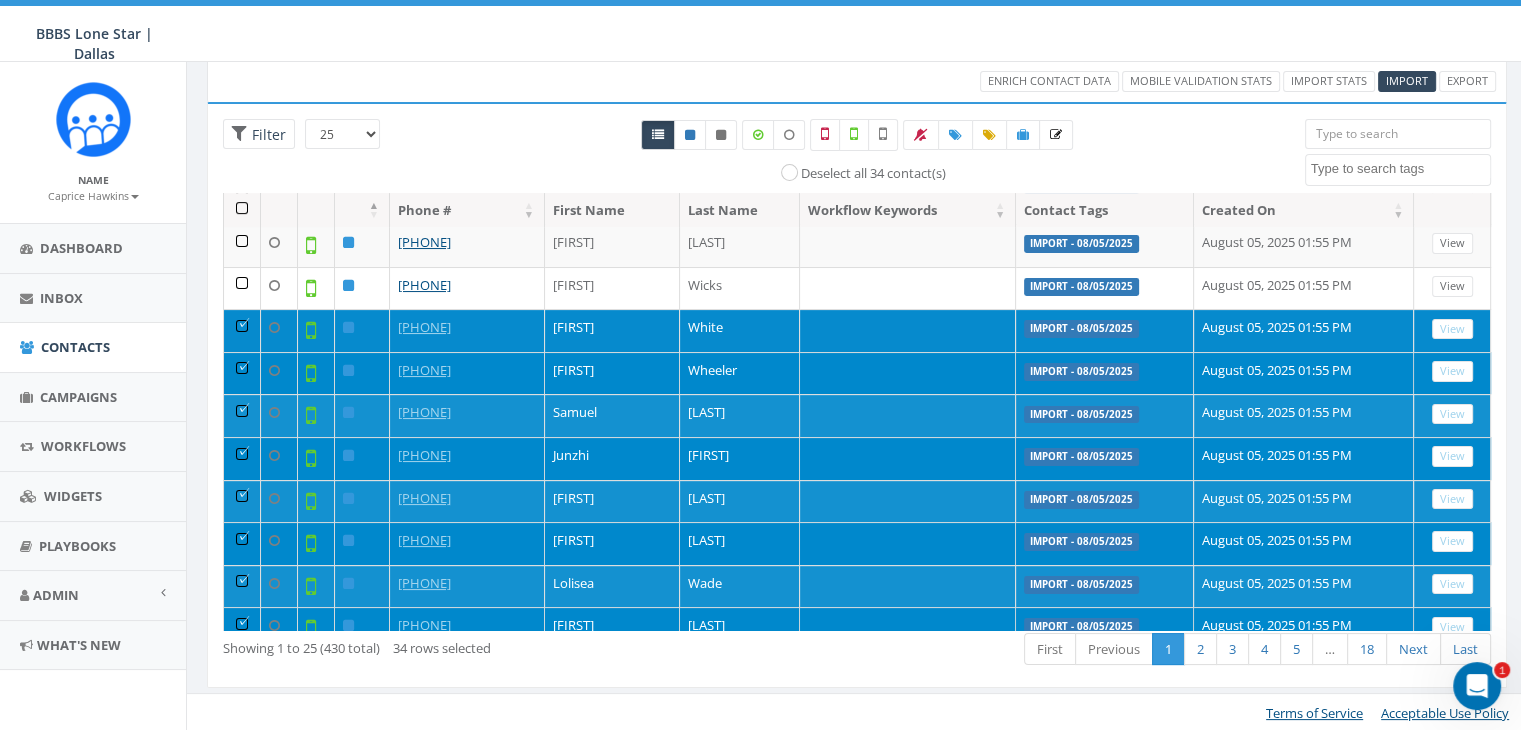 click at bounding box center [242, 330] 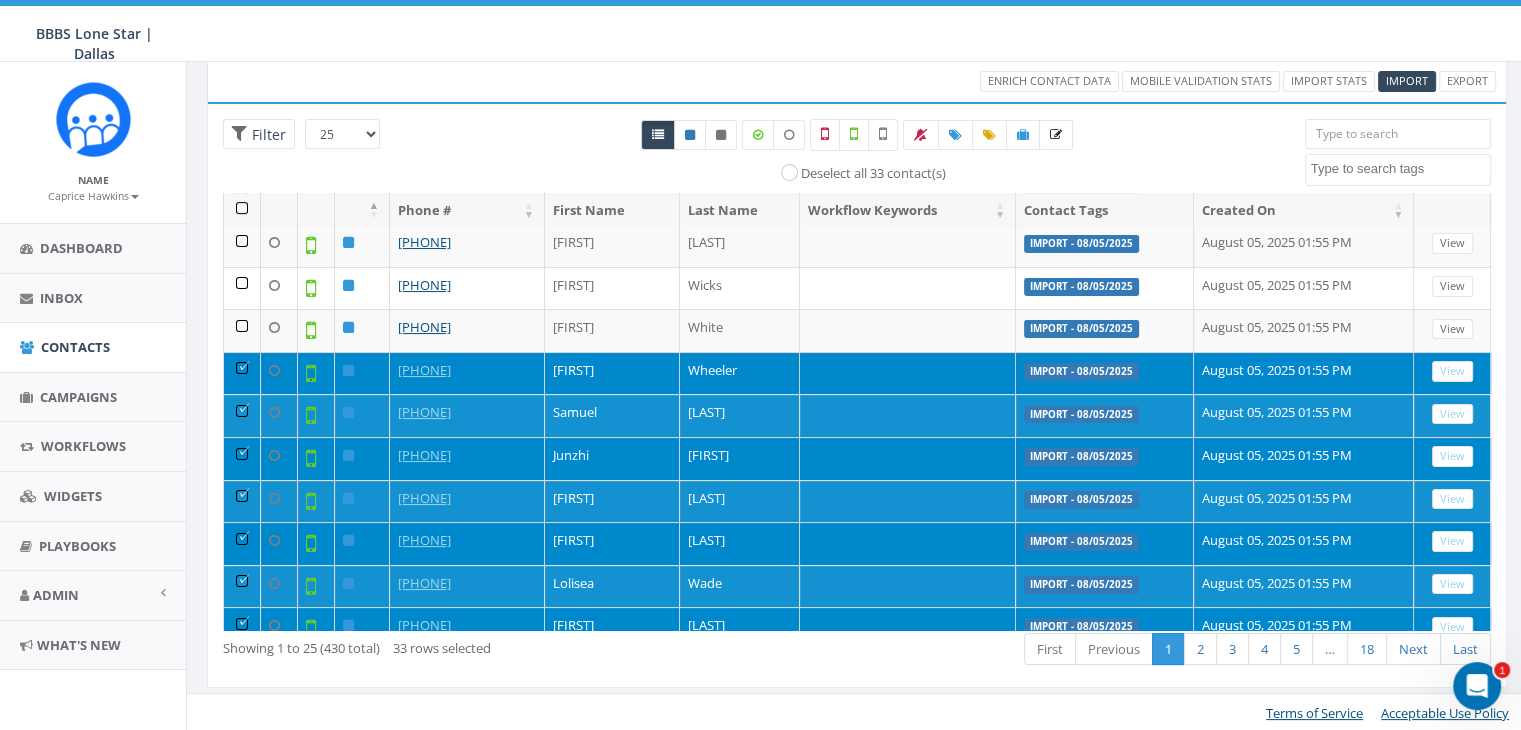 click at bounding box center [242, 373] 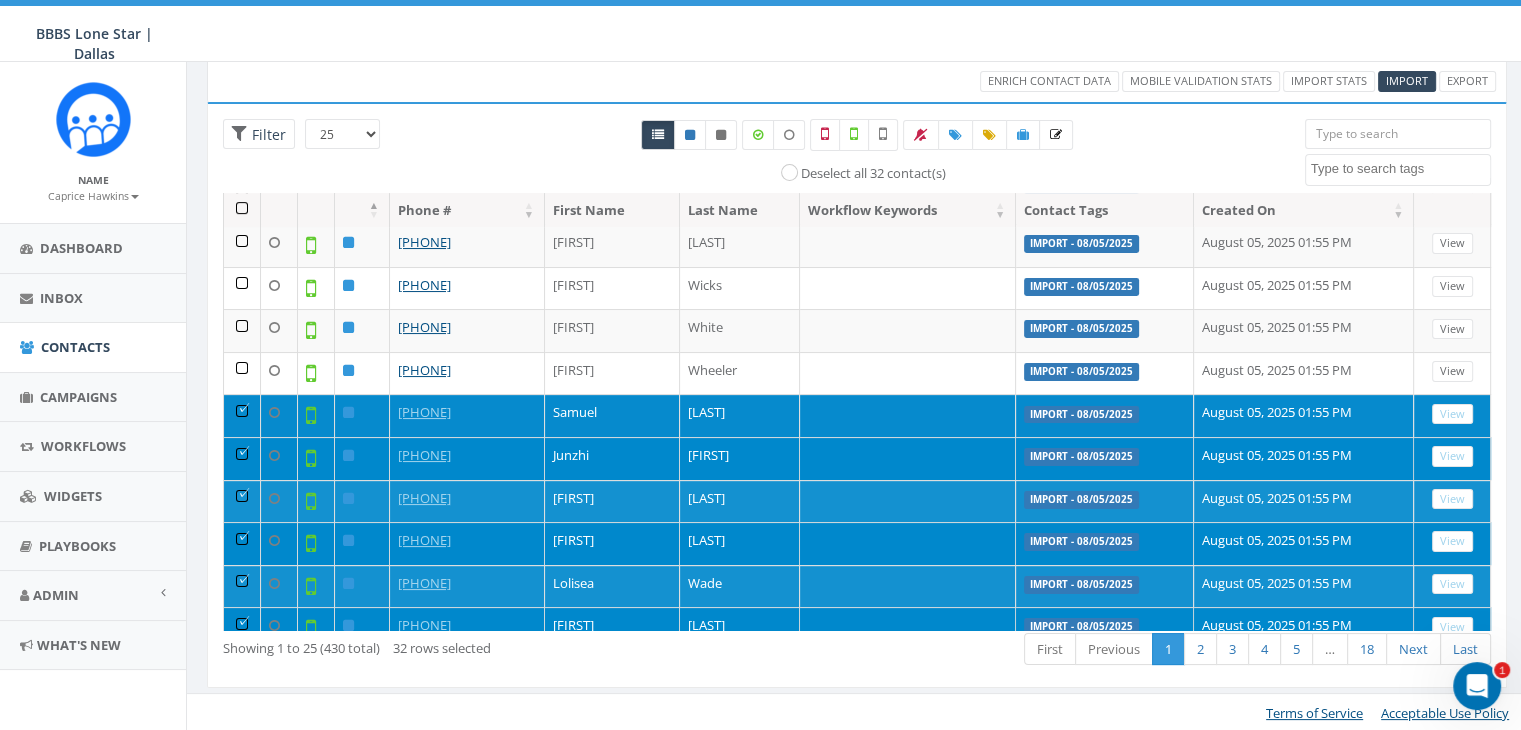 click at bounding box center [242, 415] 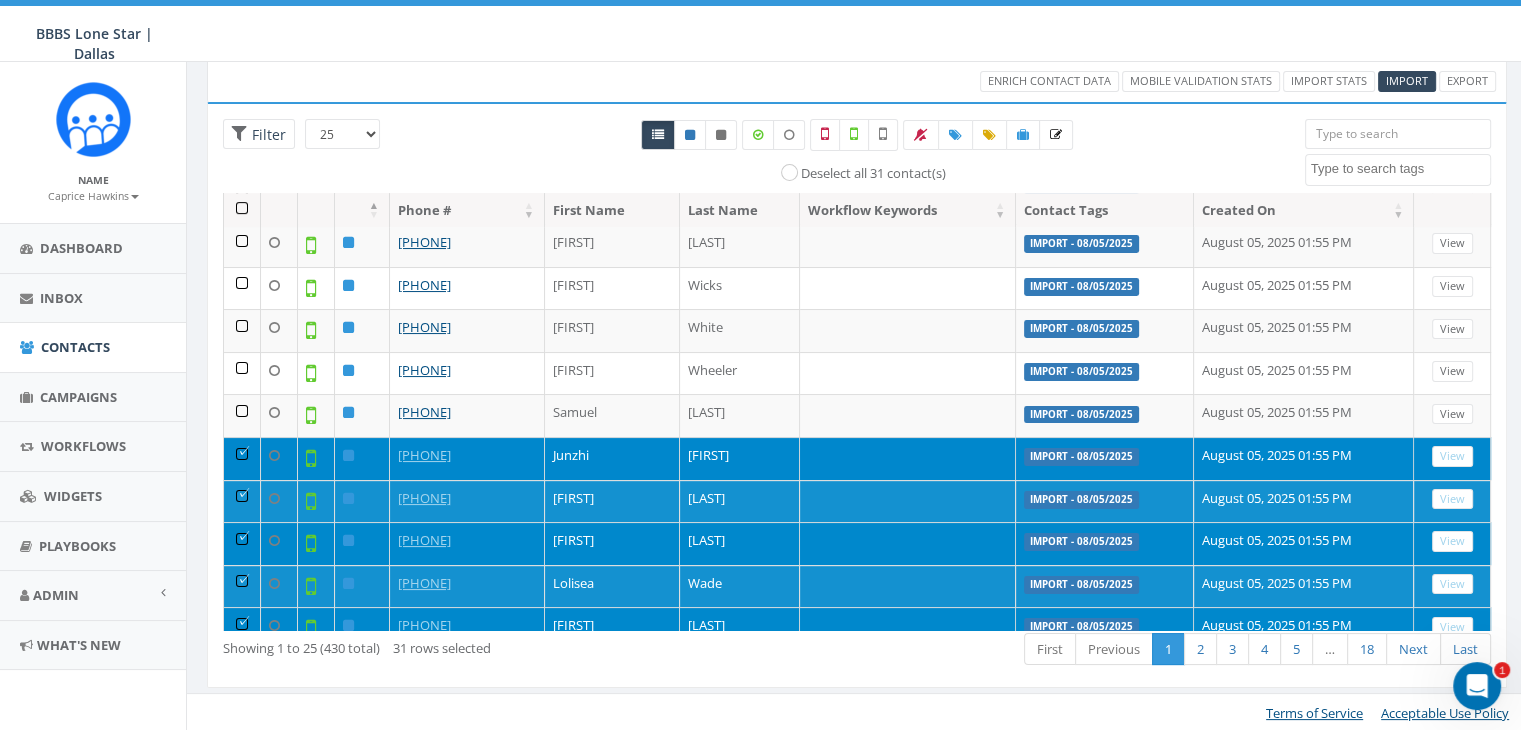 click at bounding box center (242, 458) 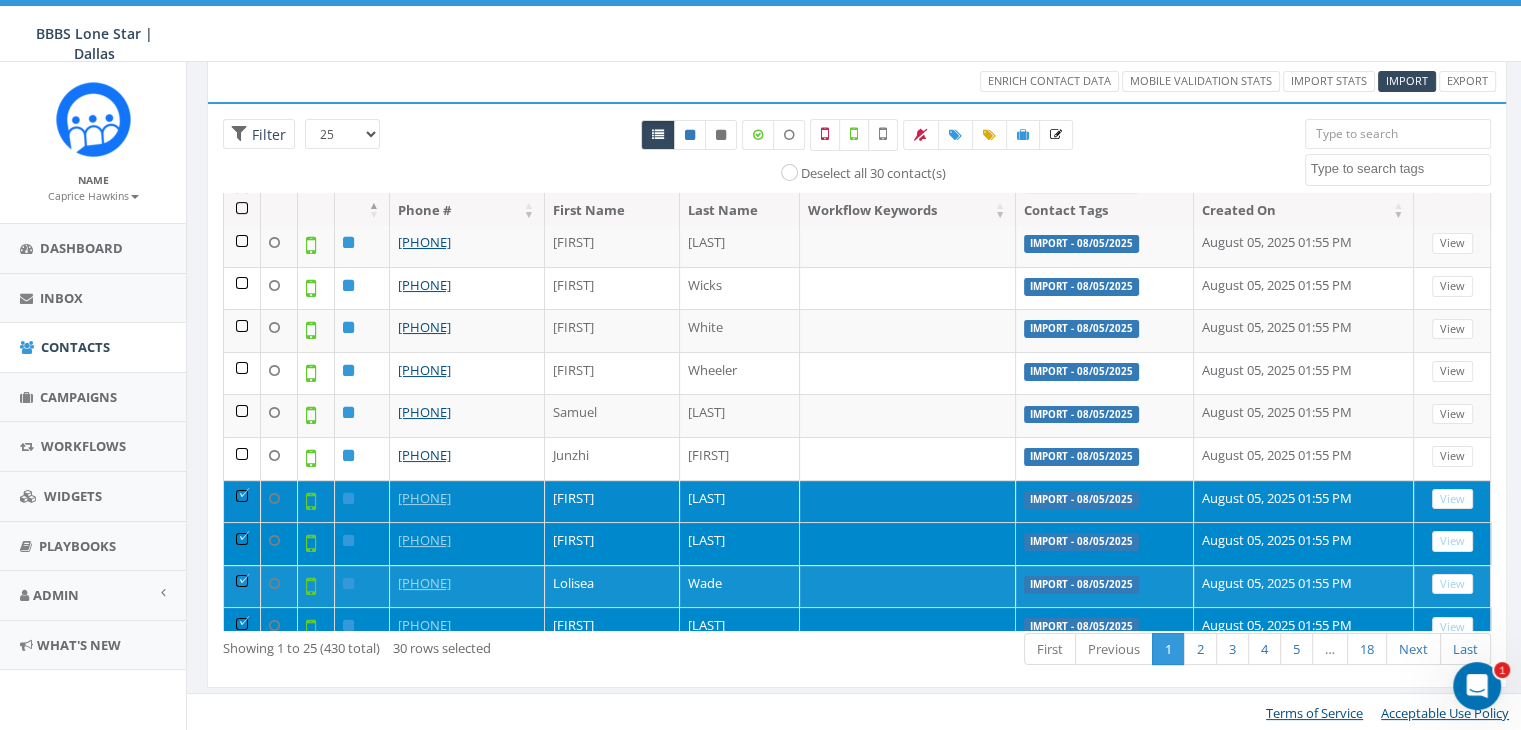 click at bounding box center (242, 501) 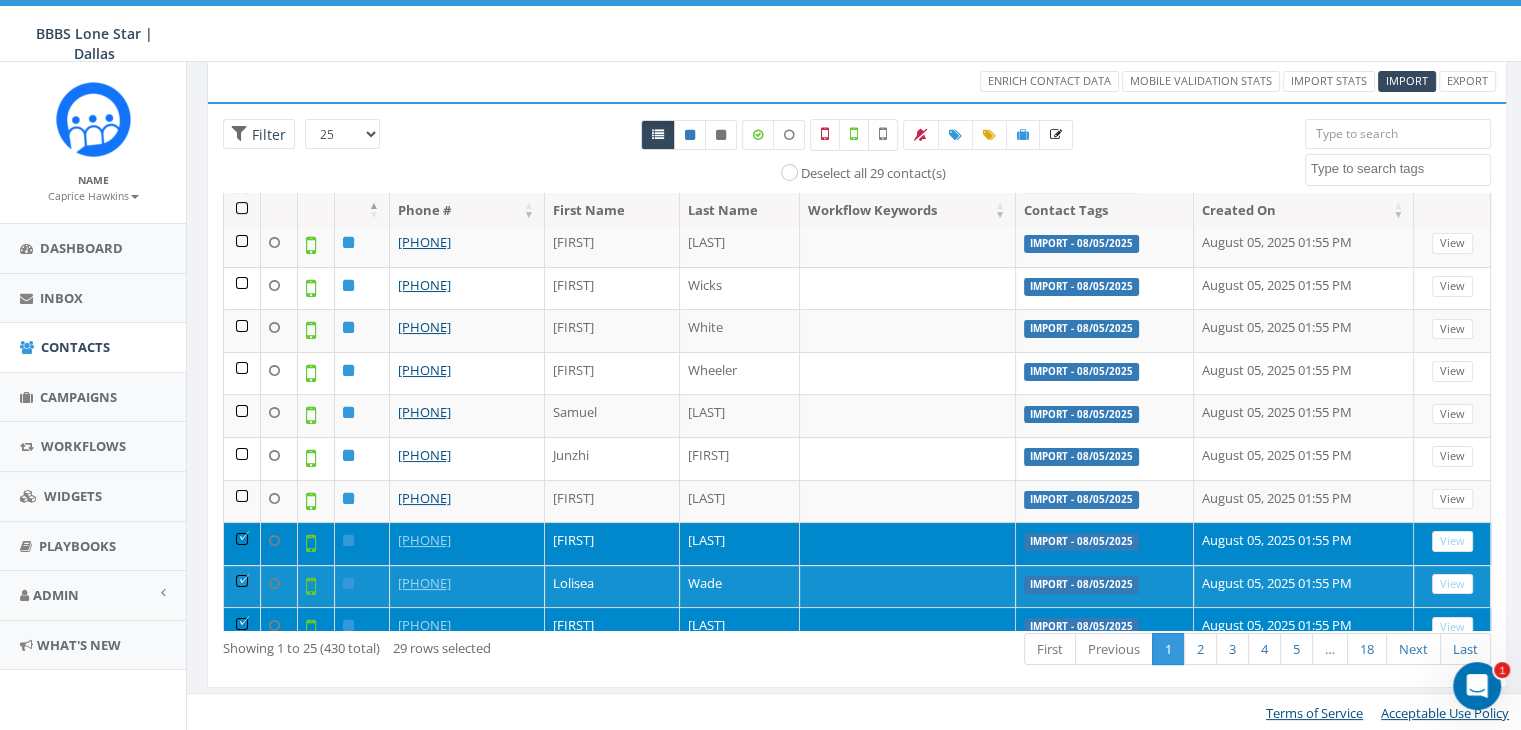 click at bounding box center (242, 543) 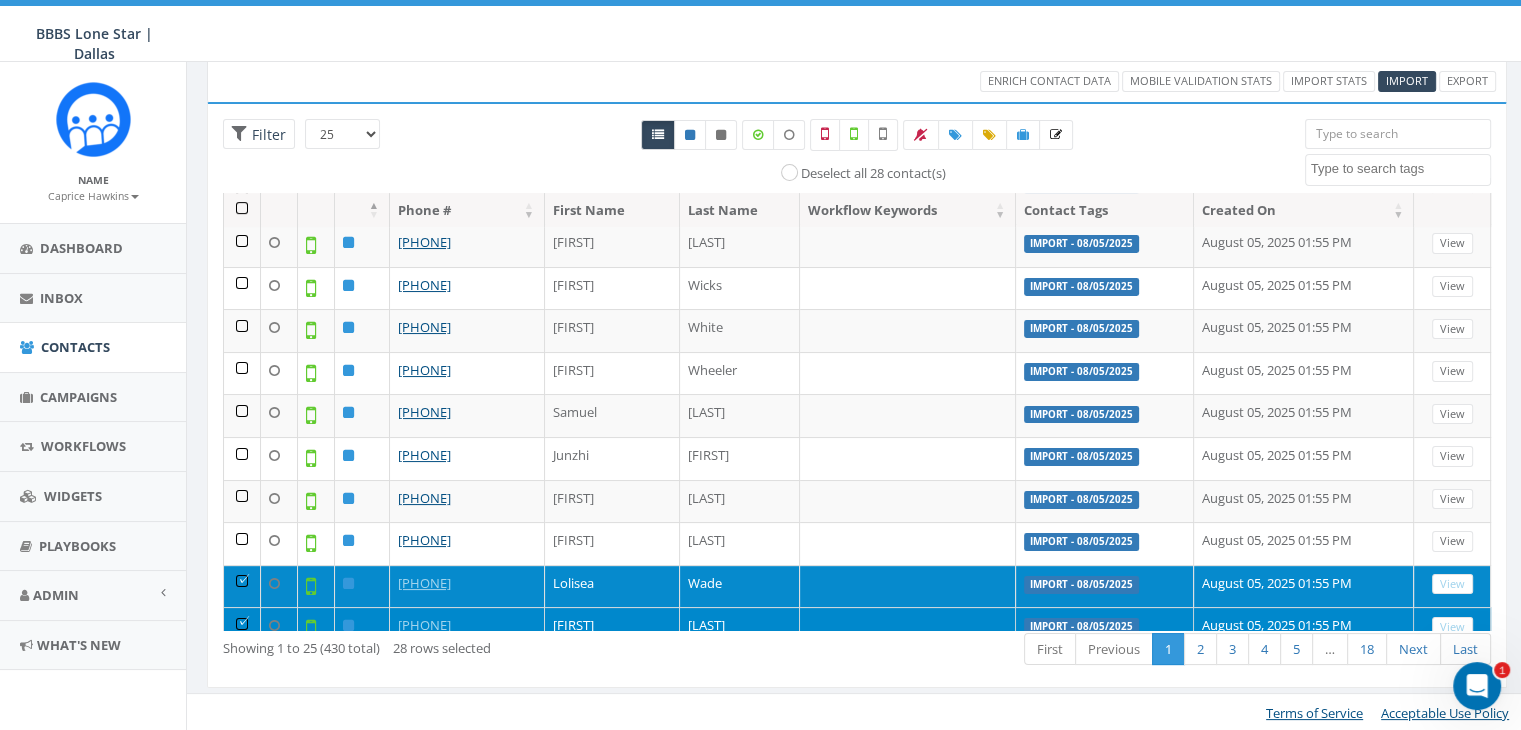 click at bounding box center (242, 586) 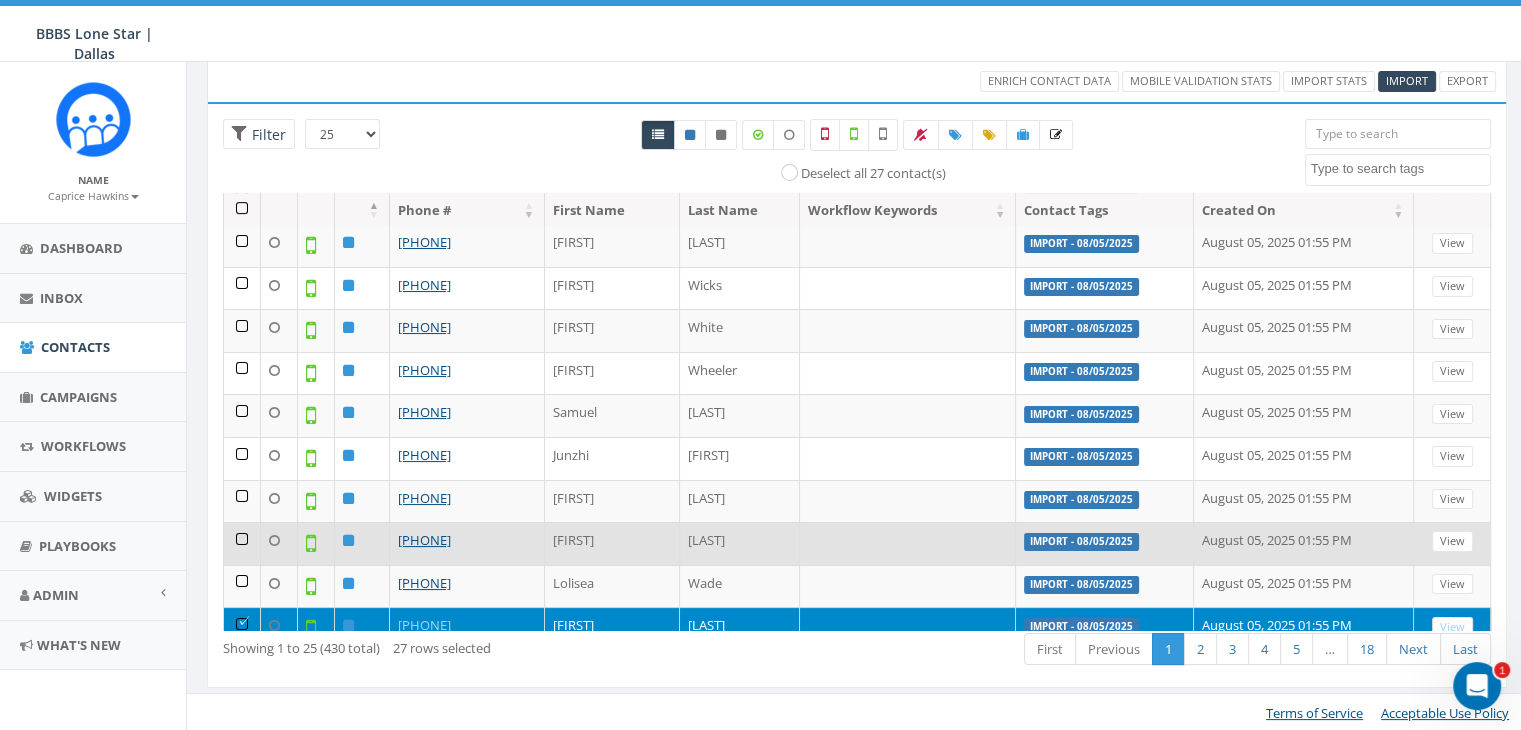 scroll, scrollTop: 668, scrollLeft: 0, axis: vertical 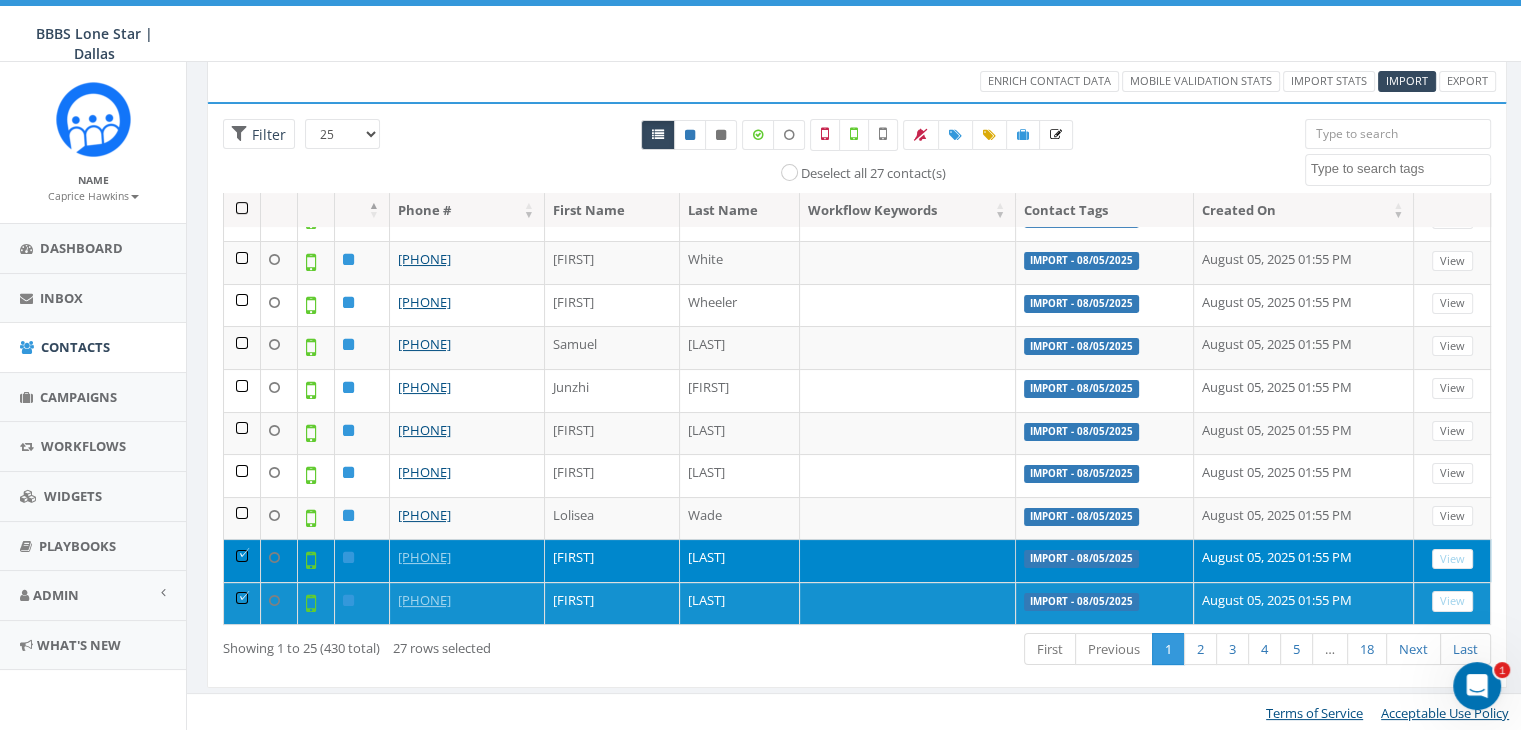 click at bounding box center [242, 560] 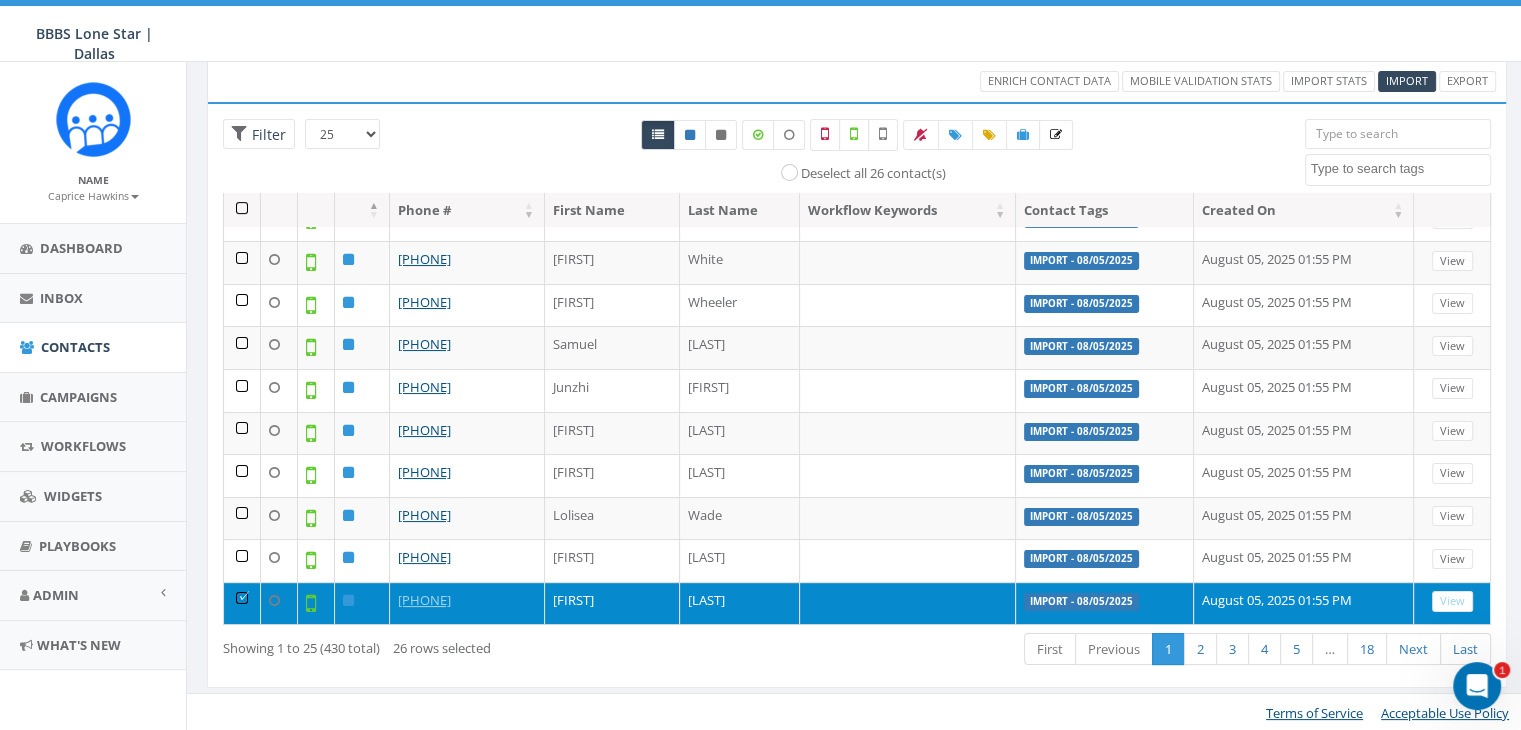 click at bounding box center [242, 603] 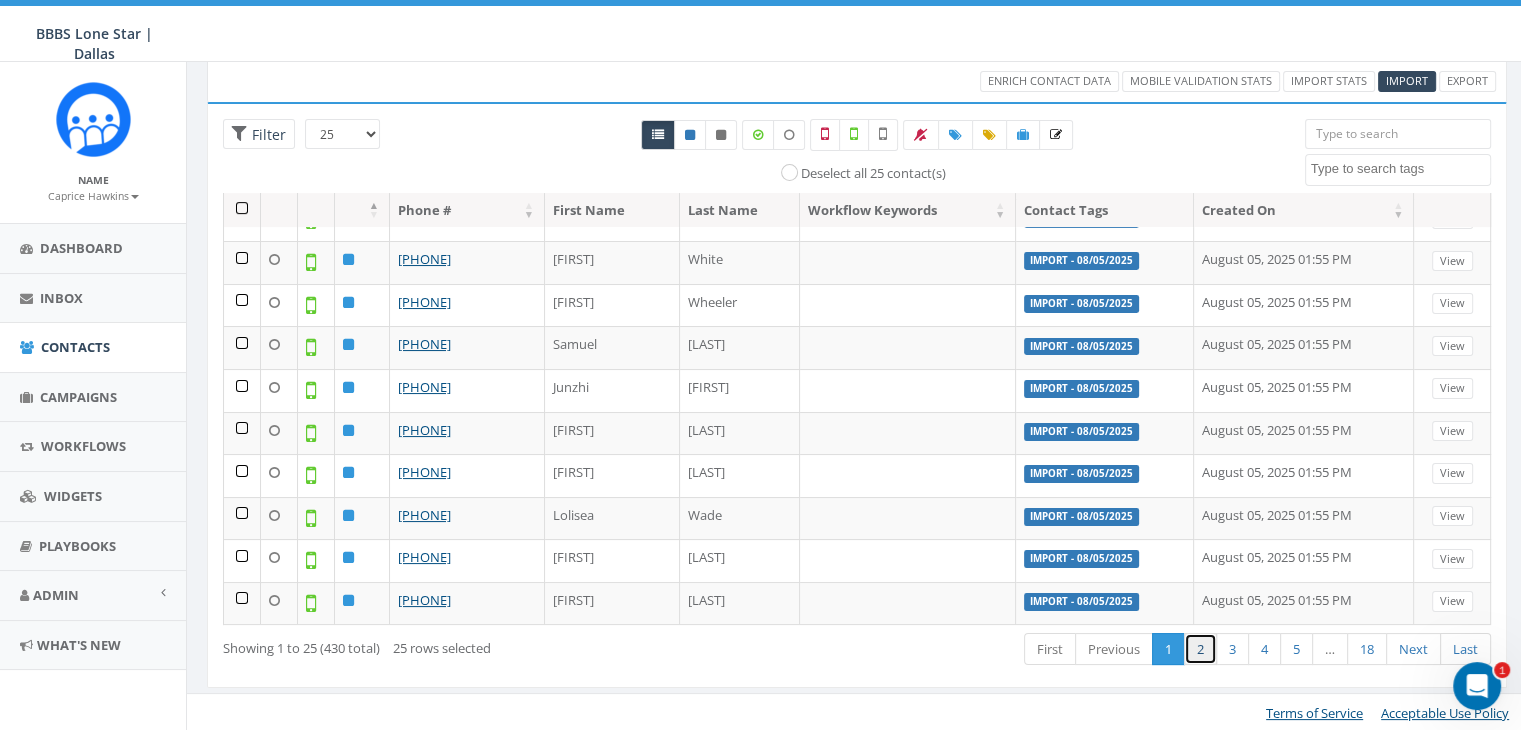 click on "2" at bounding box center (1200, 649) 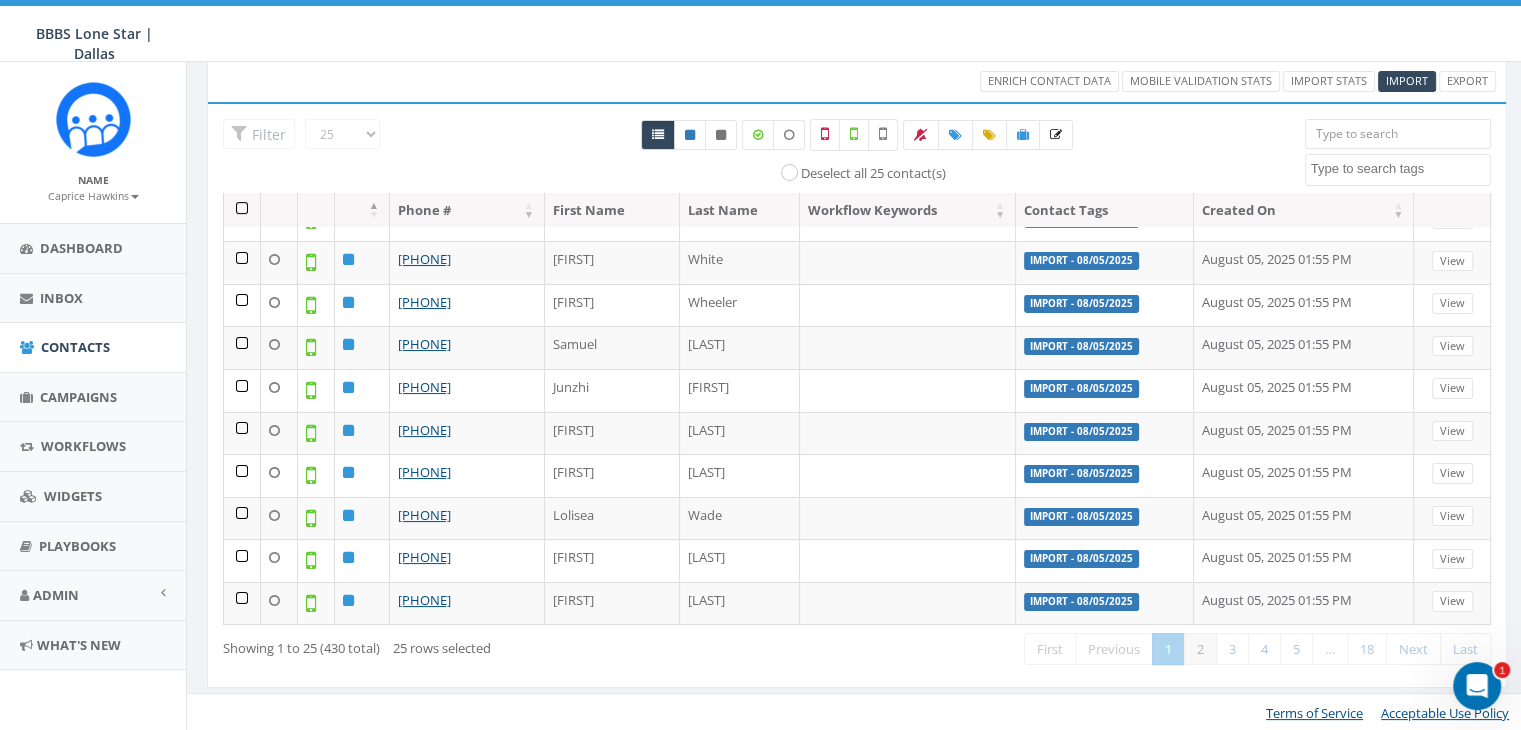 radio on "true" 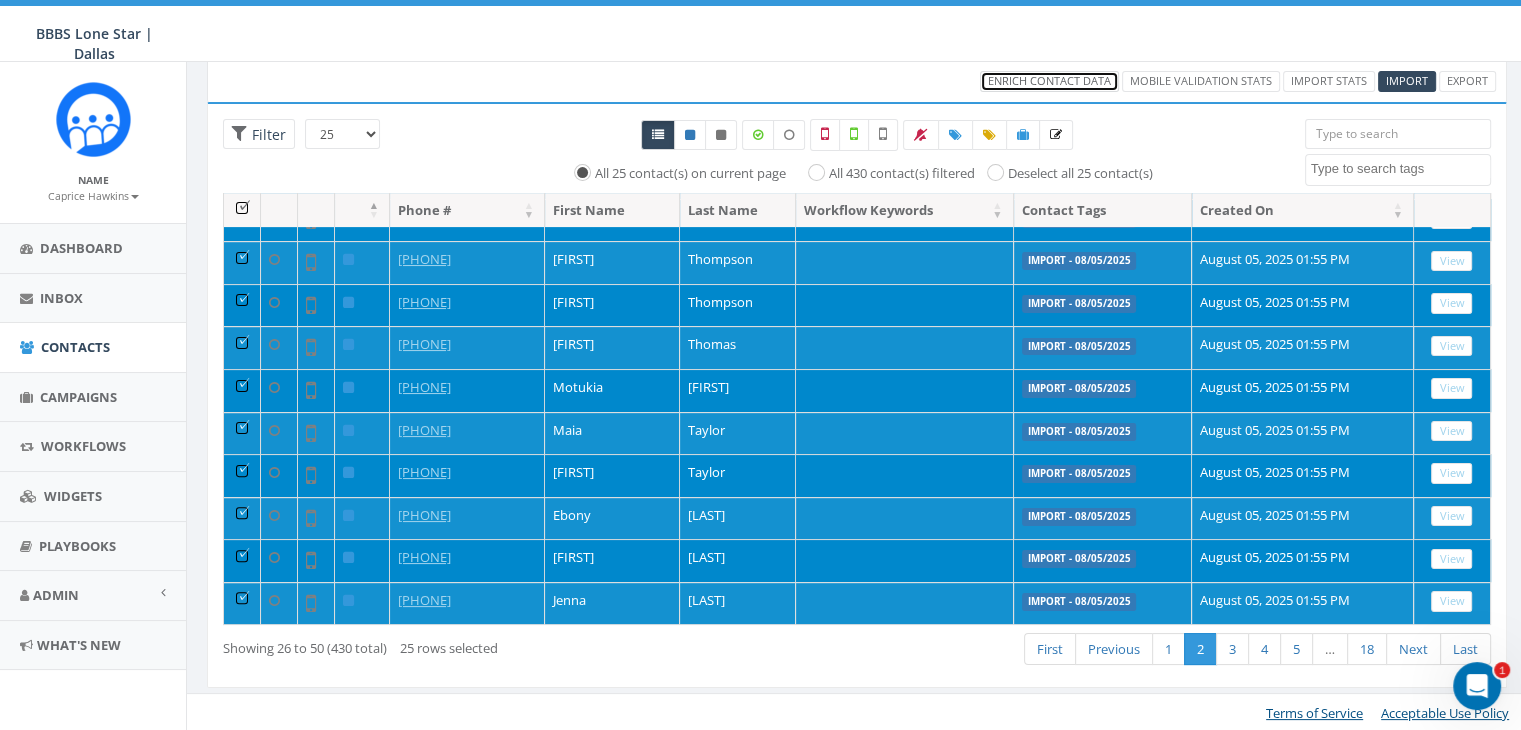 click on "Enrich Contact Data" at bounding box center (1049, 80) 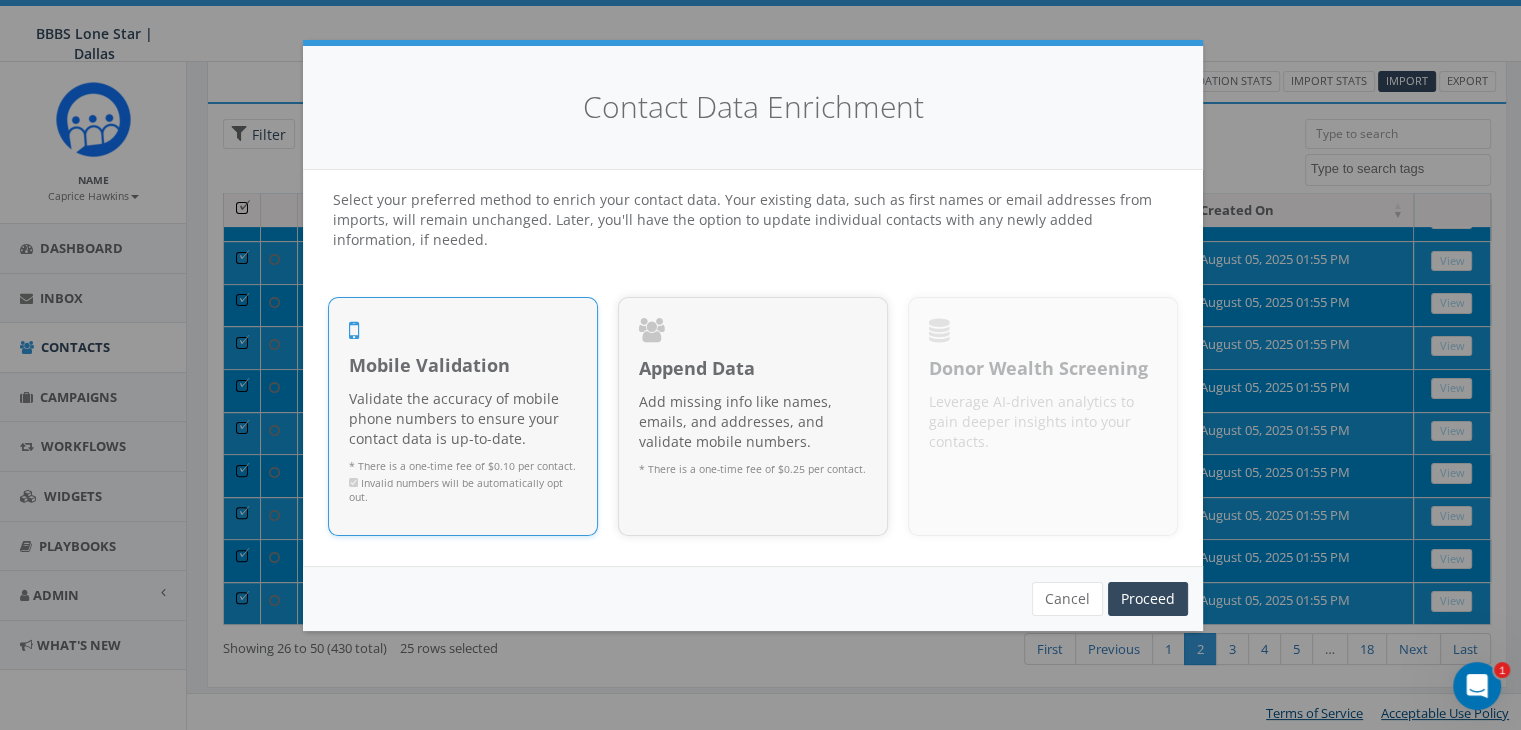 click on "Validate the accuracy of mobile phone numbers to ensure your contact data is up-to-date." at bounding box center (463, 419) 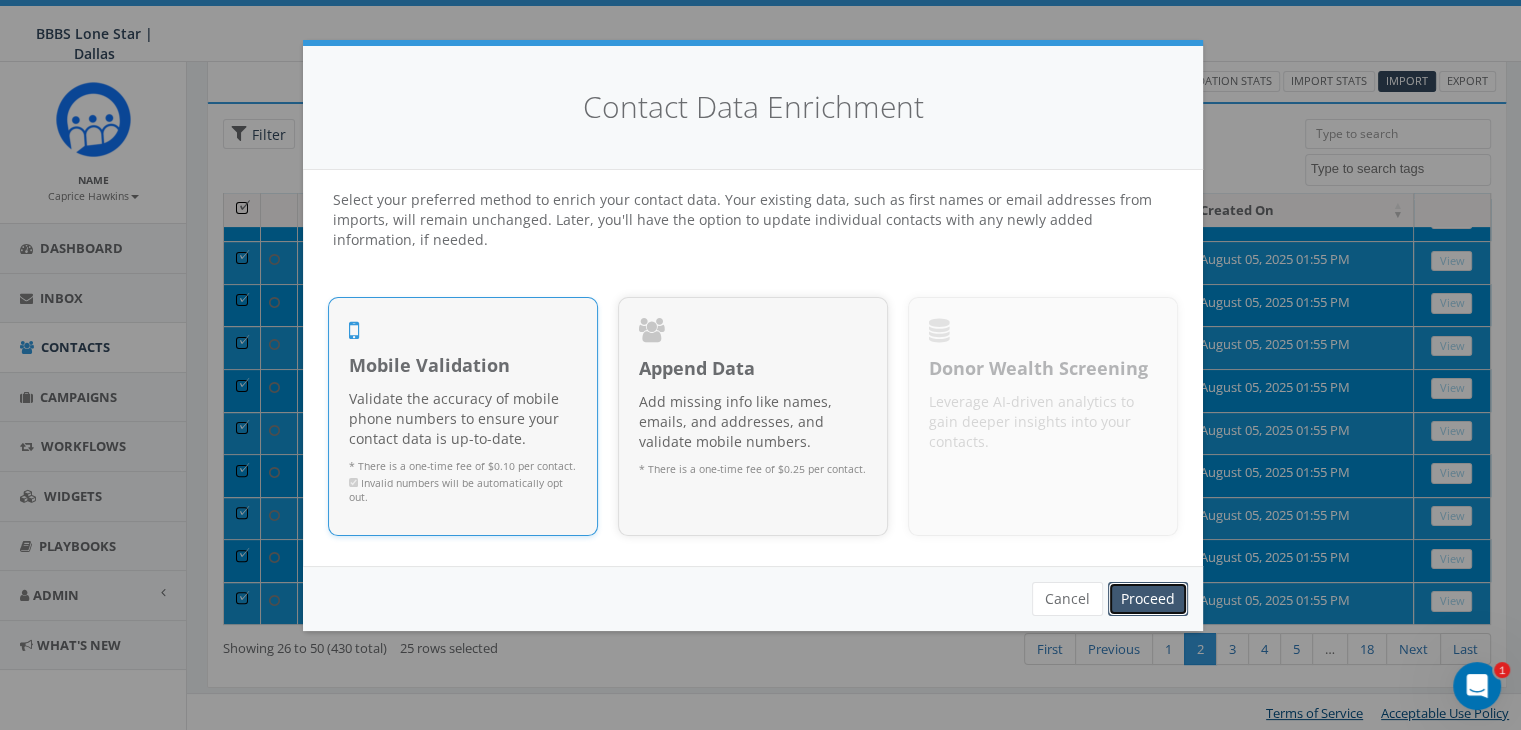 click on "Proceed" at bounding box center [1148, 599] 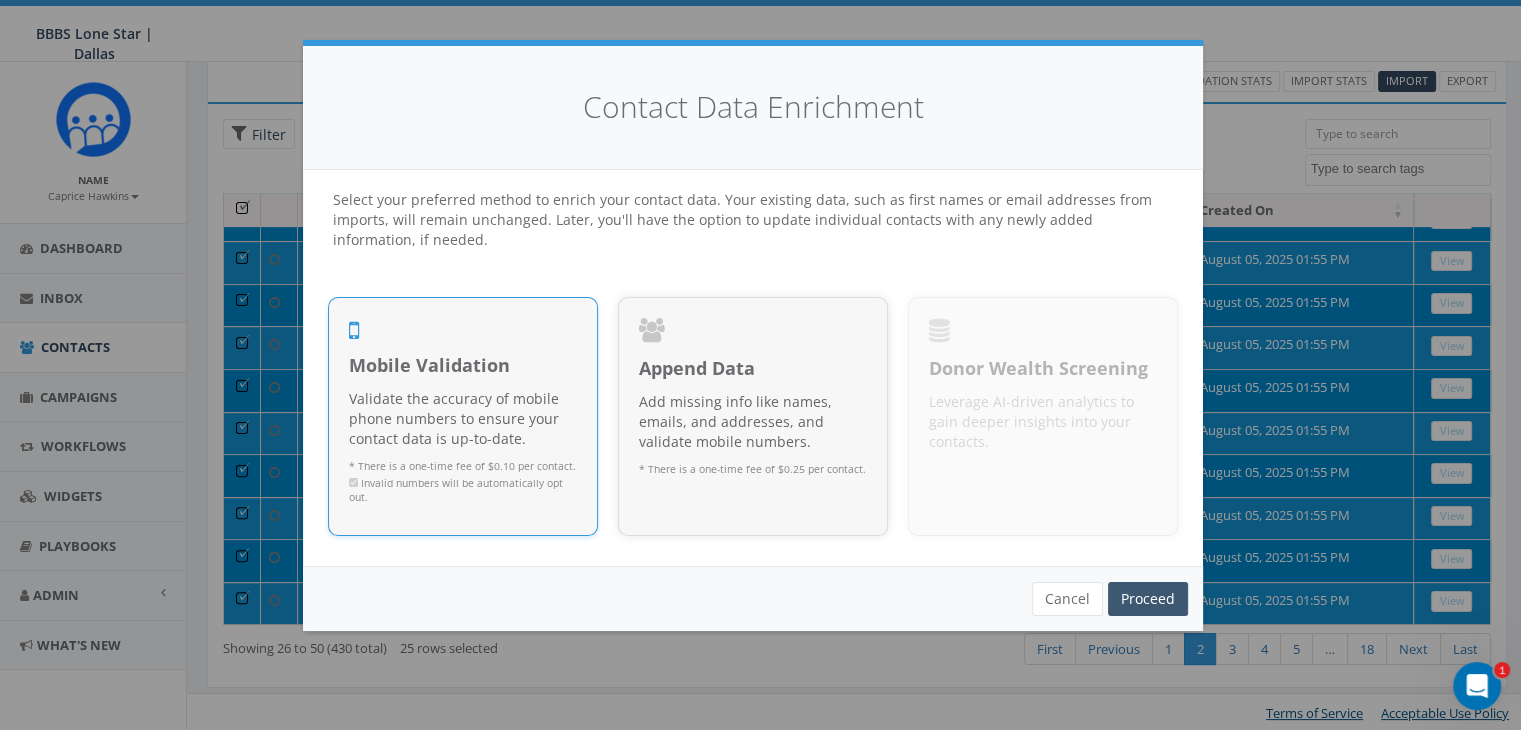 scroll, scrollTop: 0, scrollLeft: 0, axis: both 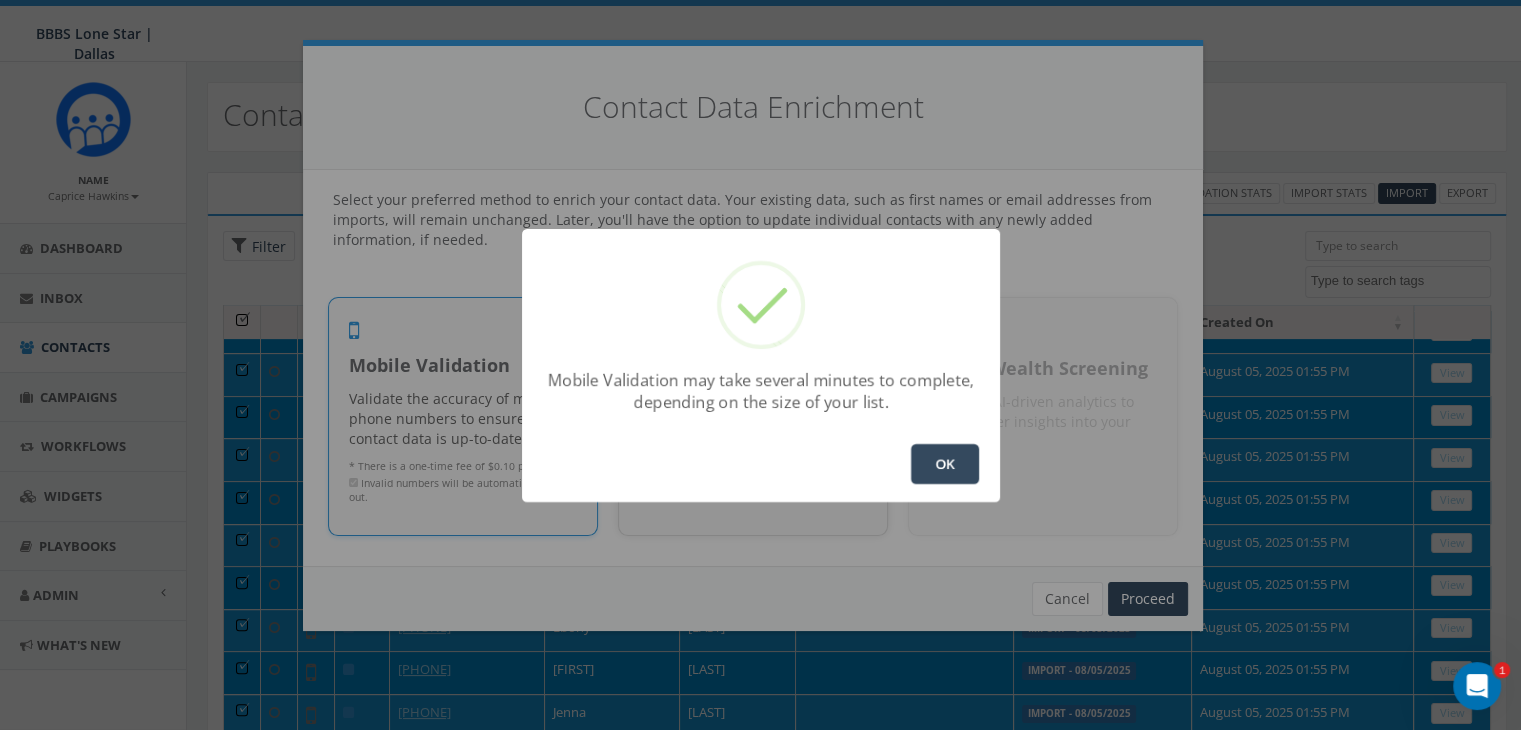 click on "OK" at bounding box center [945, 464] 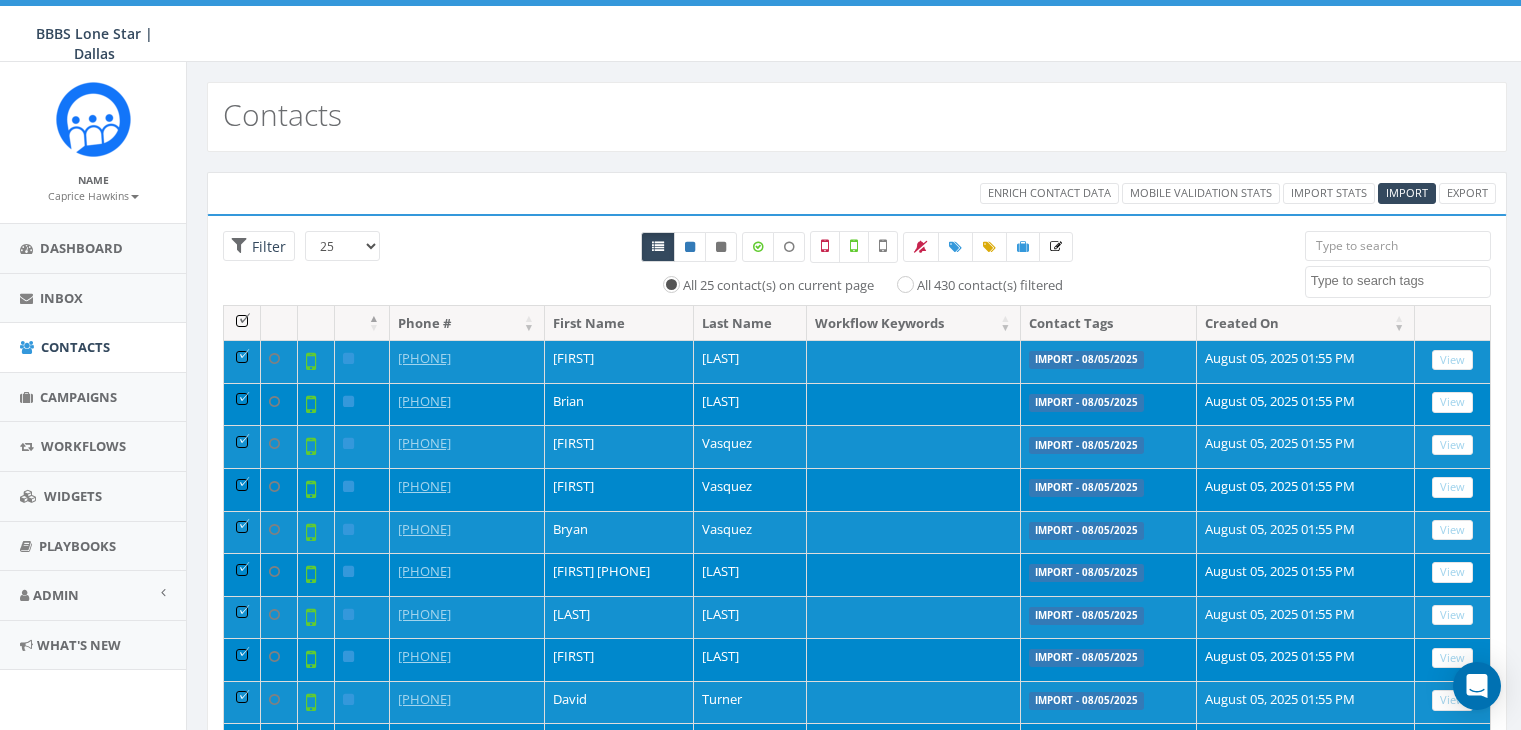 select 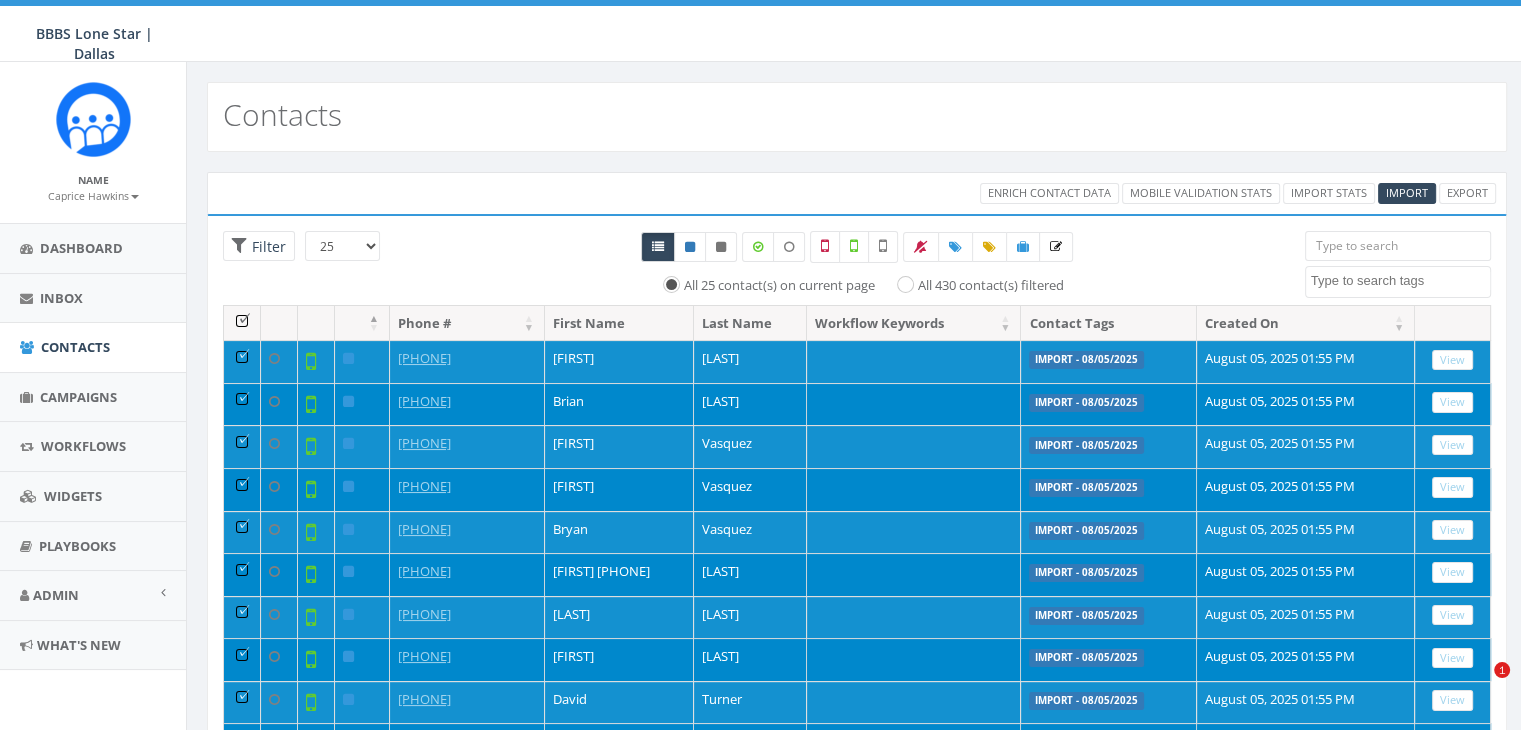 scroll, scrollTop: 0, scrollLeft: 0, axis: both 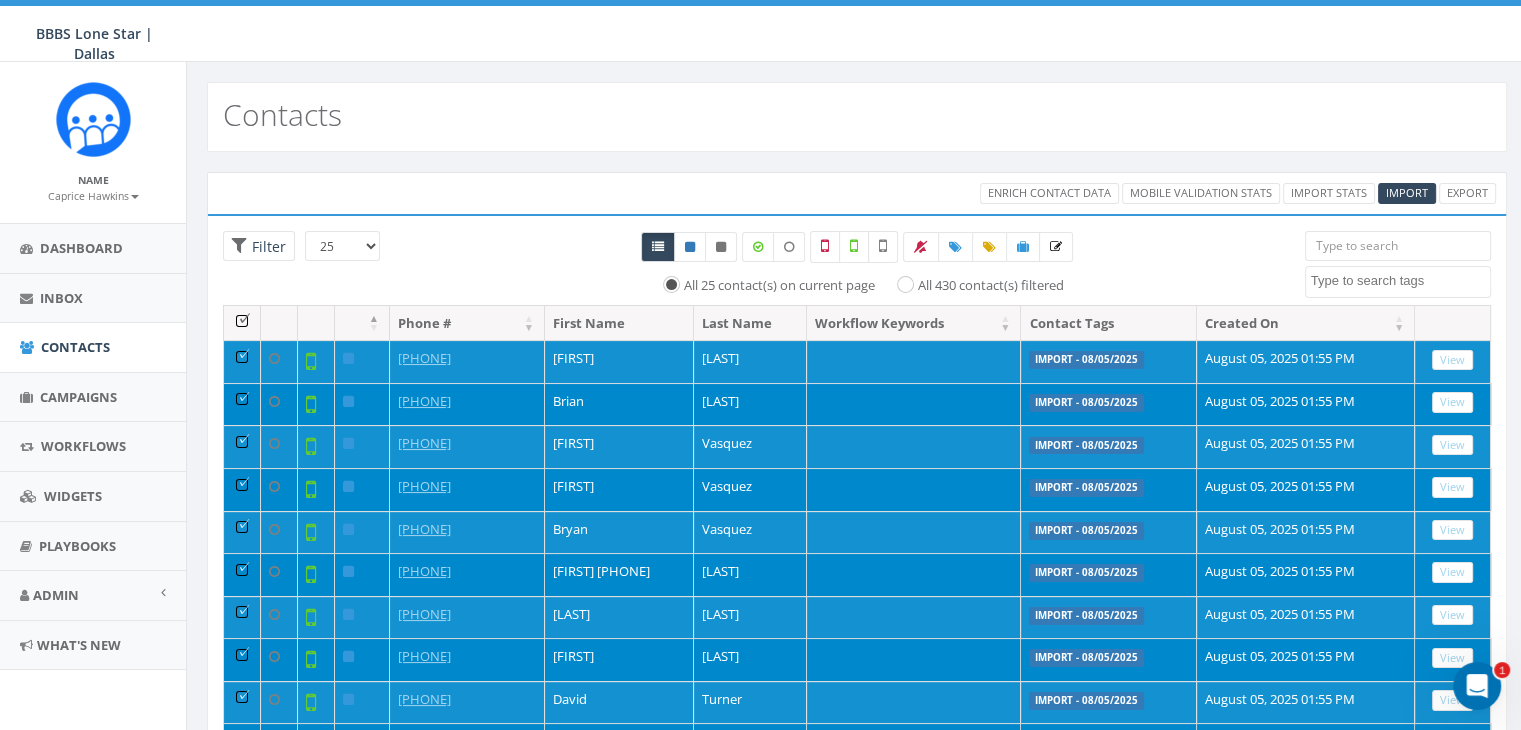 click at bounding box center (242, 323) 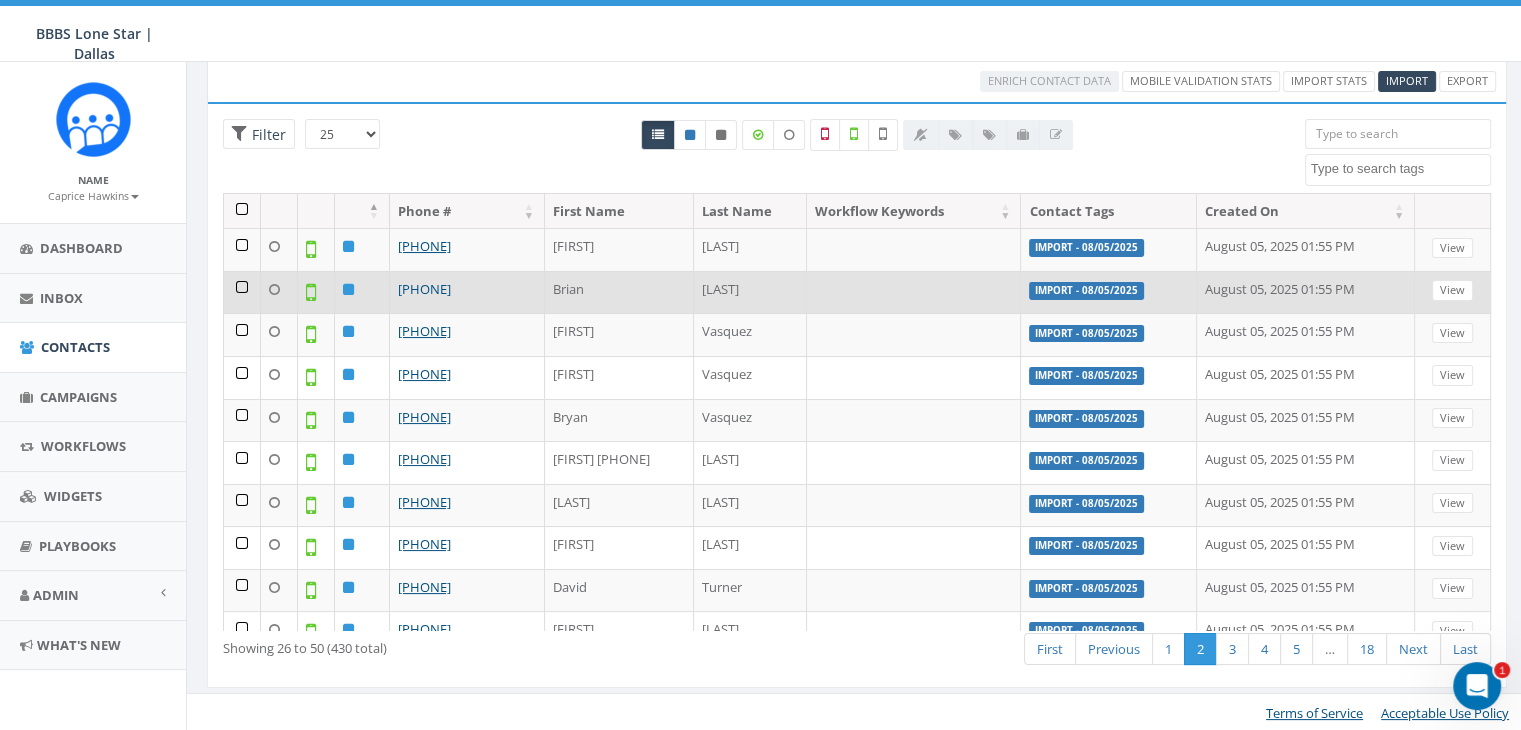 scroll, scrollTop: 112, scrollLeft: 0, axis: vertical 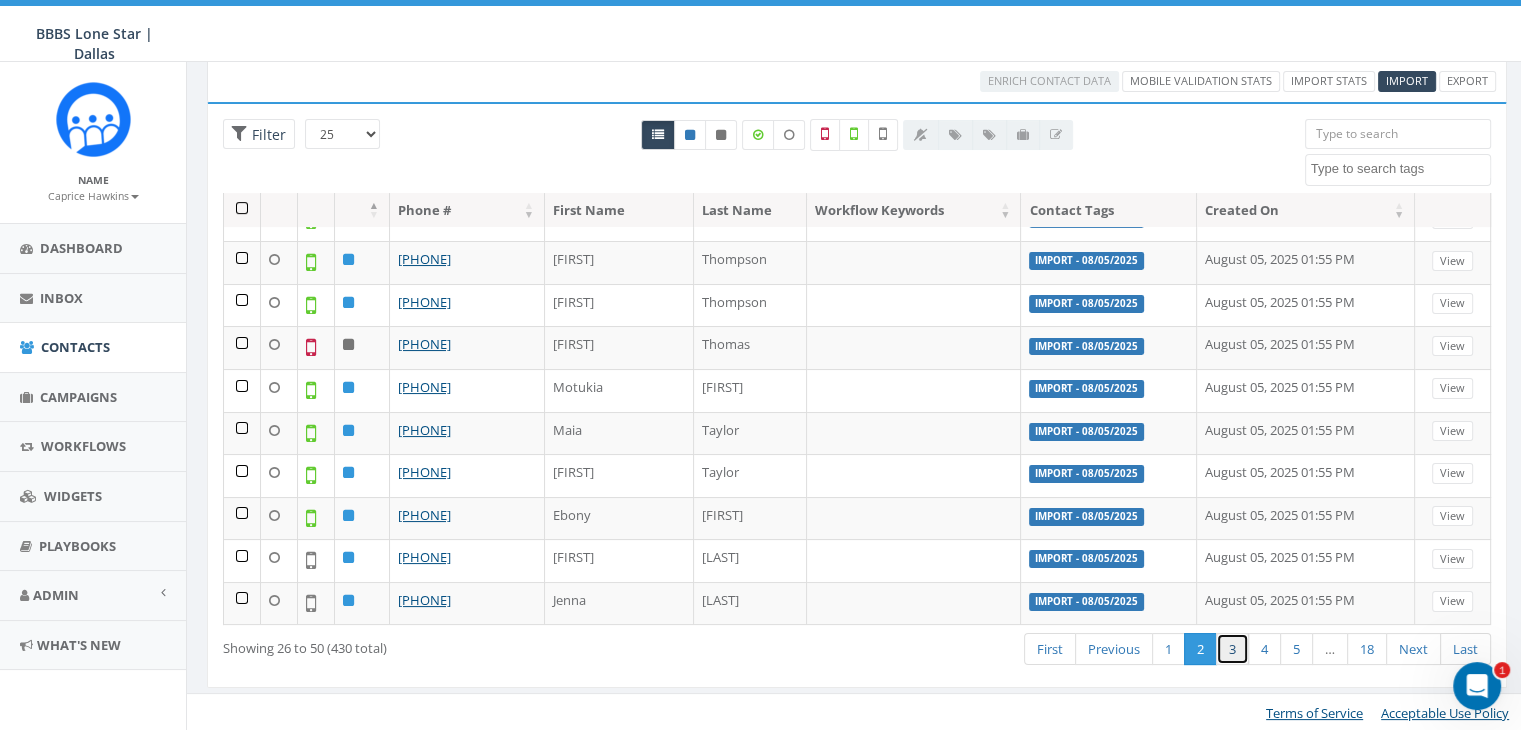 click on "3" at bounding box center [1232, 649] 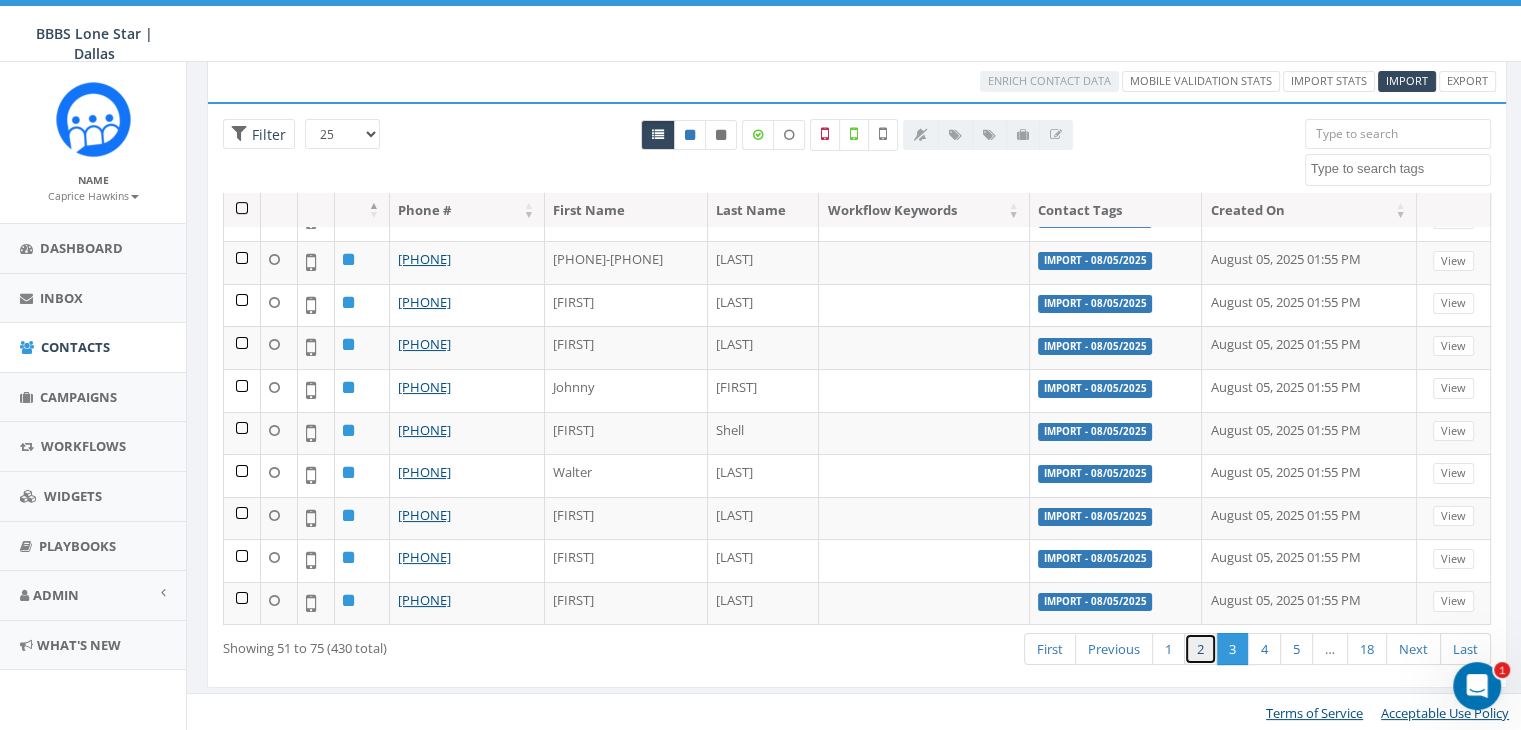 click on "2" at bounding box center (1200, 649) 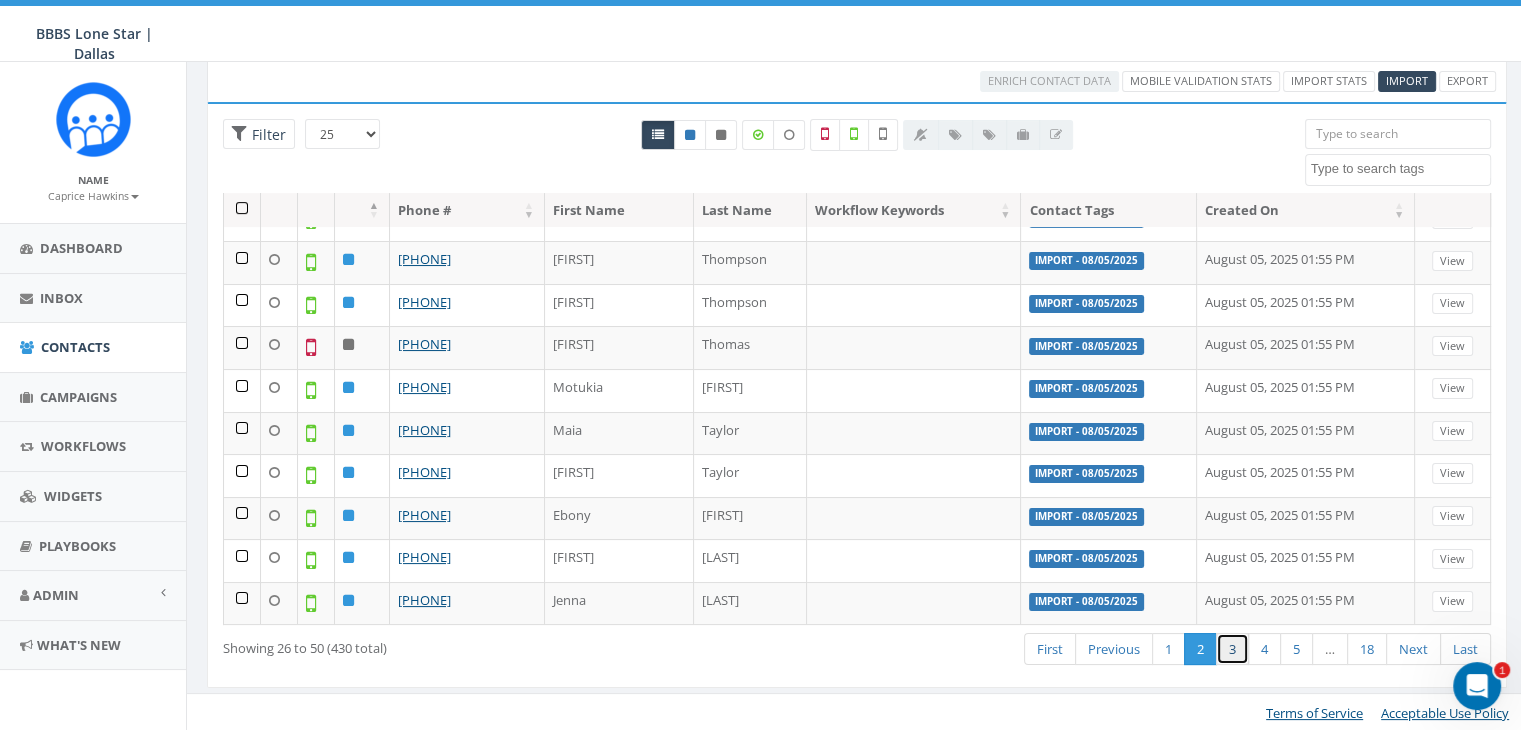 click on "3" at bounding box center [1232, 649] 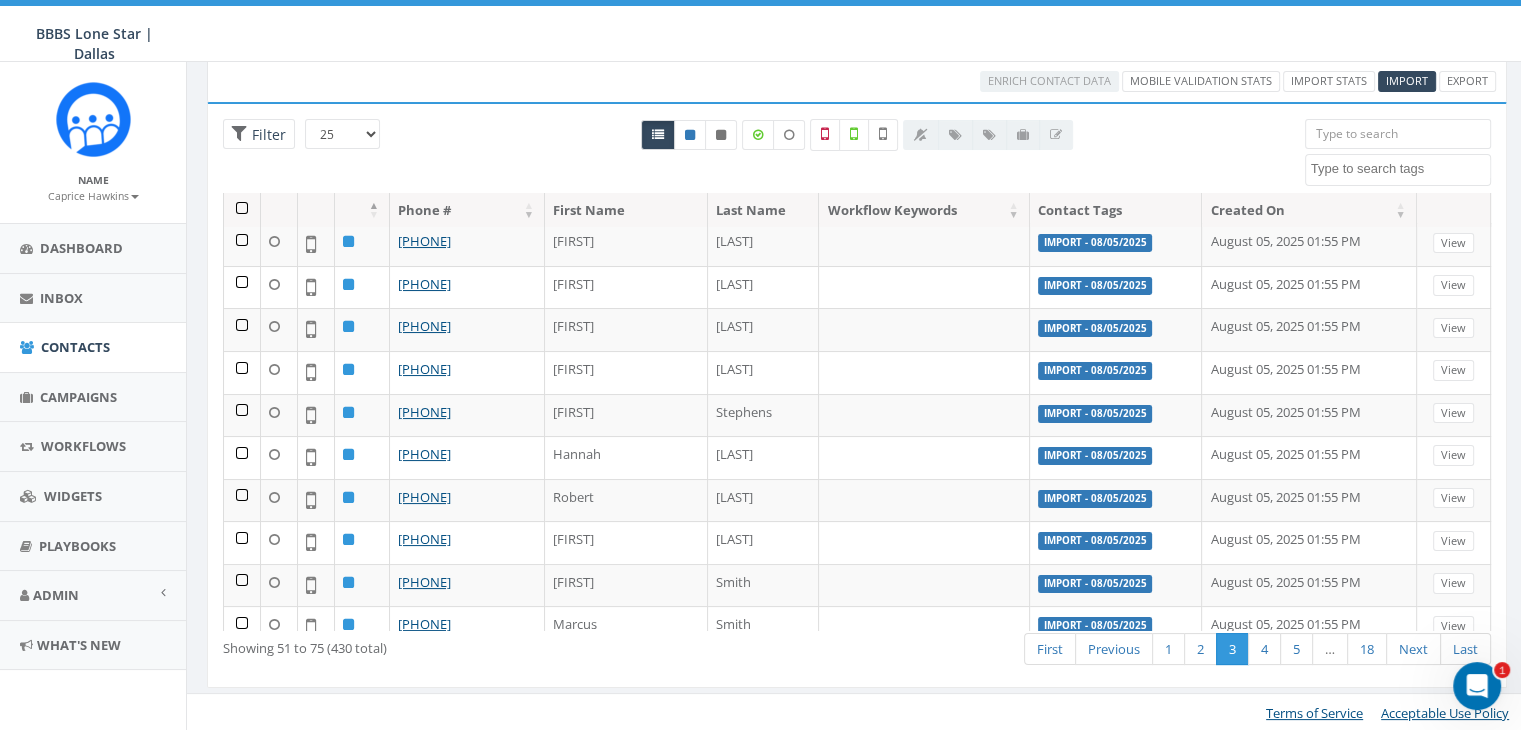scroll, scrollTop: 0, scrollLeft: 0, axis: both 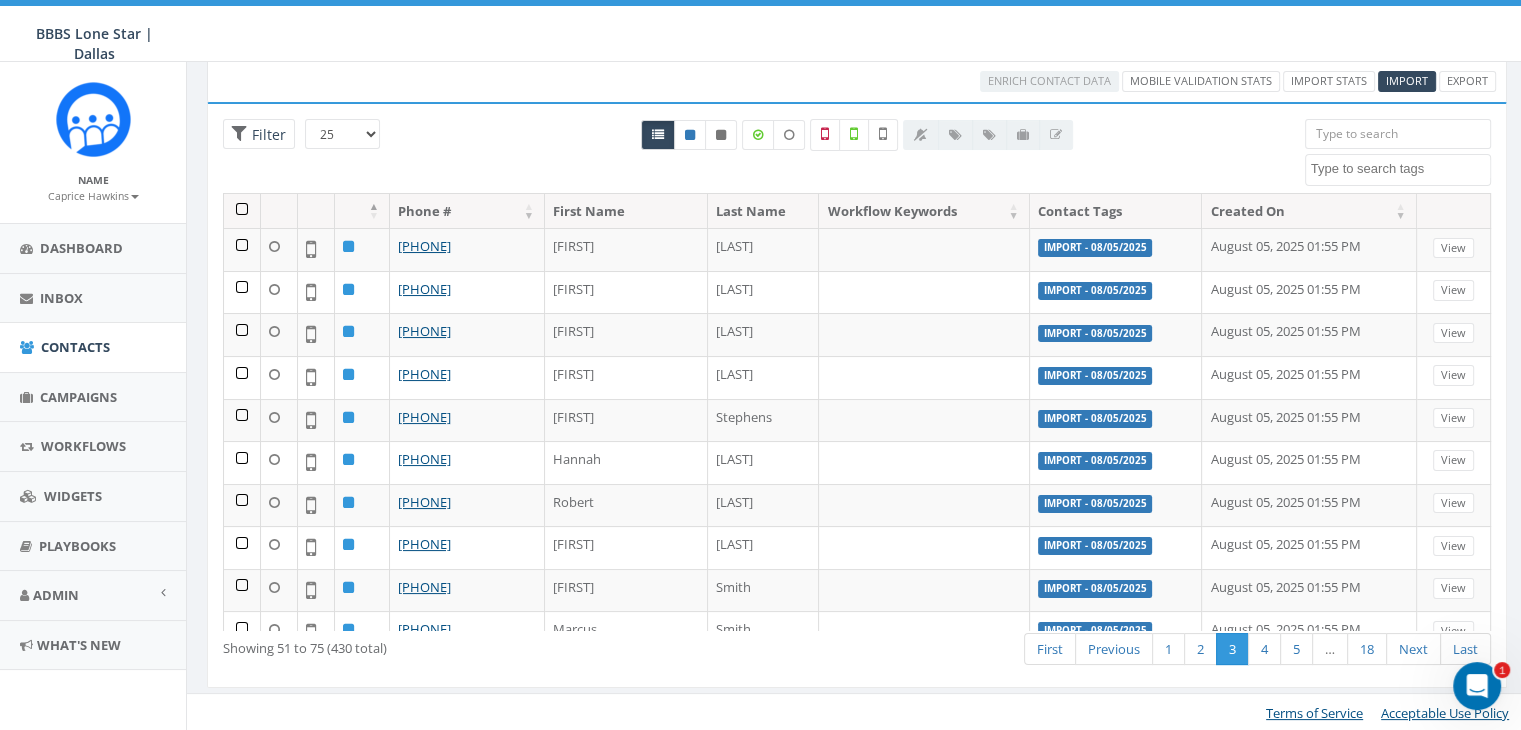 click on "25 50 100" at bounding box center [342, 134] 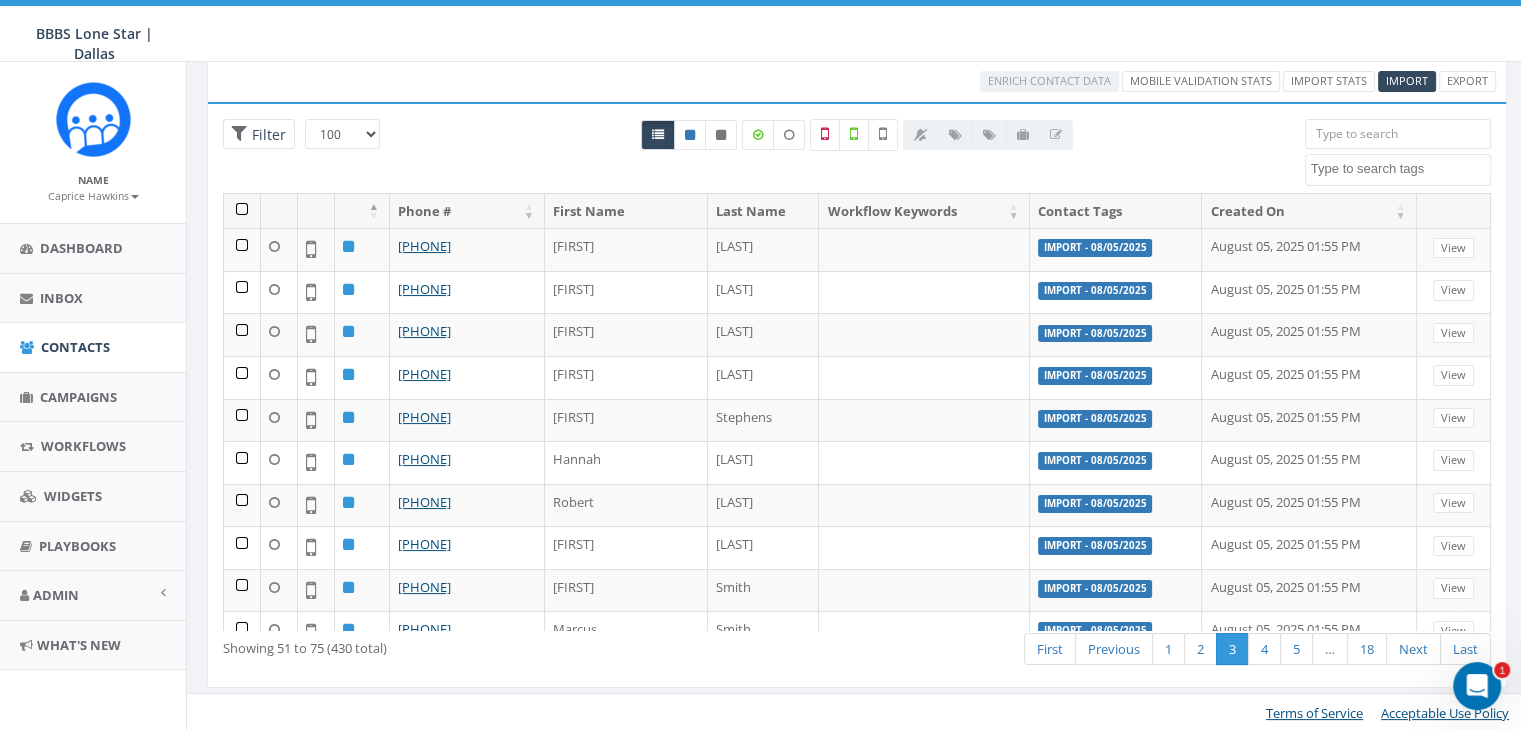 click on "25 50 100" at bounding box center [342, 134] 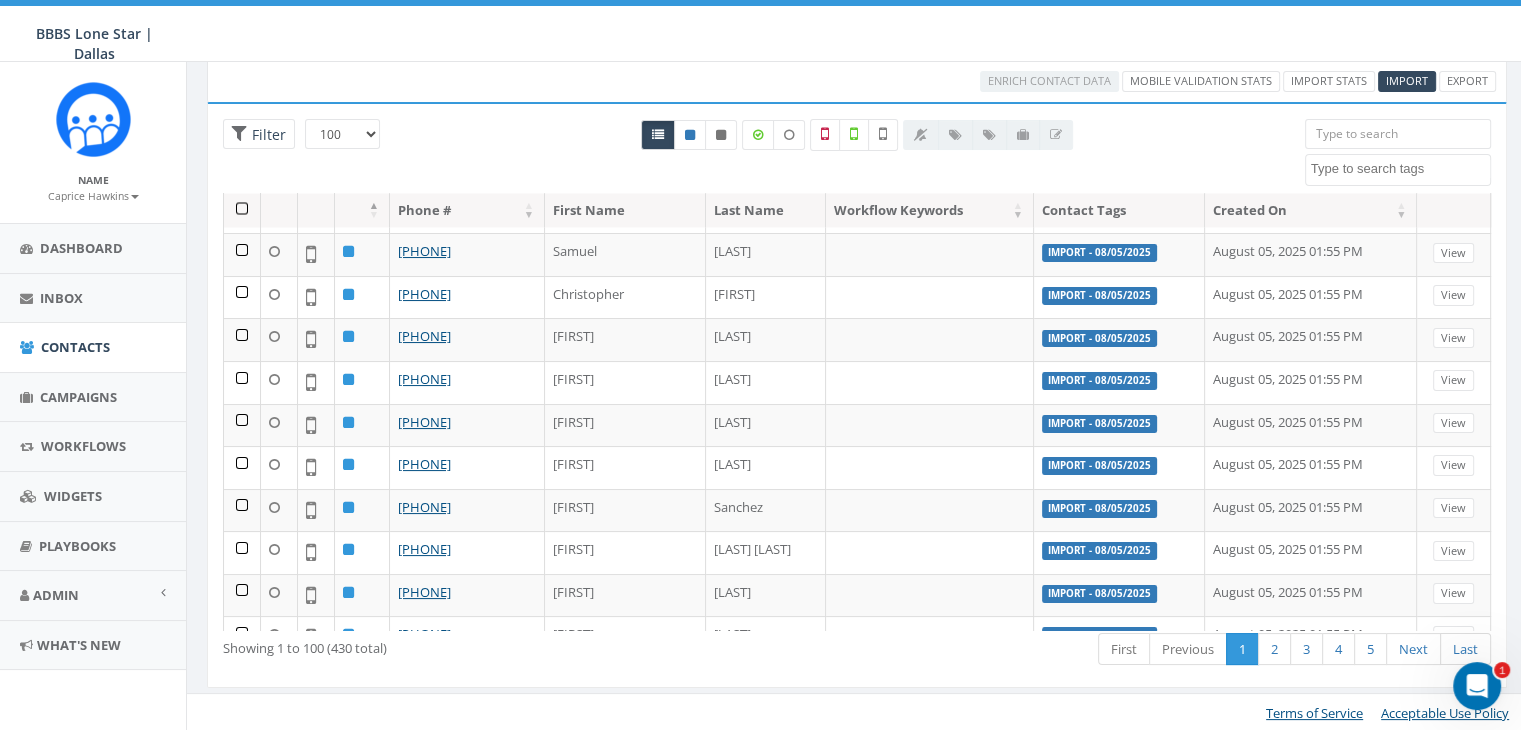 scroll, scrollTop: 3860, scrollLeft: 0, axis: vertical 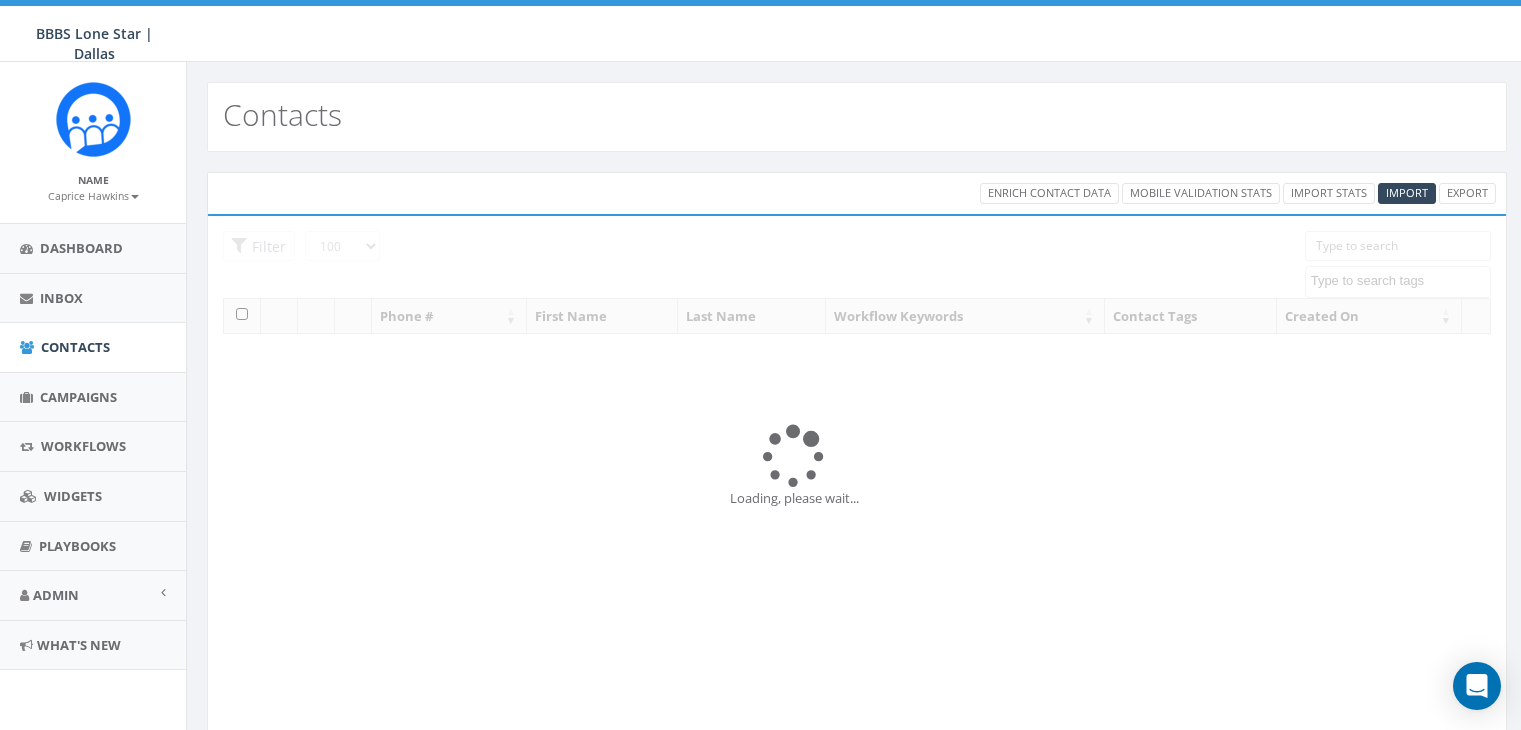 select on "100" 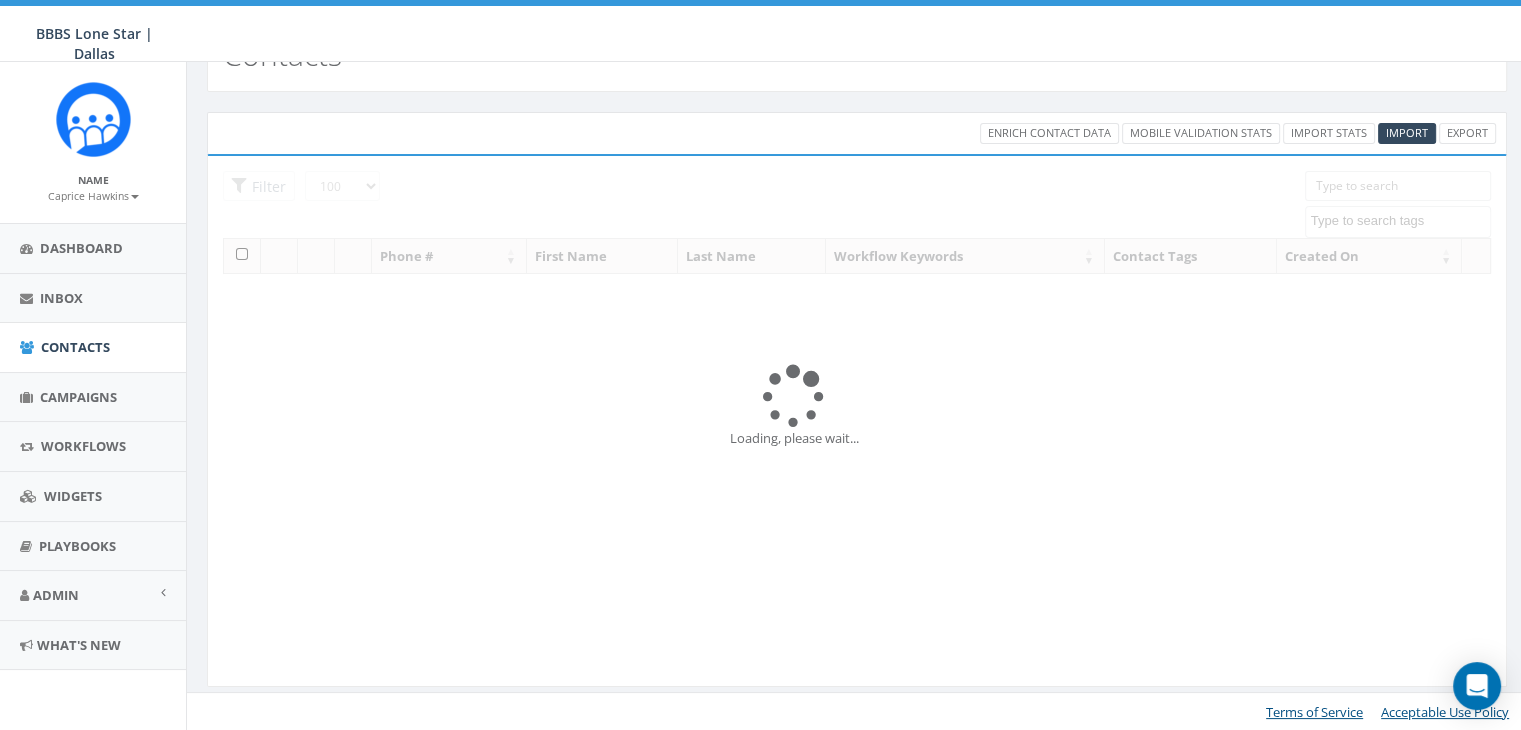 scroll, scrollTop: 0, scrollLeft: 0, axis: both 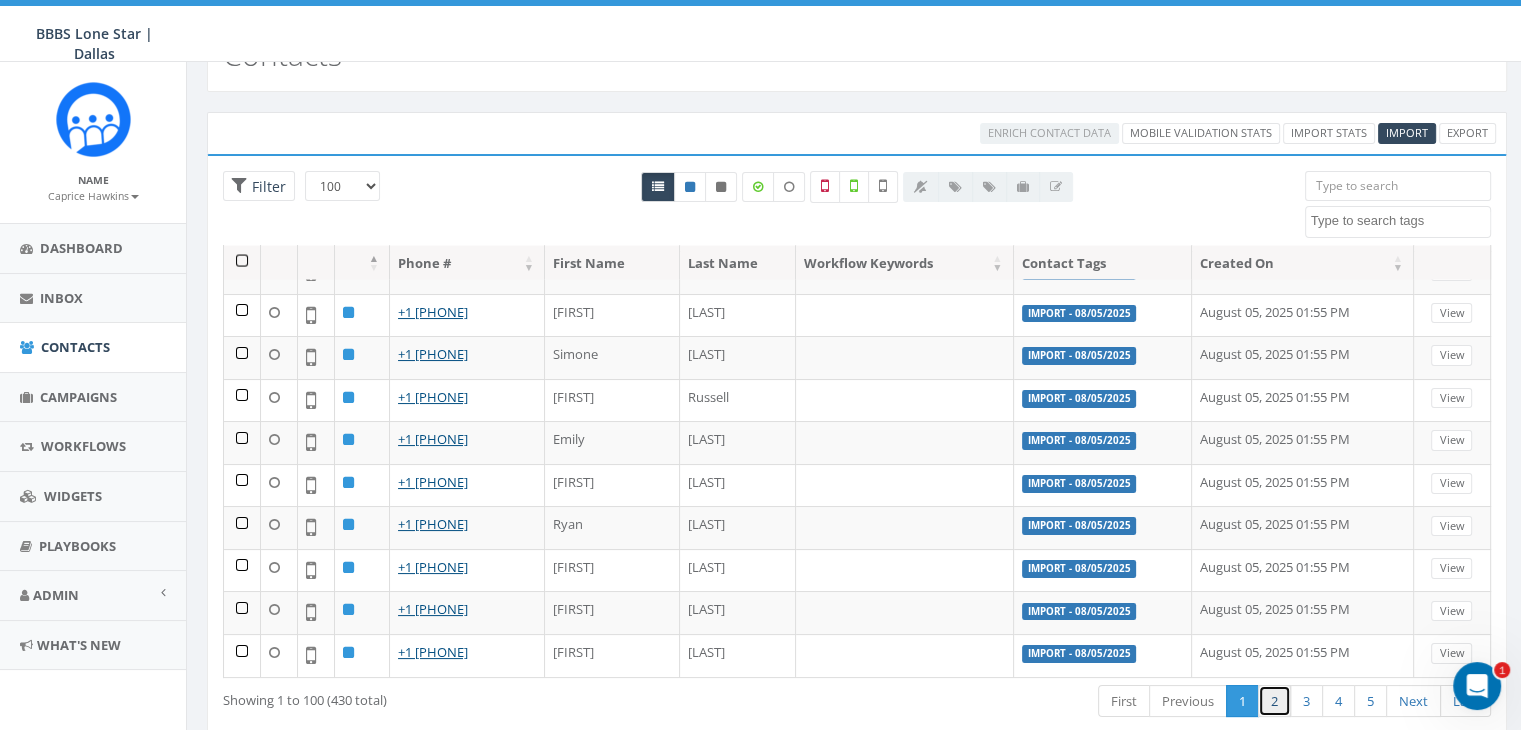 click on "2" at bounding box center (1274, 701) 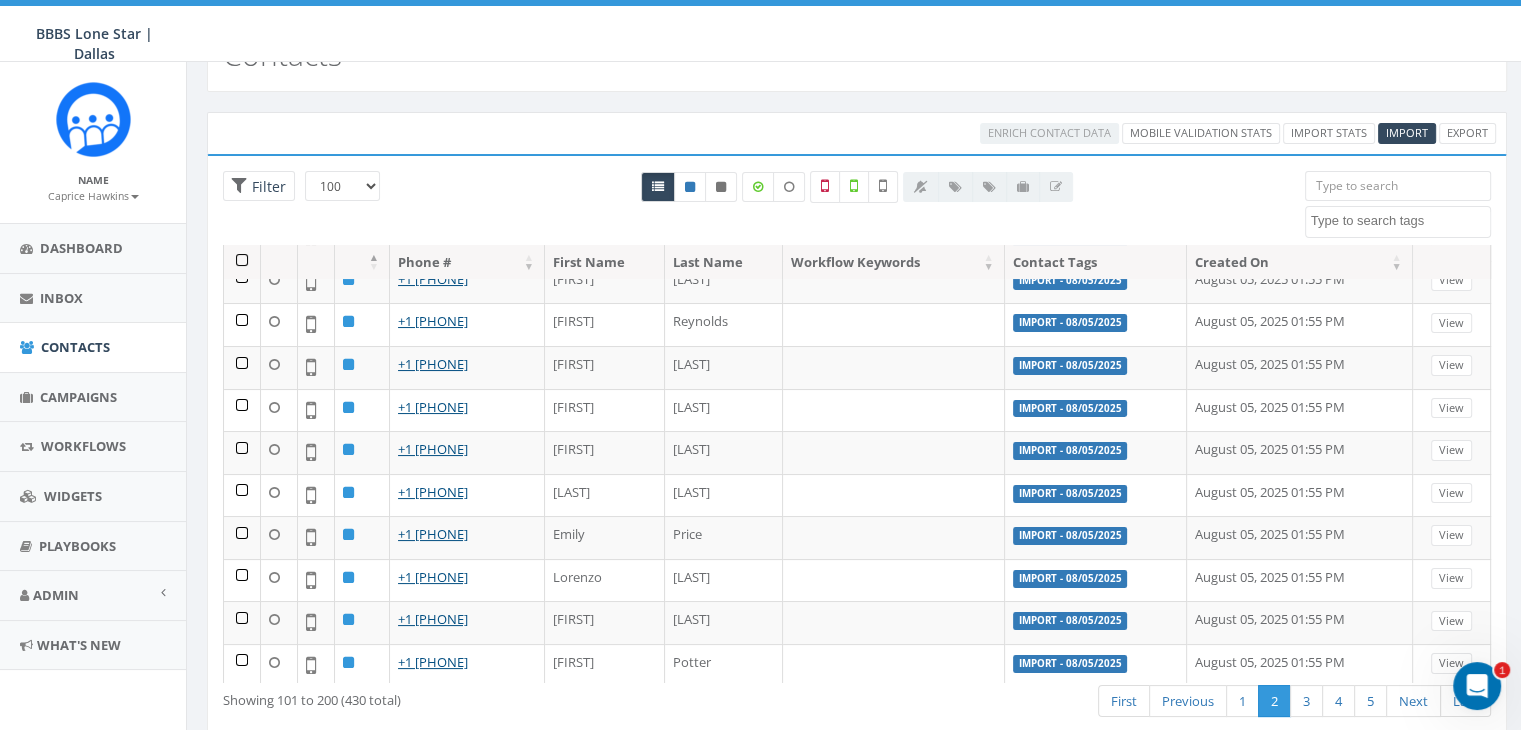 scroll, scrollTop: 0, scrollLeft: 0, axis: both 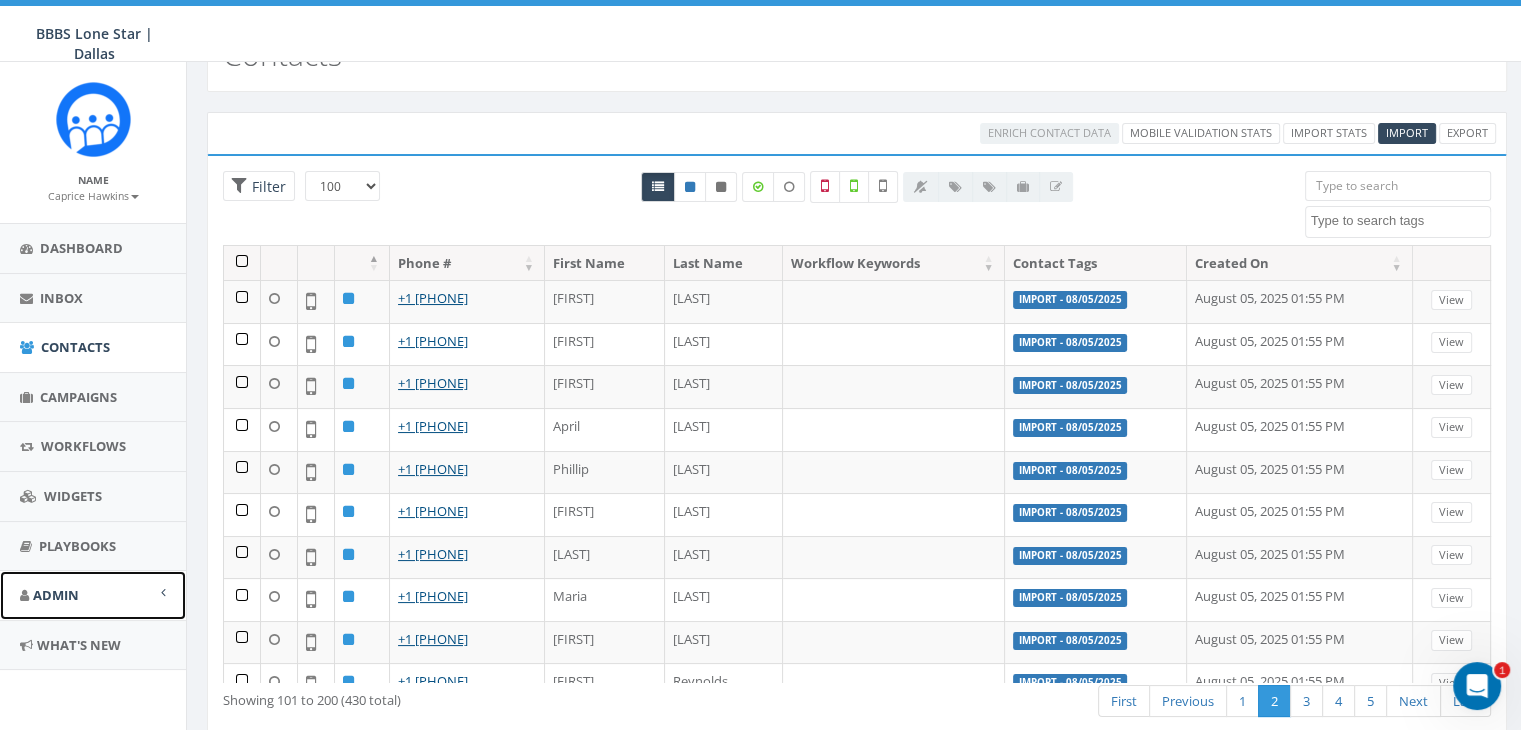click at bounding box center (163, 592) 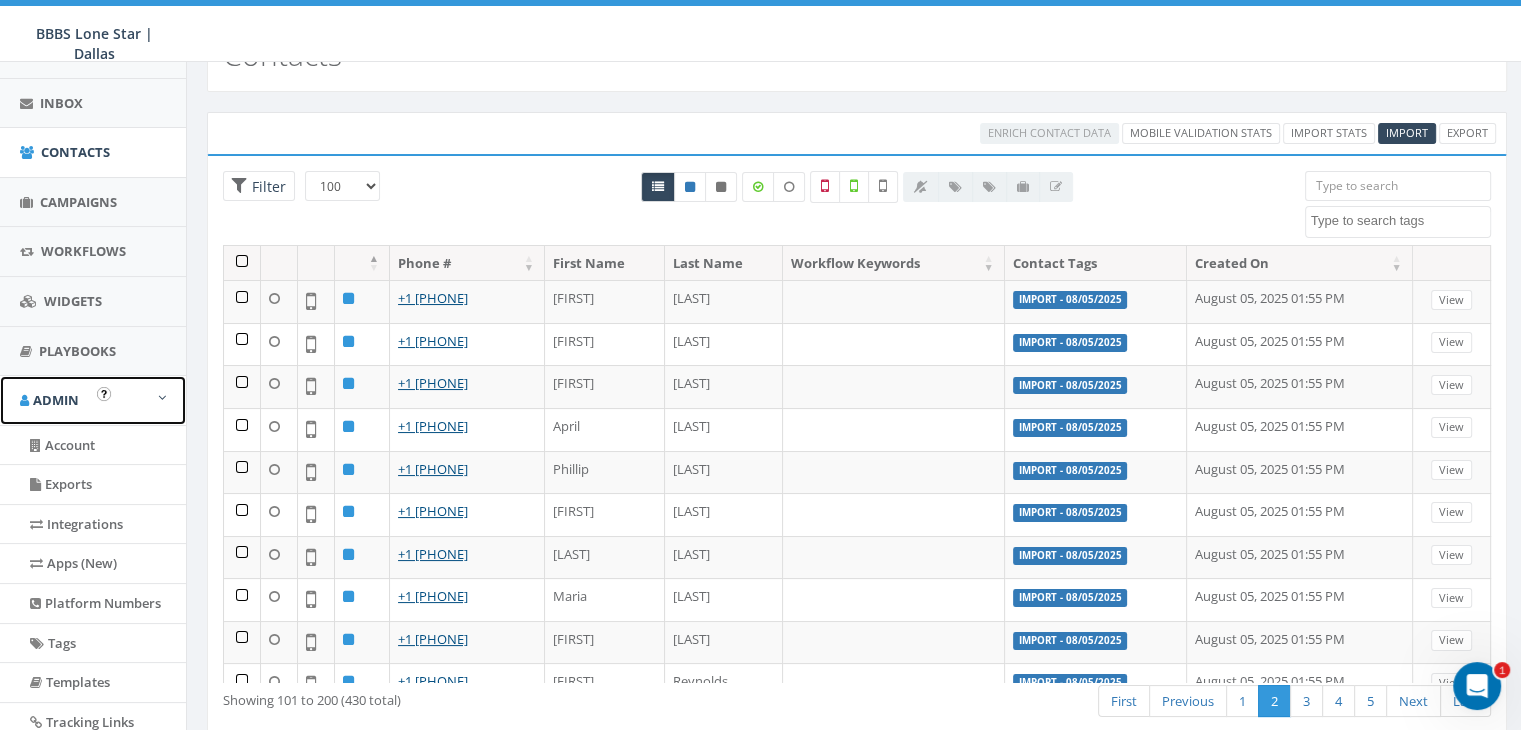 scroll, scrollTop: 200, scrollLeft: 0, axis: vertical 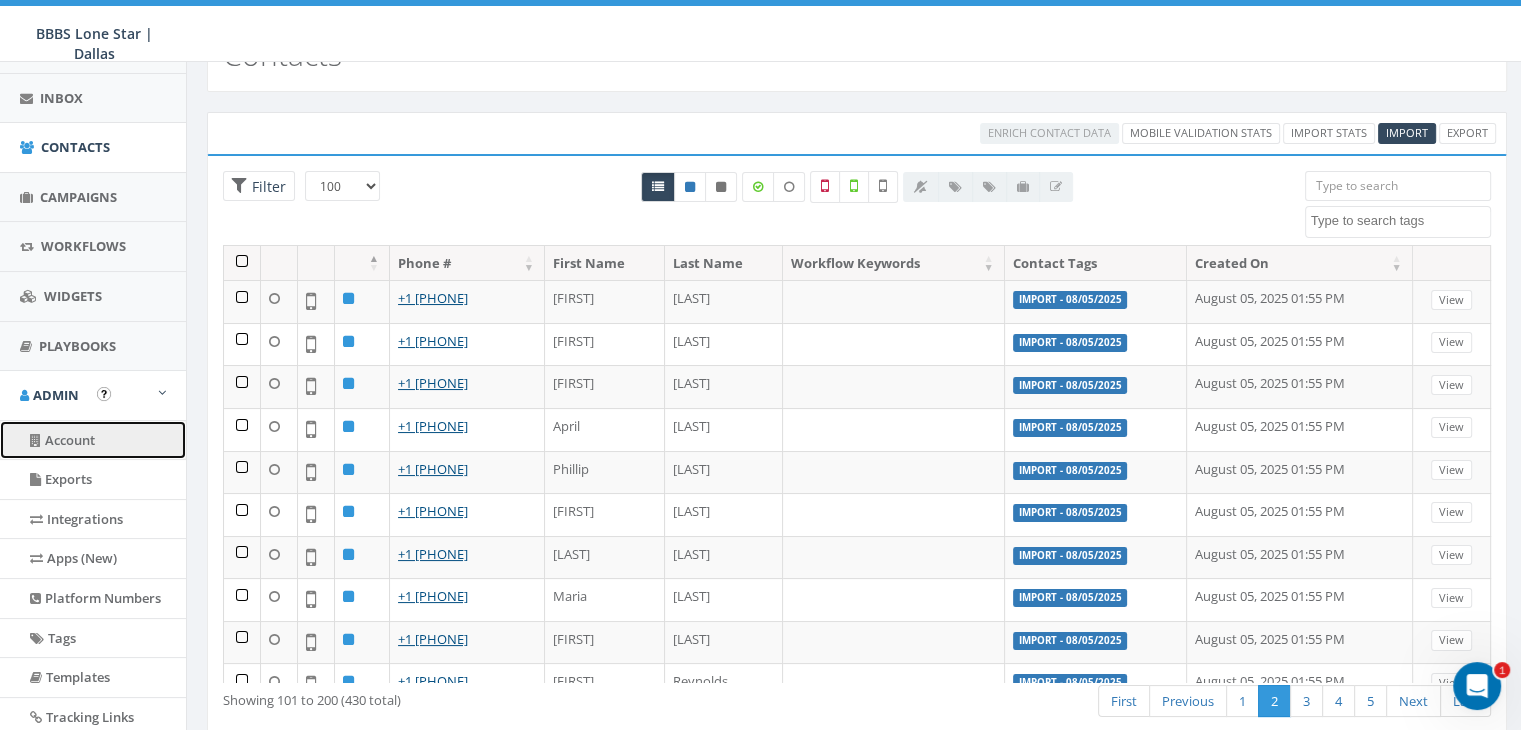 click on "Account" at bounding box center (93, 440) 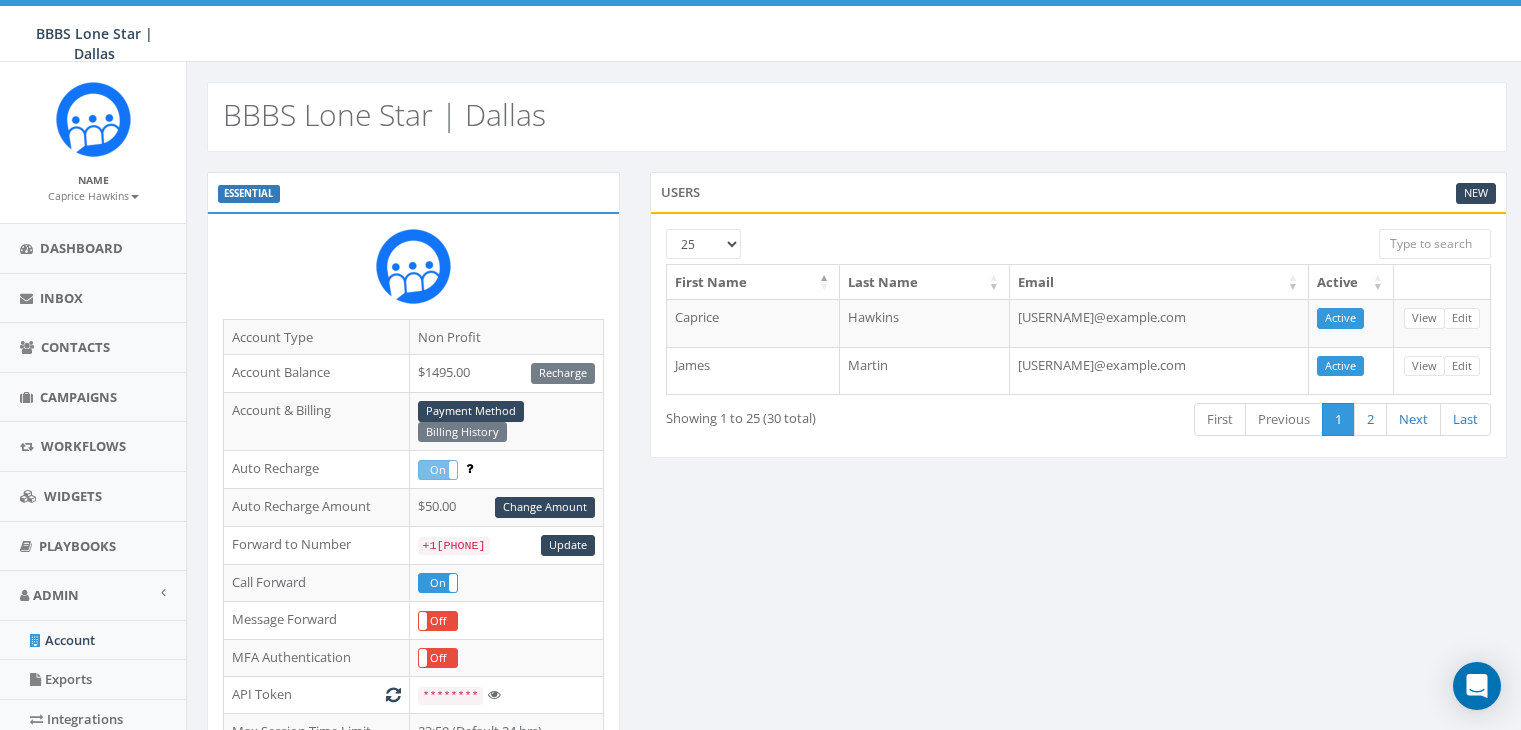 scroll, scrollTop: 0, scrollLeft: 0, axis: both 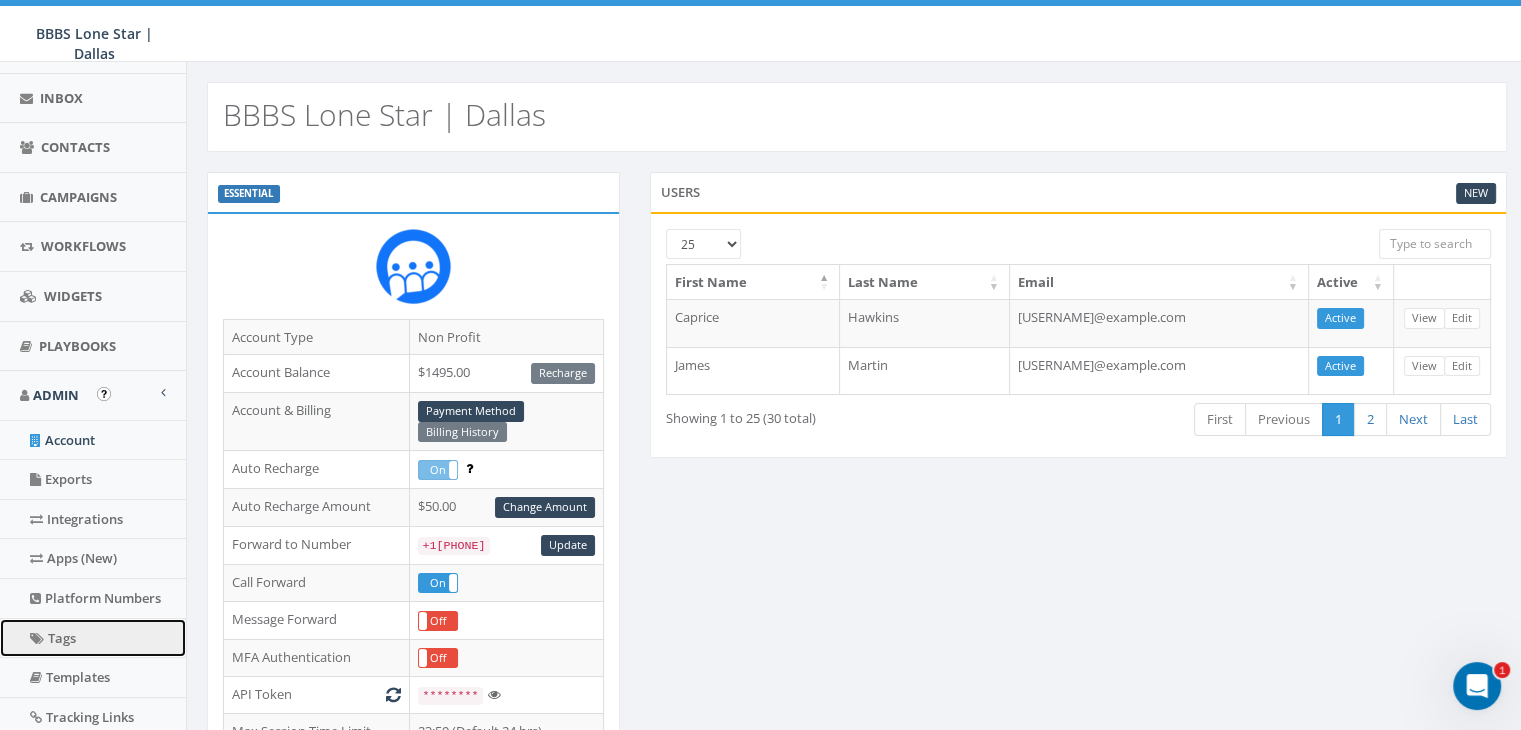 click on "Tags" at bounding box center (93, 638) 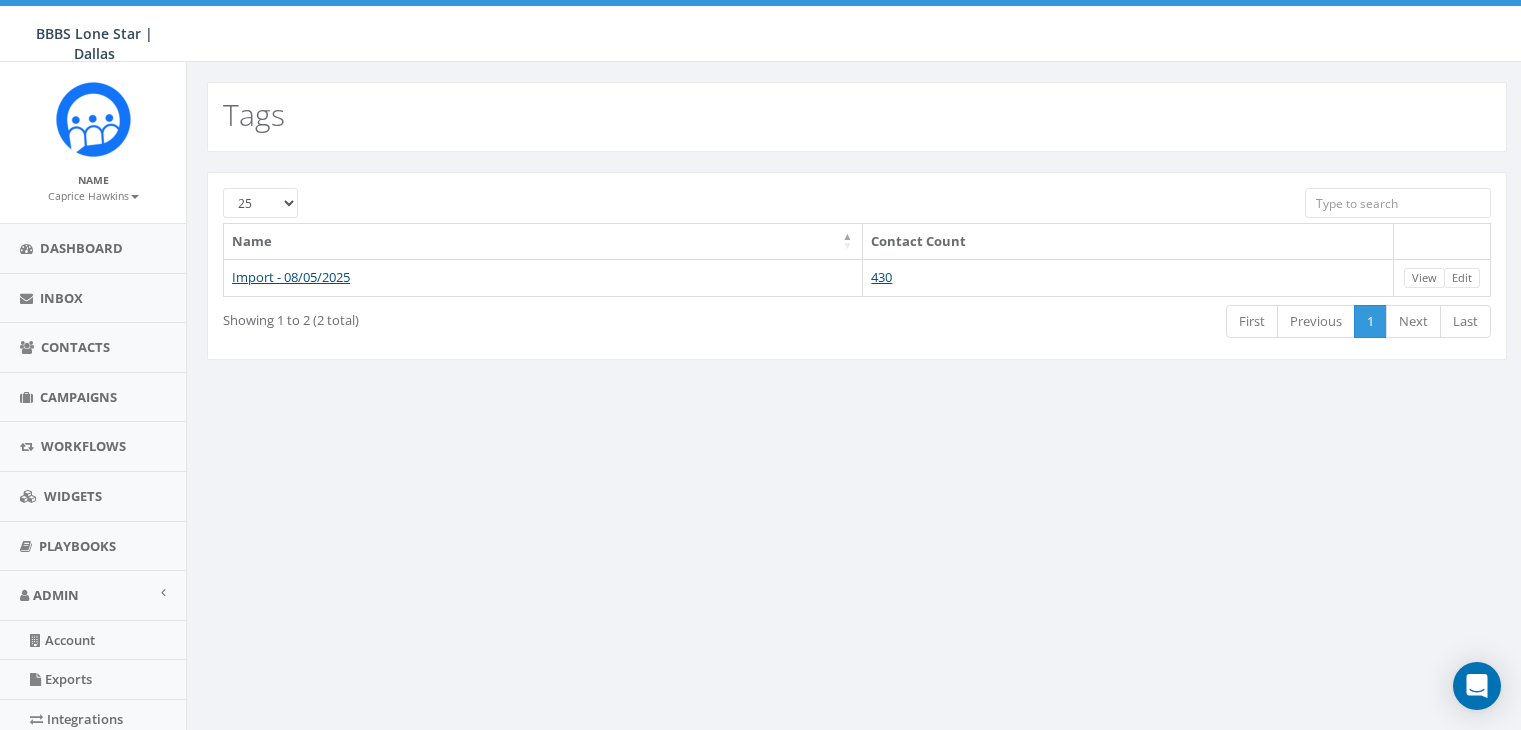 scroll, scrollTop: 0, scrollLeft: 0, axis: both 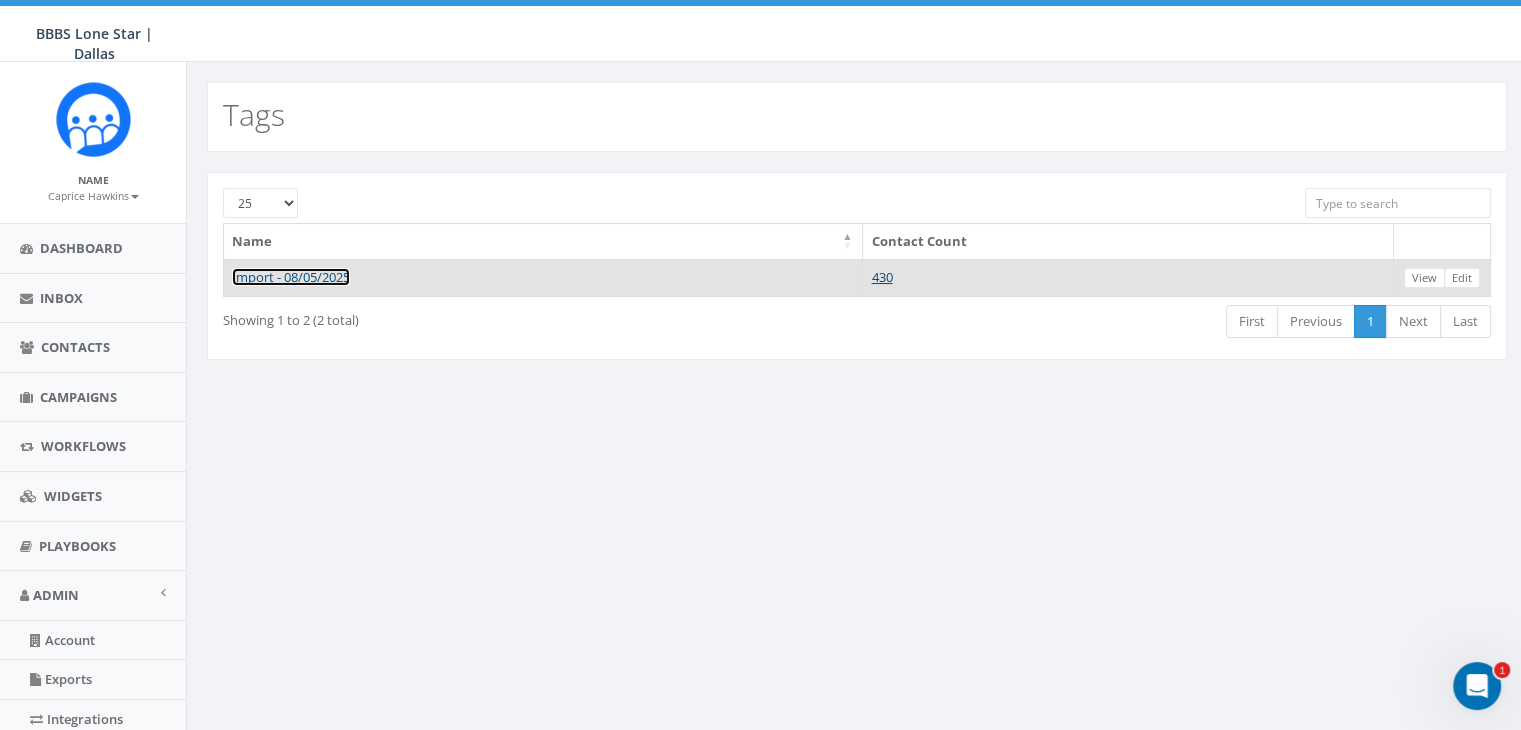 click on "Import - 08/05/2025" at bounding box center (291, 277) 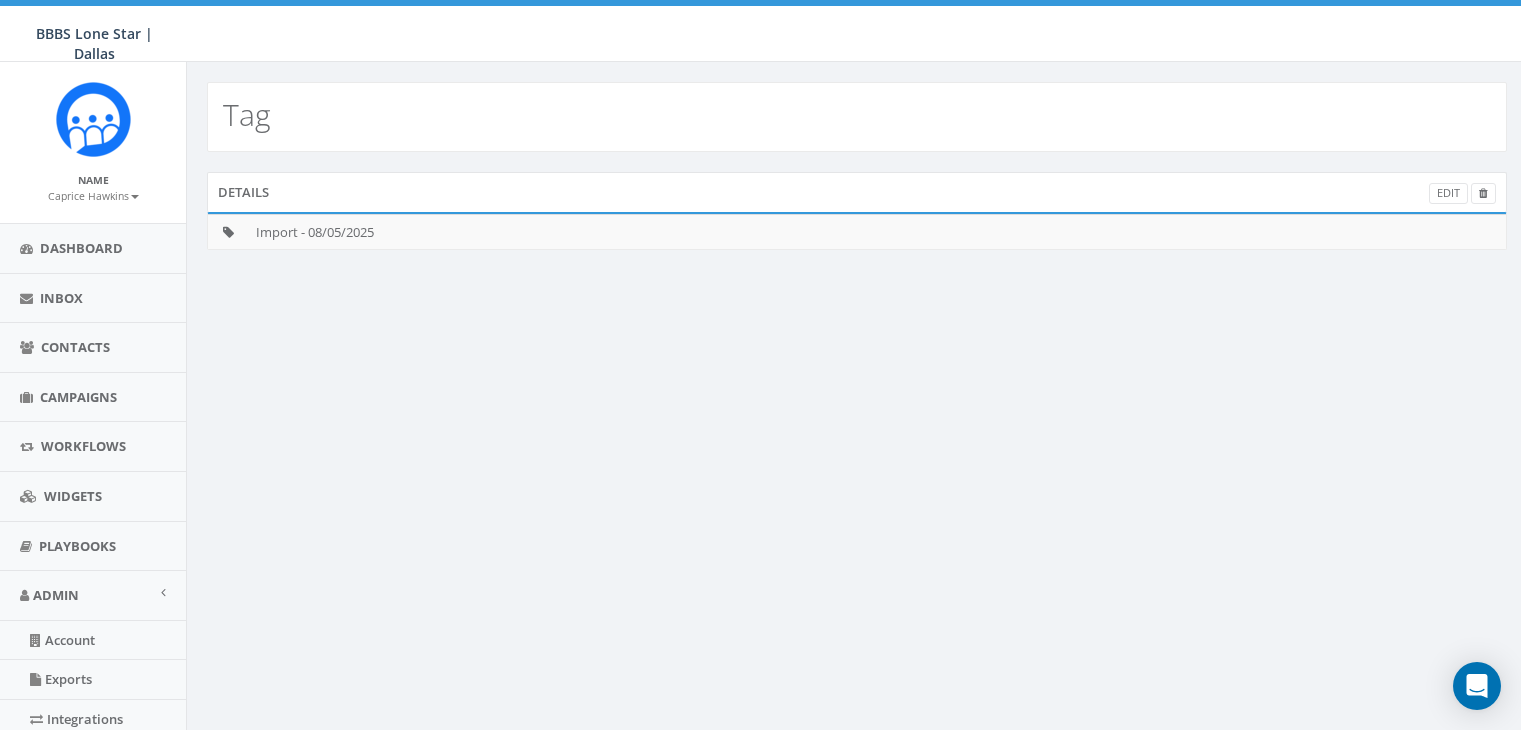 scroll, scrollTop: 0, scrollLeft: 0, axis: both 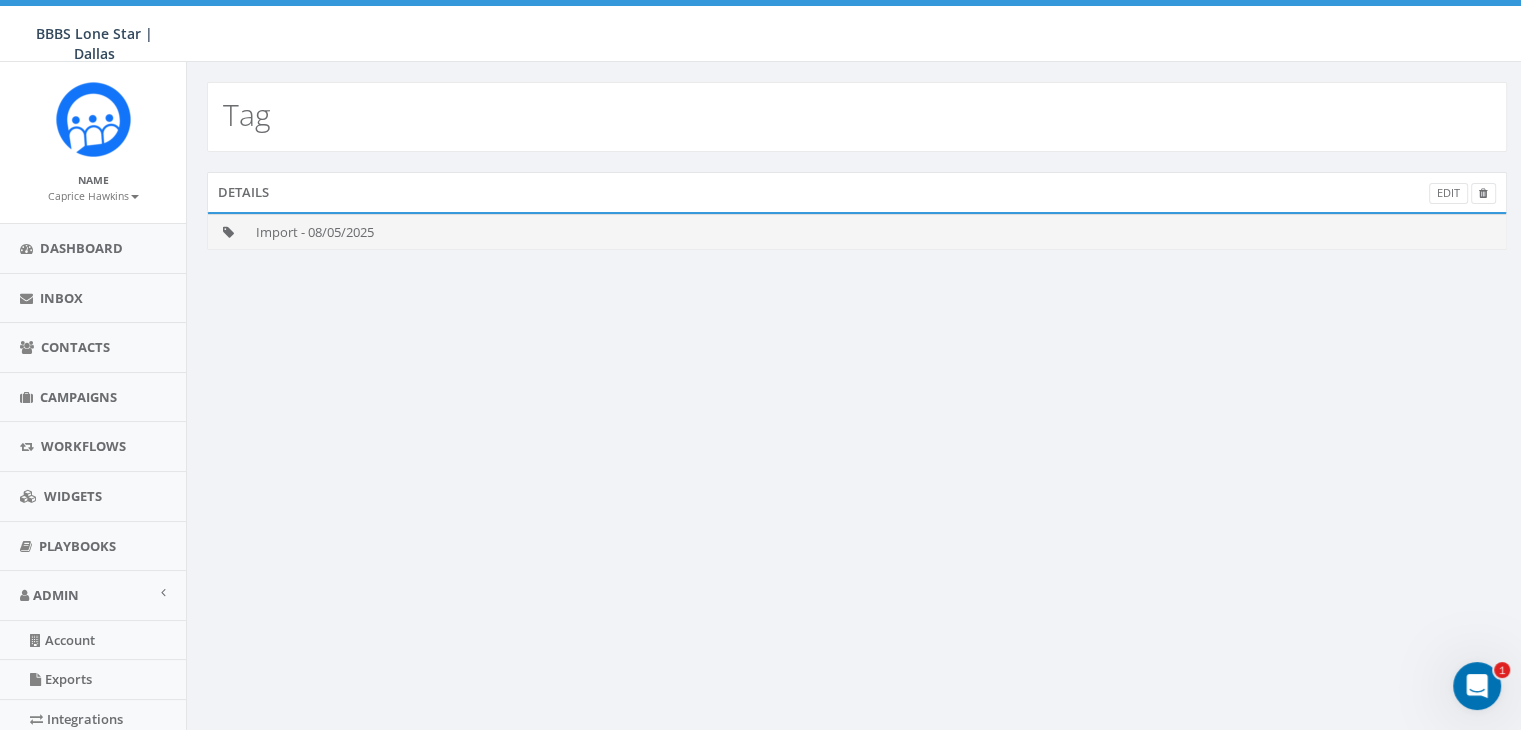 click on "Import - 08/05/2025" at bounding box center [877, 231] 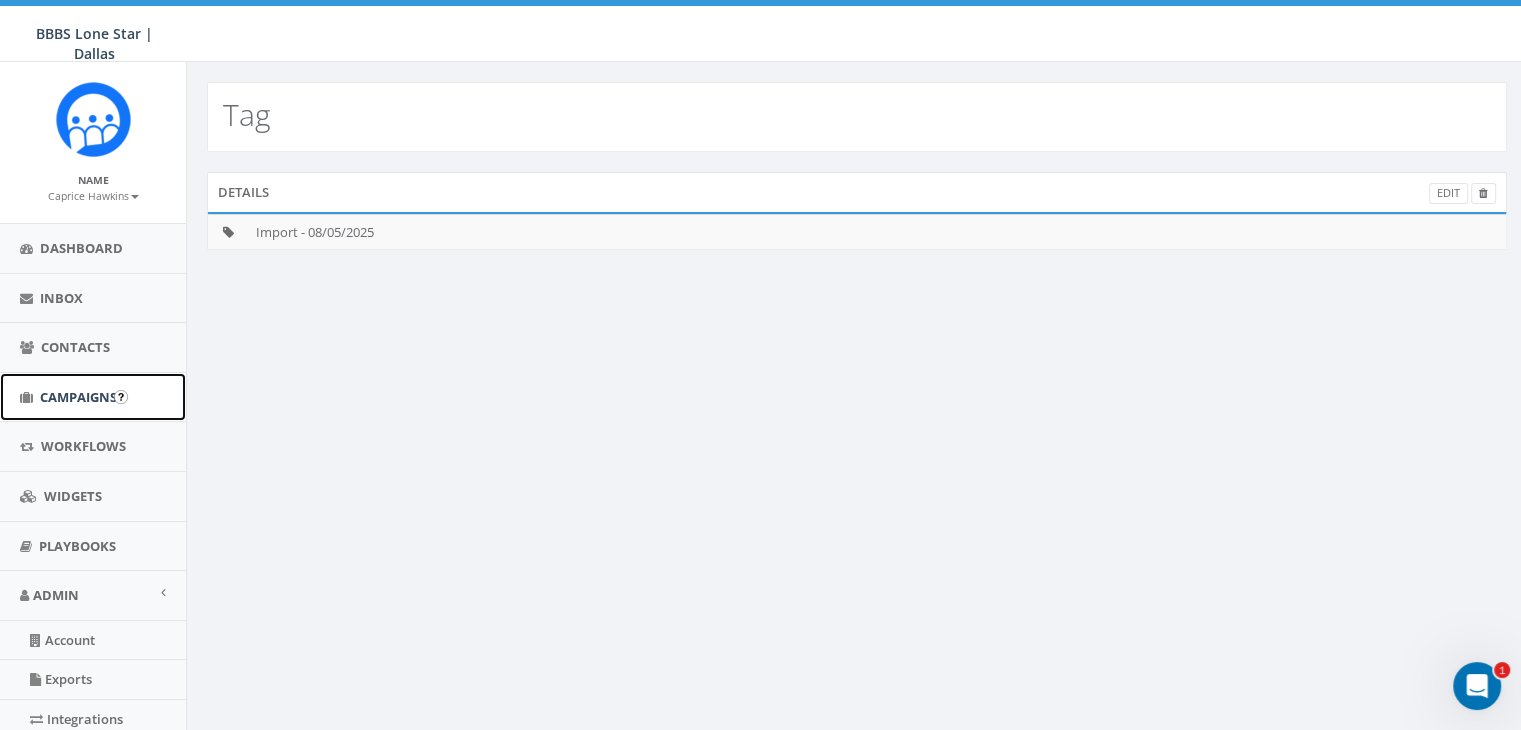 click on "Campaigns" at bounding box center (78, 397) 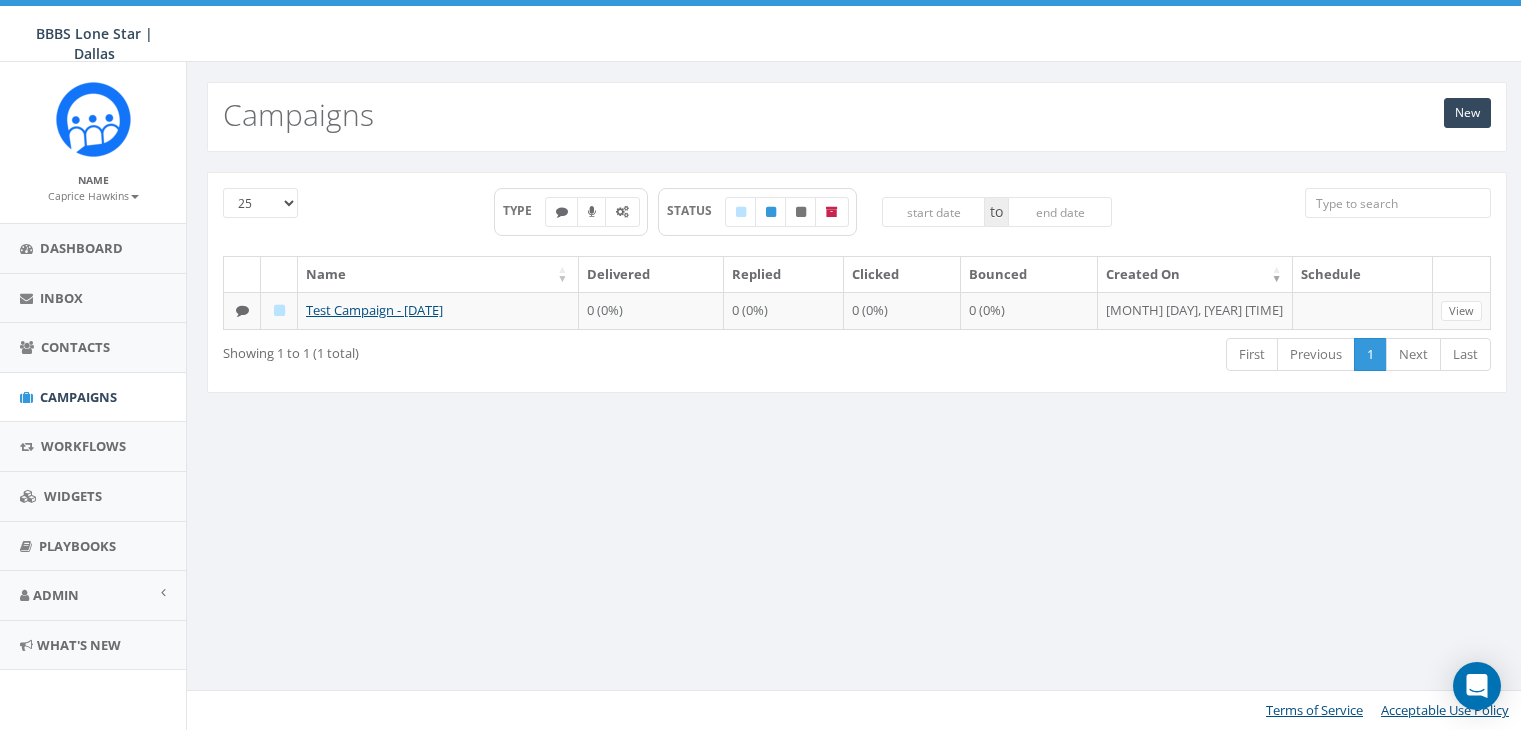scroll, scrollTop: 0, scrollLeft: 0, axis: both 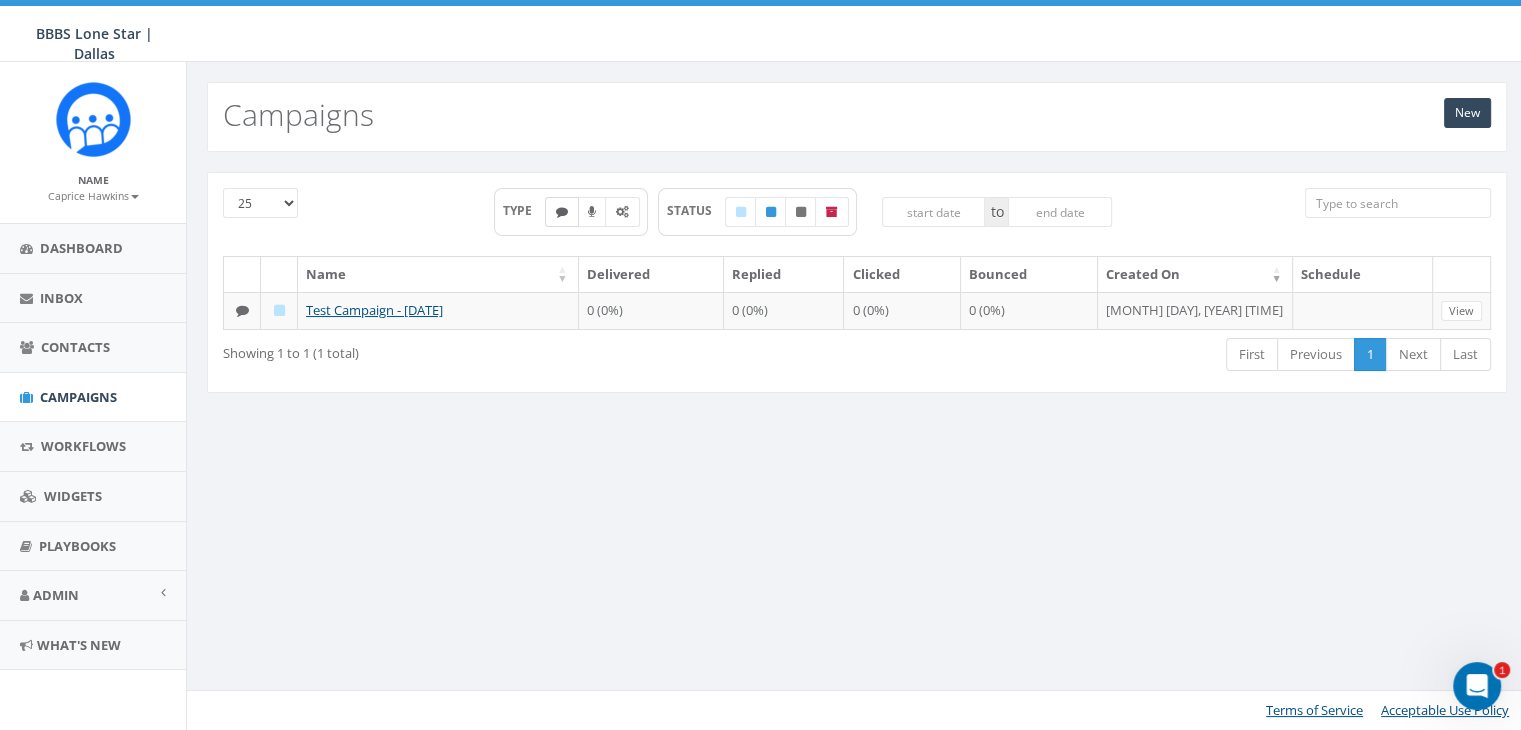 click at bounding box center (562, 212) 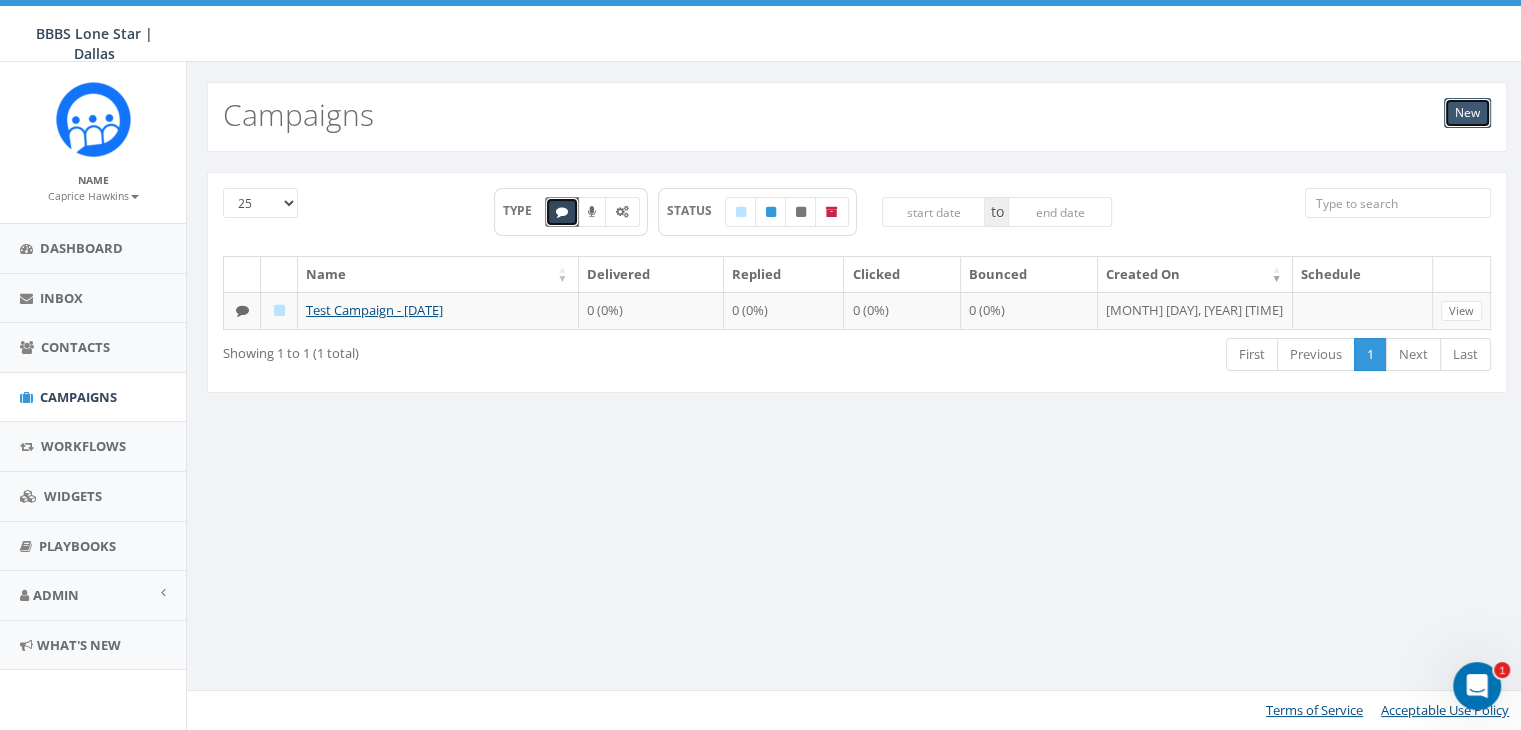 click on "New" at bounding box center [1467, 113] 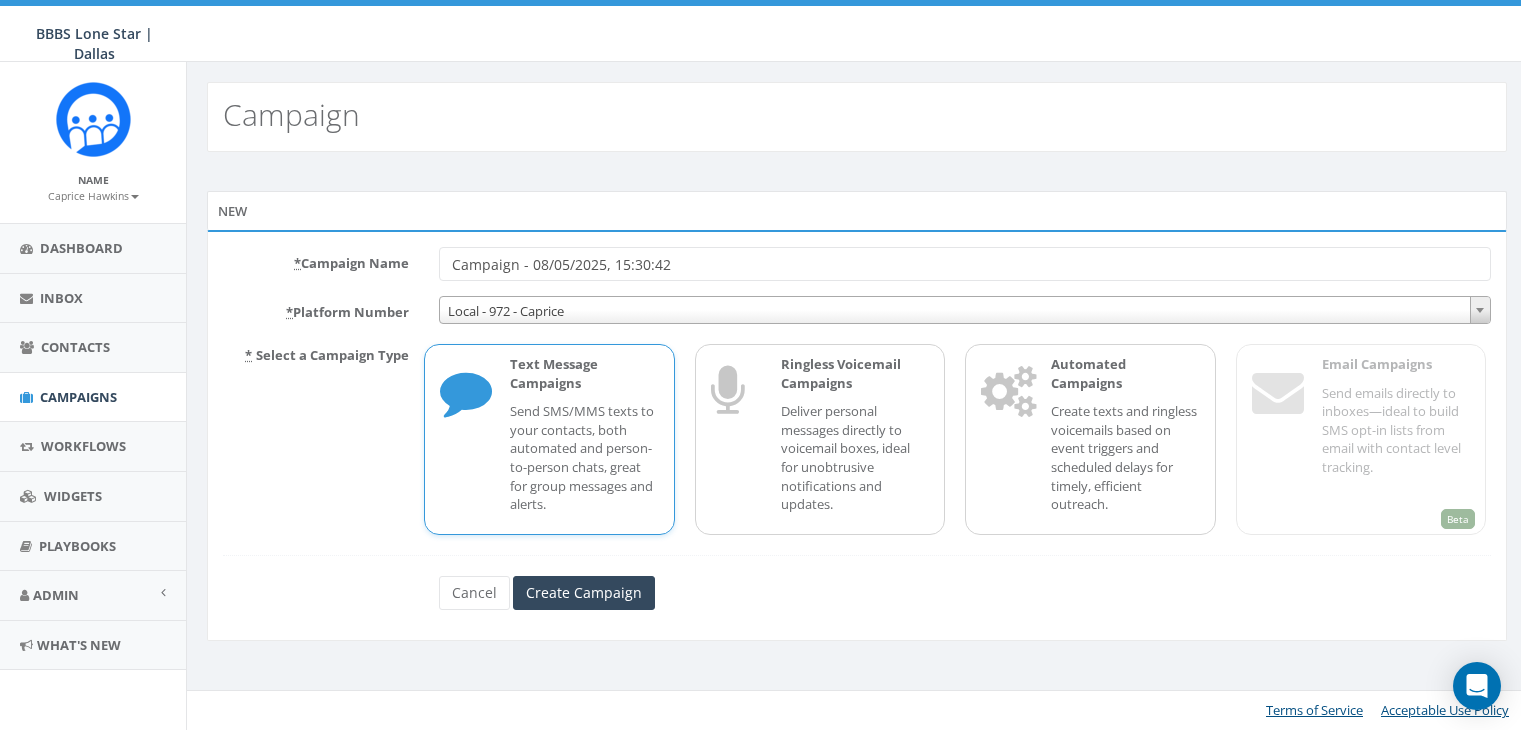 scroll, scrollTop: 0, scrollLeft: 0, axis: both 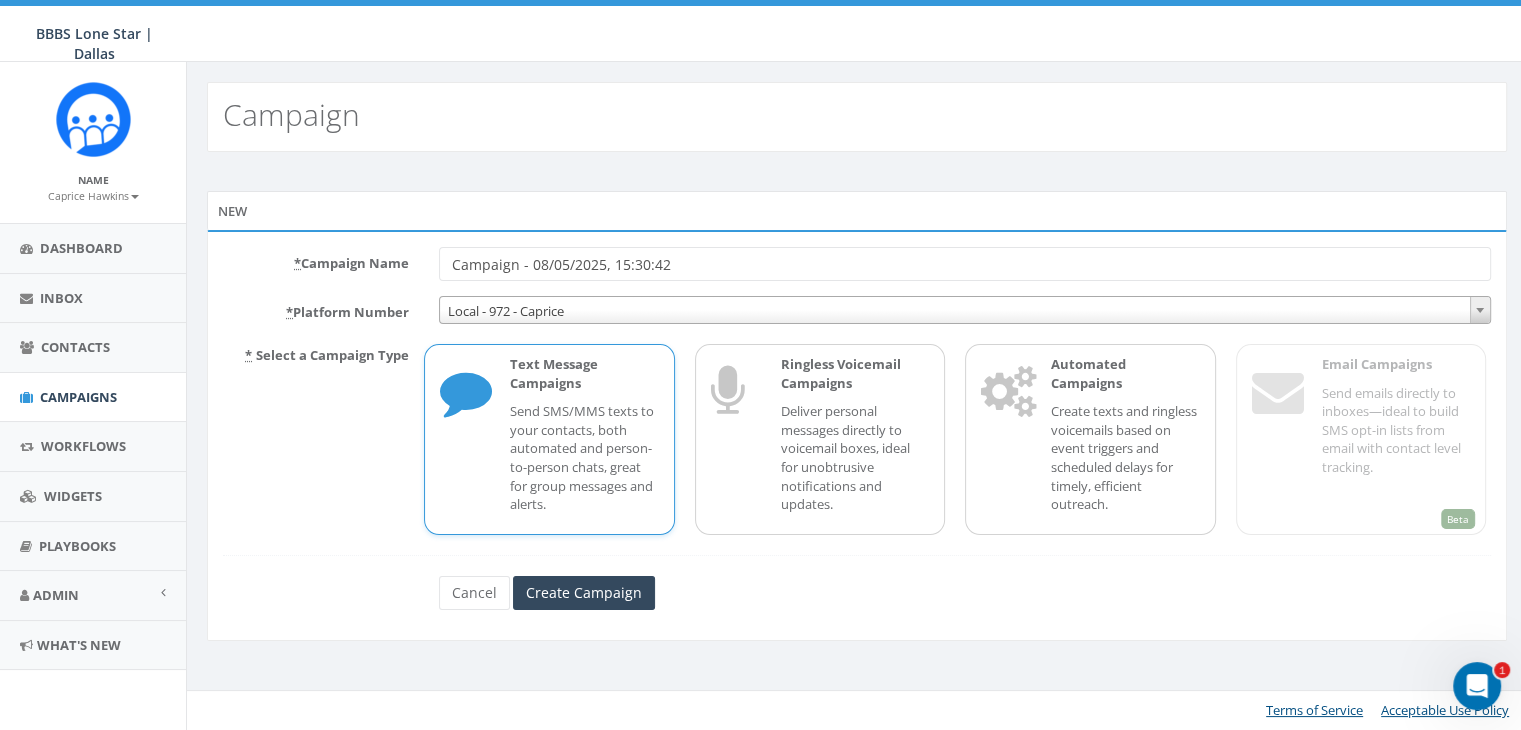 click on "Send SMS/MMS texts to your contacts, both automated and person-to-person chats, great for group messages and alerts." at bounding box center [584, 457] 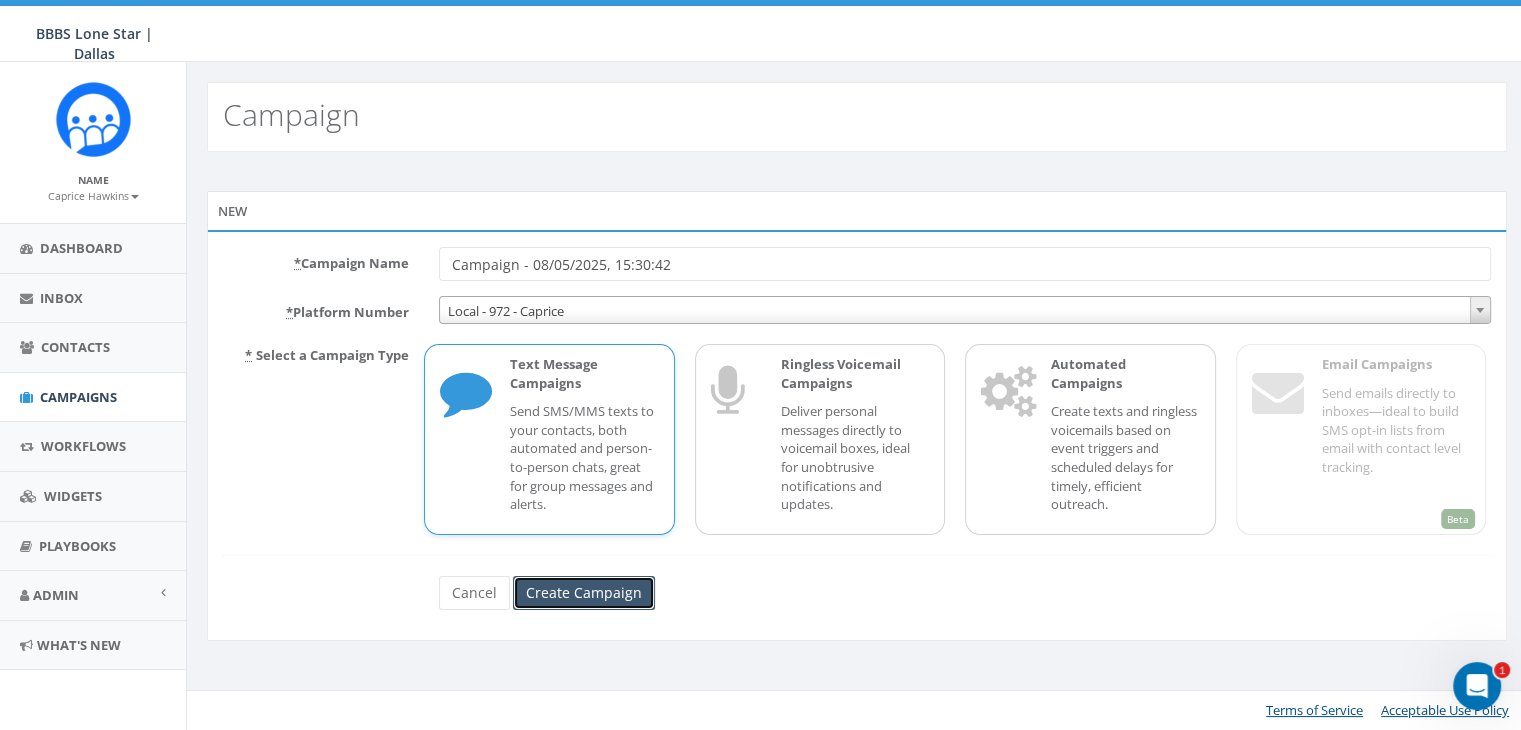 click on "Create Campaign" at bounding box center (584, 593) 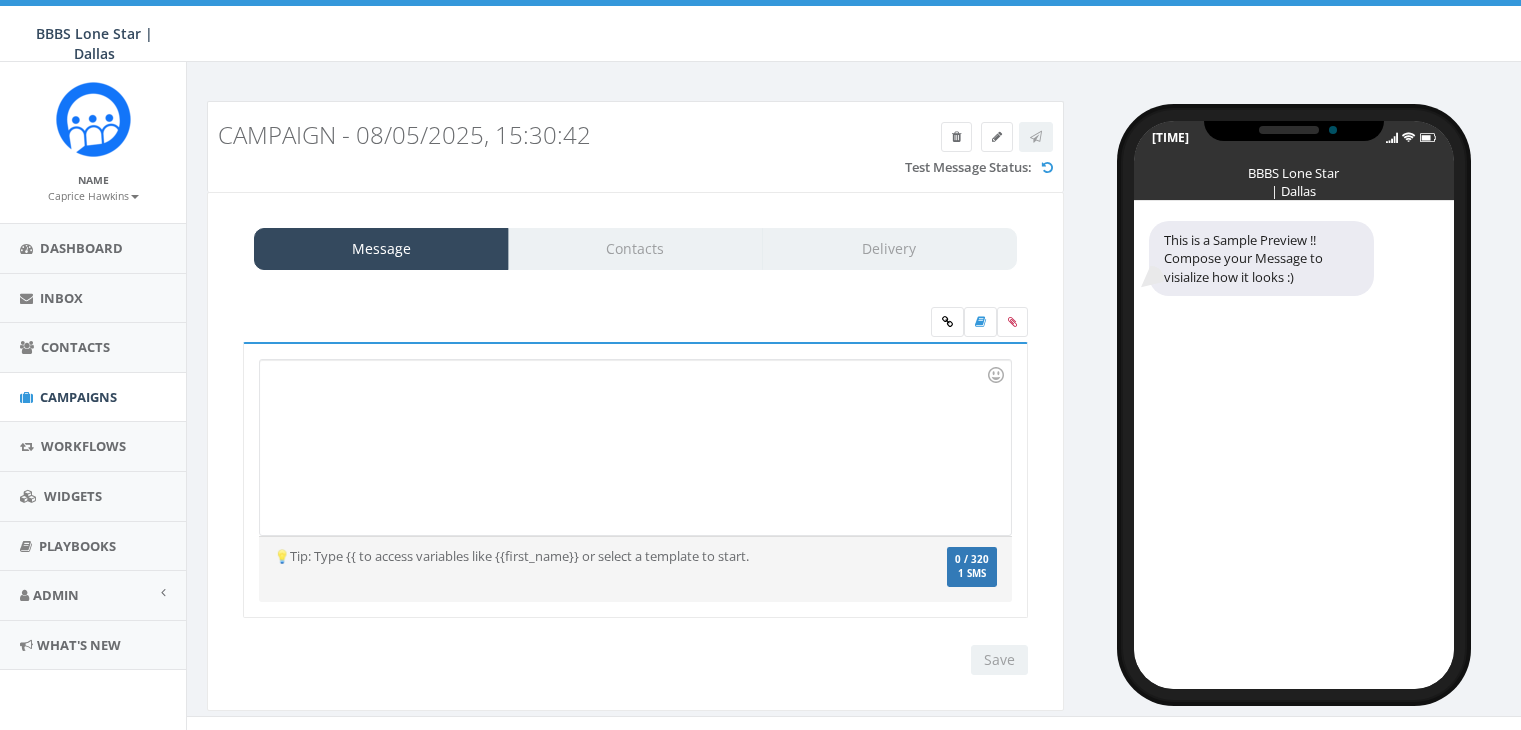 scroll, scrollTop: 0, scrollLeft: 0, axis: both 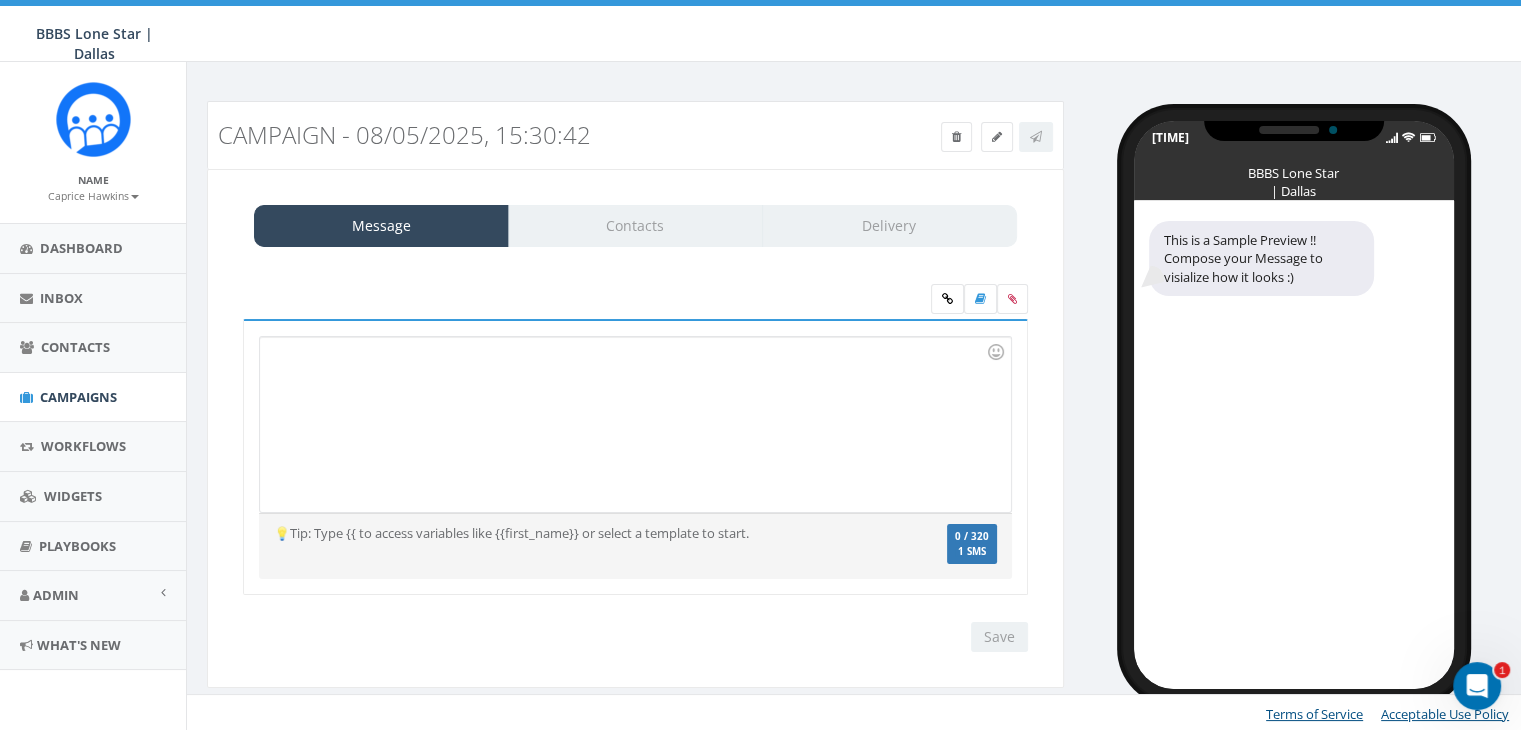 click on "Message Contacts Delivery" at bounding box center (635, 226) 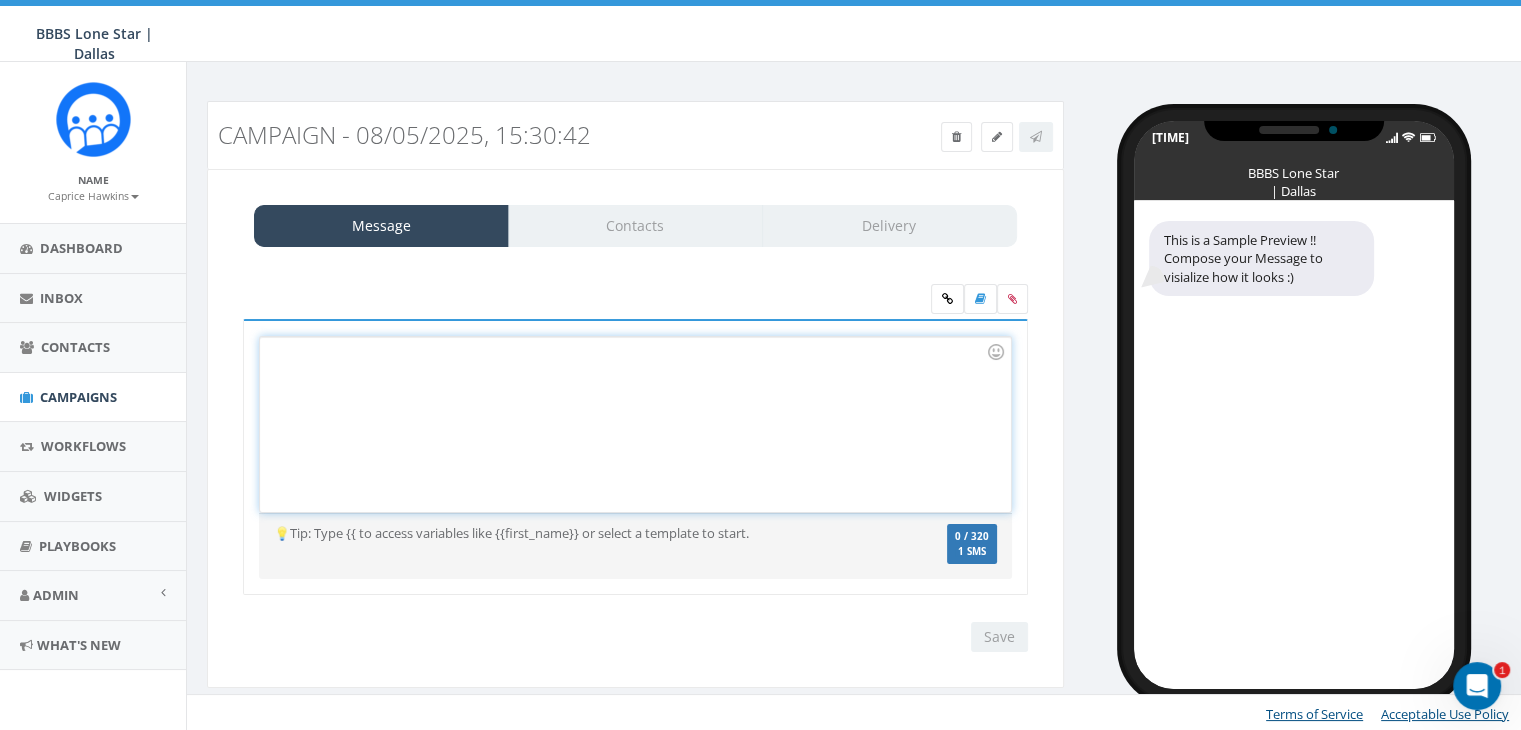 click at bounding box center (635, 424) 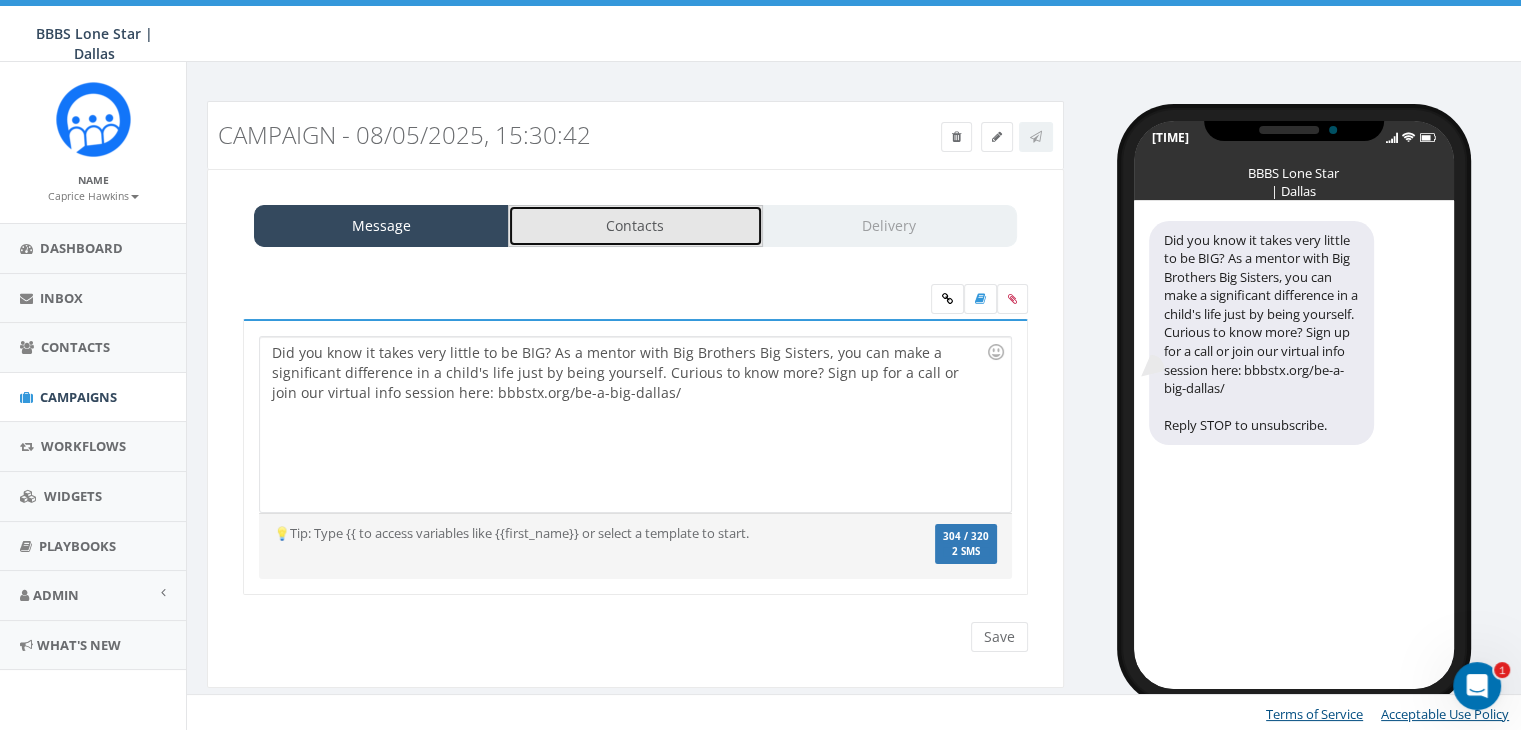 click on "Contacts" at bounding box center [635, 226] 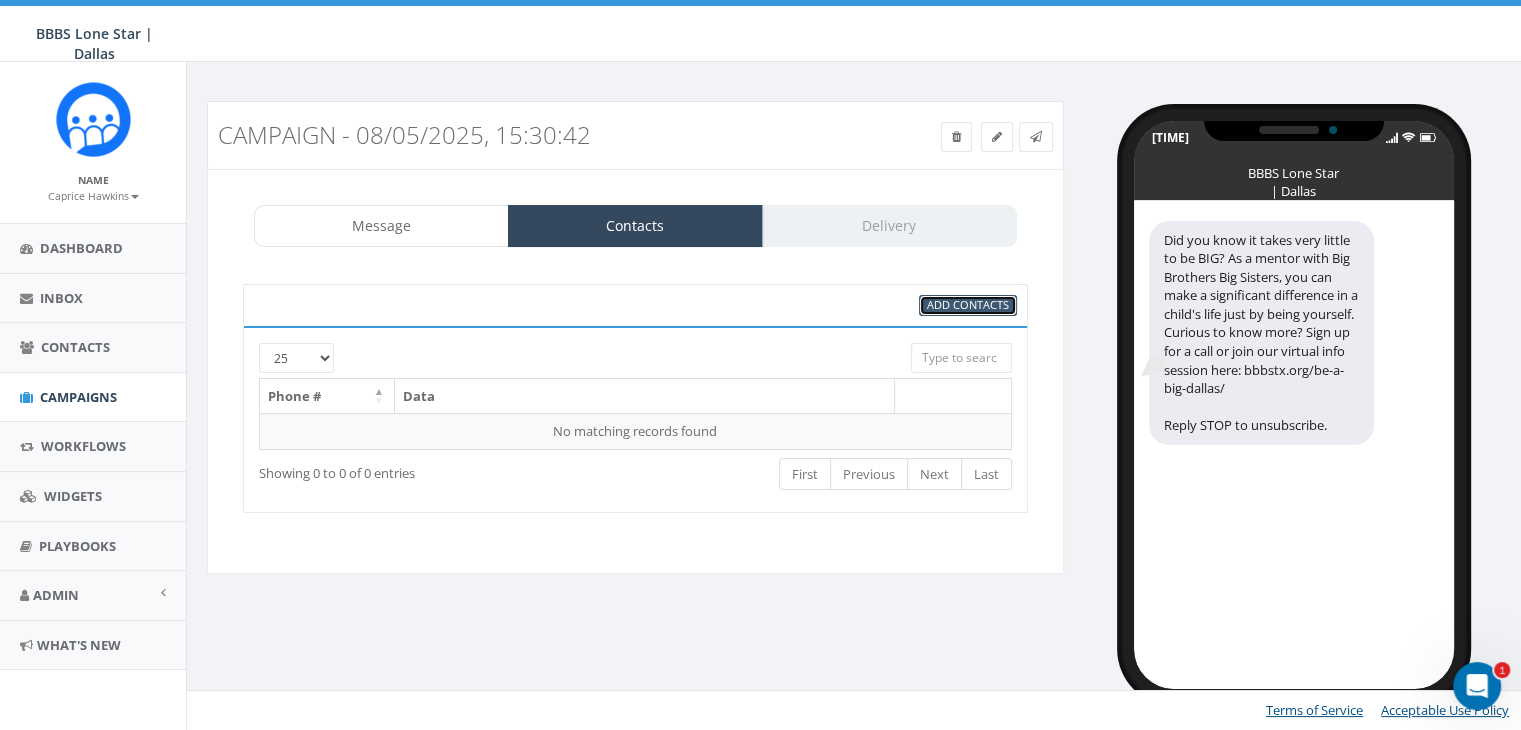 click on "Add Contacts" at bounding box center (968, 304) 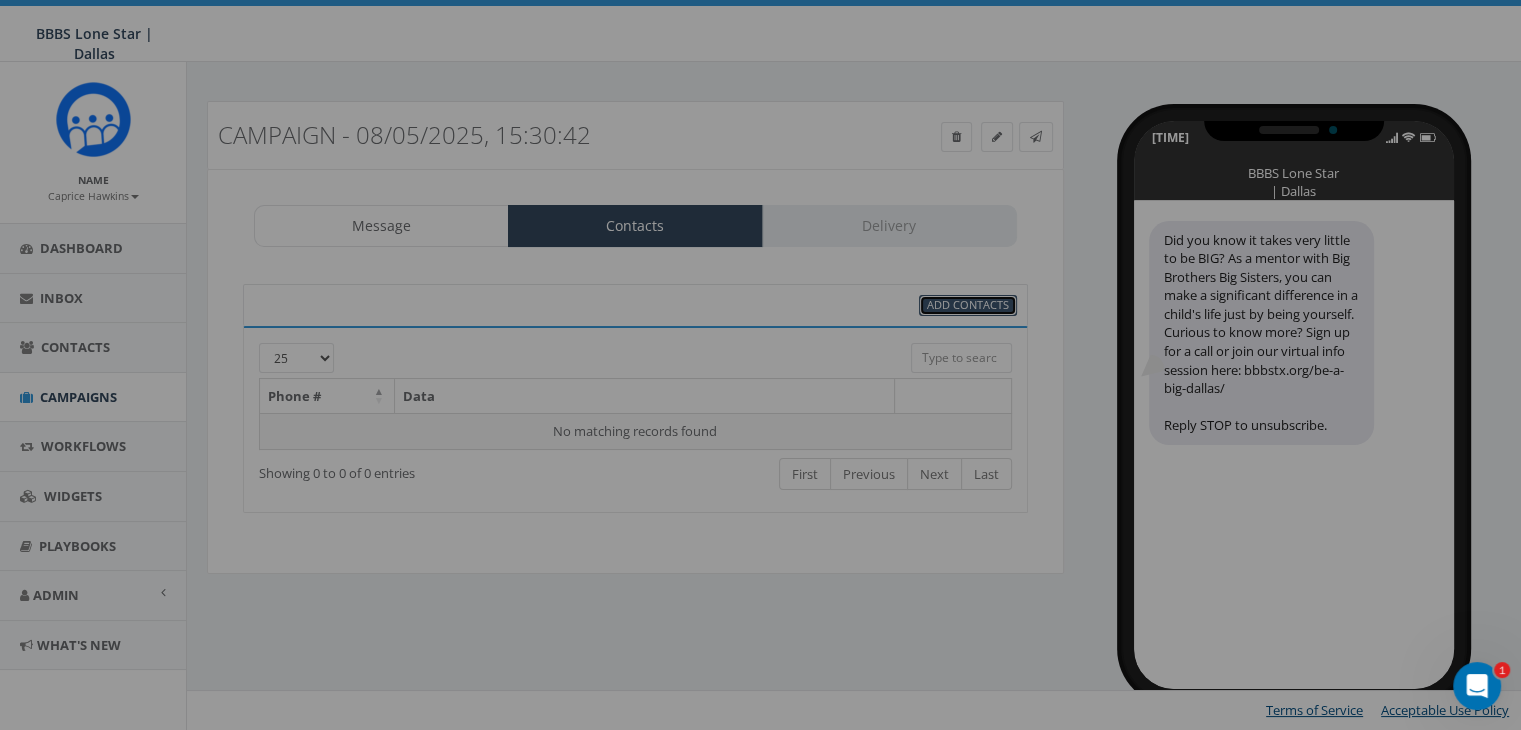 select 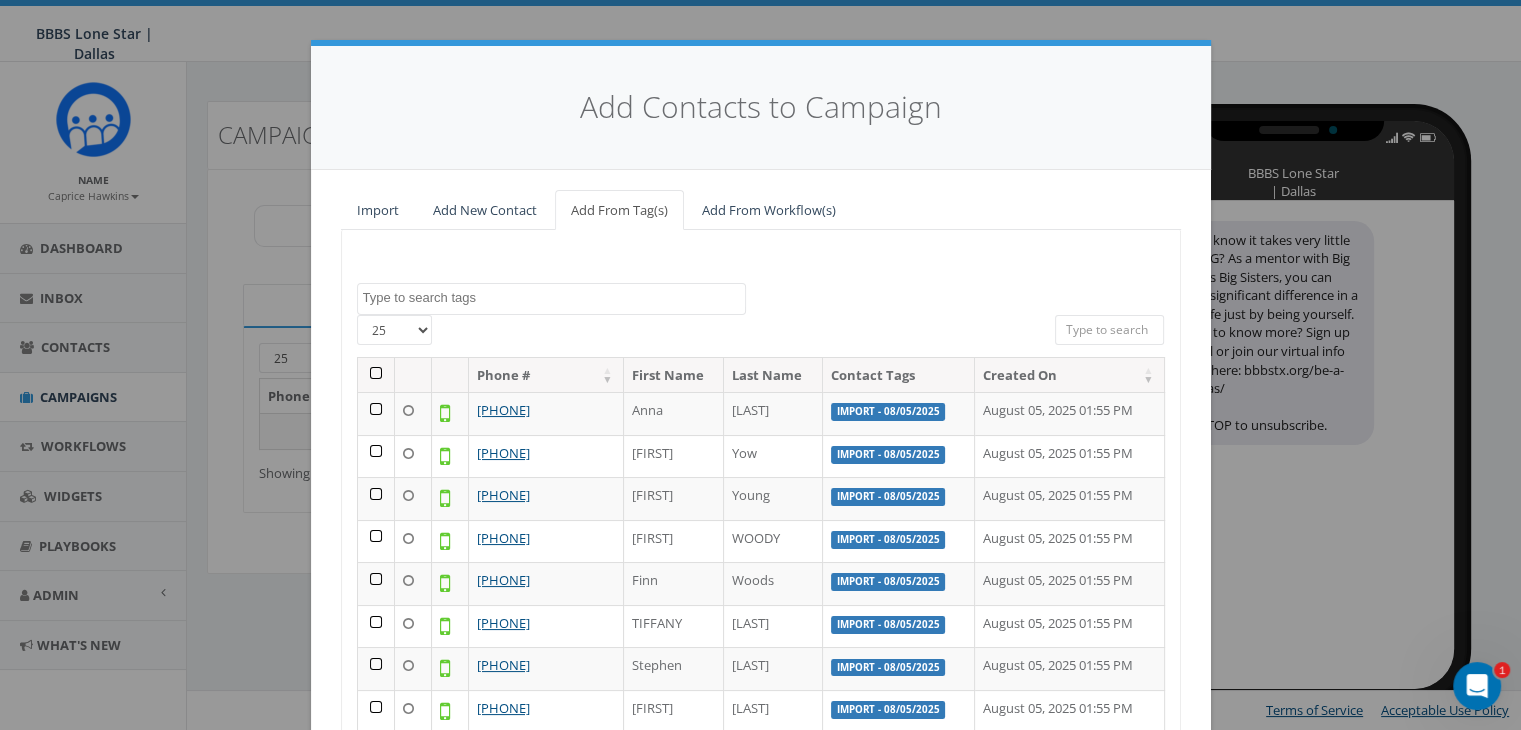 click at bounding box center [376, 375] 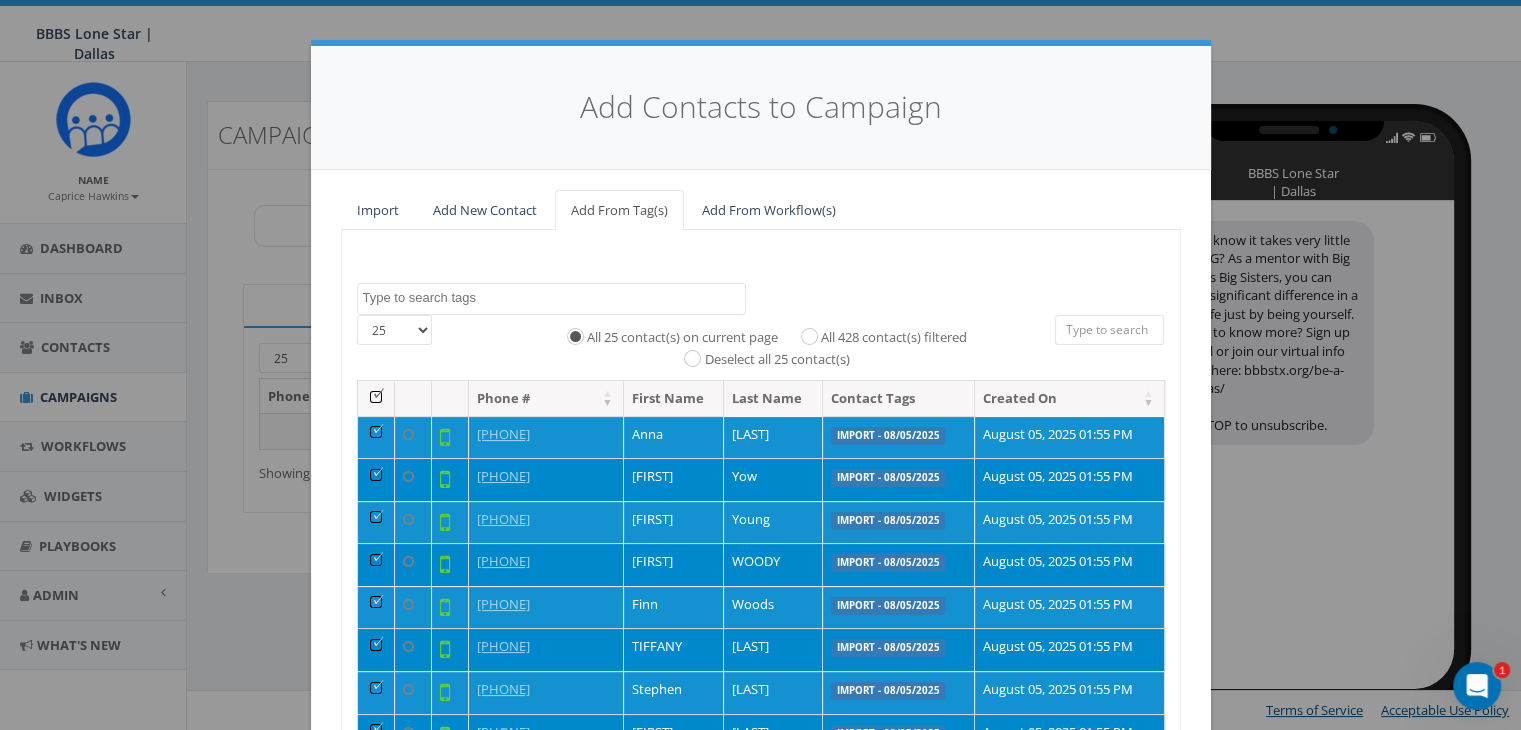 click on "All 428 contact(s) filtered" at bounding box center [894, 338] 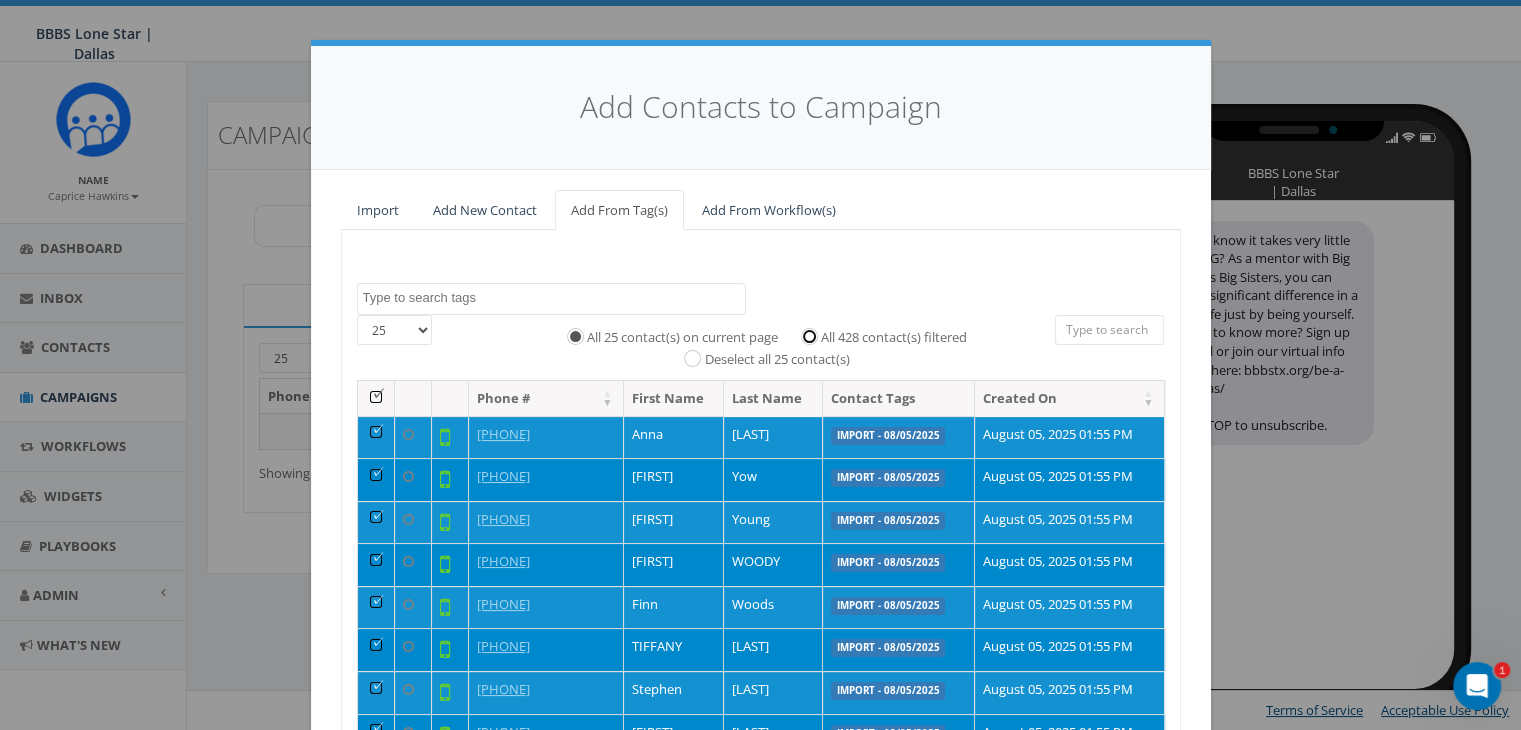 click on "All 428 contact(s) filtered" at bounding box center (814, 335) 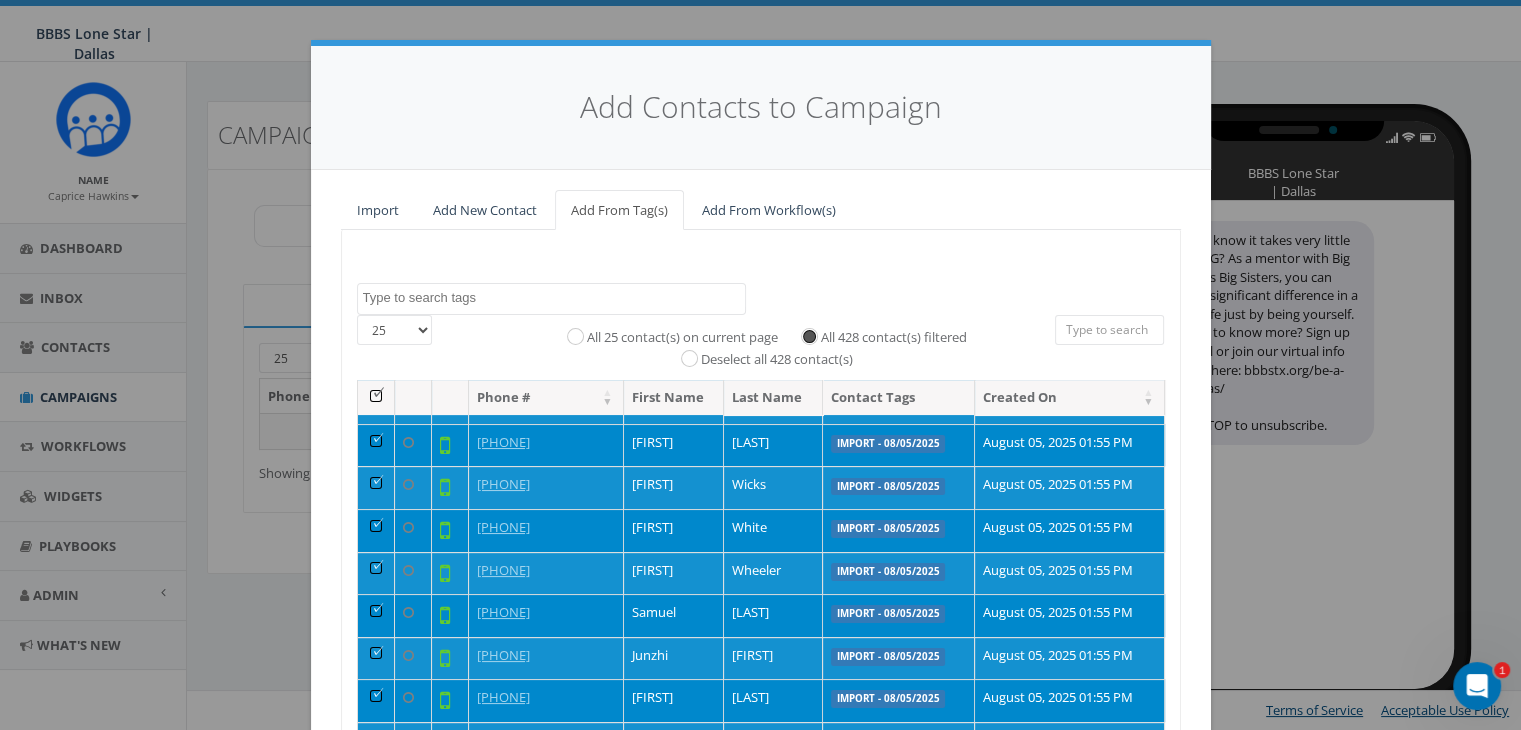 scroll, scrollTop: 668, scrollLeft: 0, axis: vertical 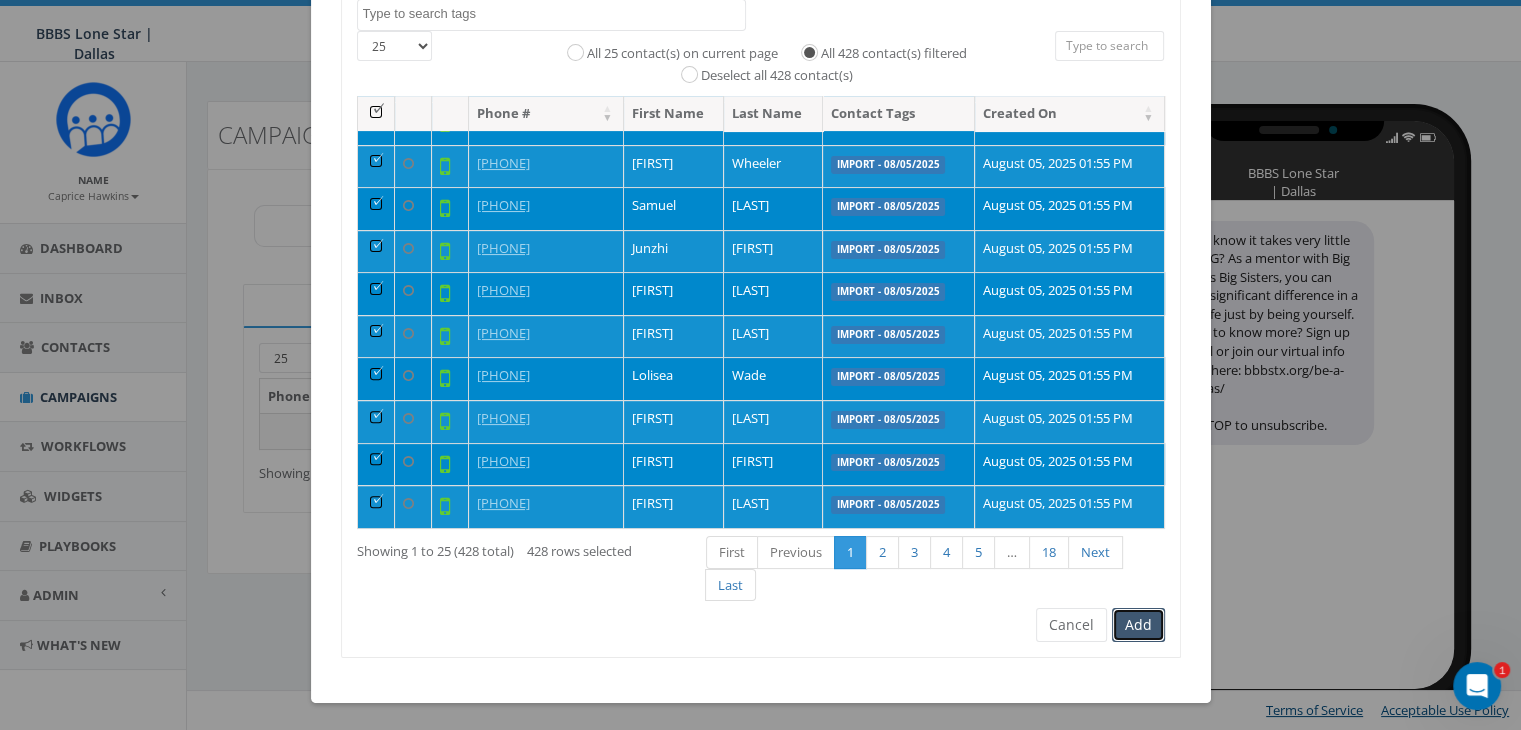 click on "Add" at bounding box center [1138, 625] 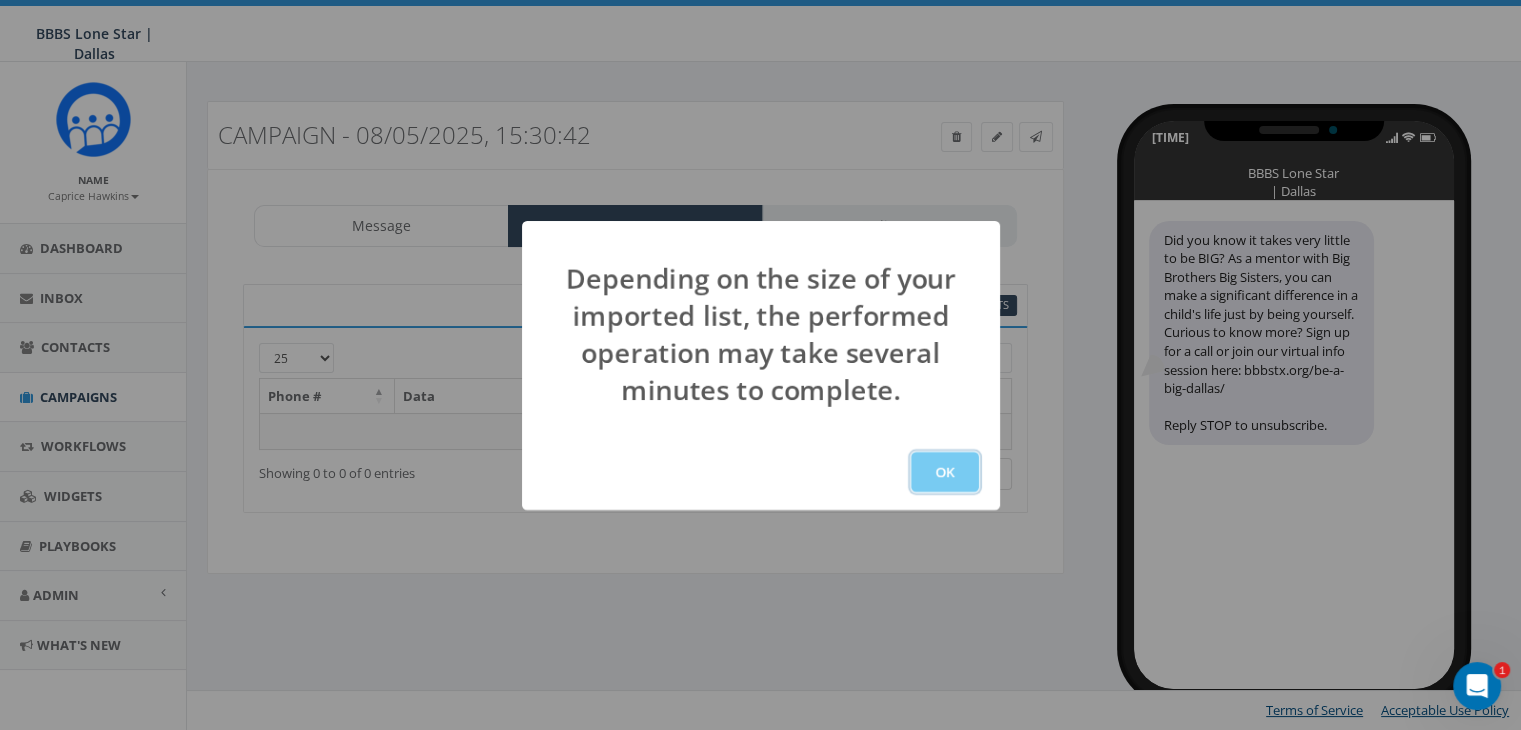 click on "OK" at bounding box center (945, 472) 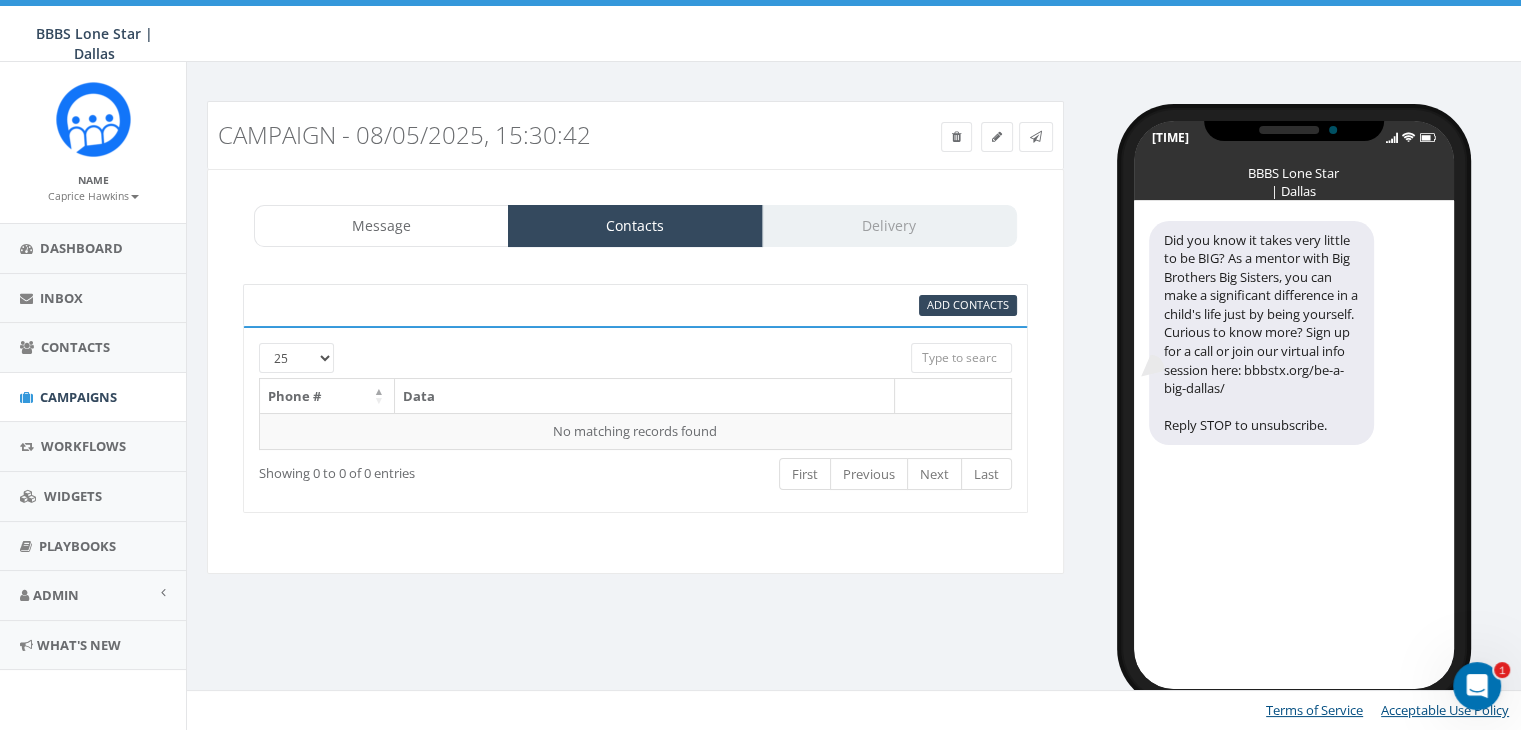 scroll, scrollTop: 0, scrollLeft: 0, axis: both 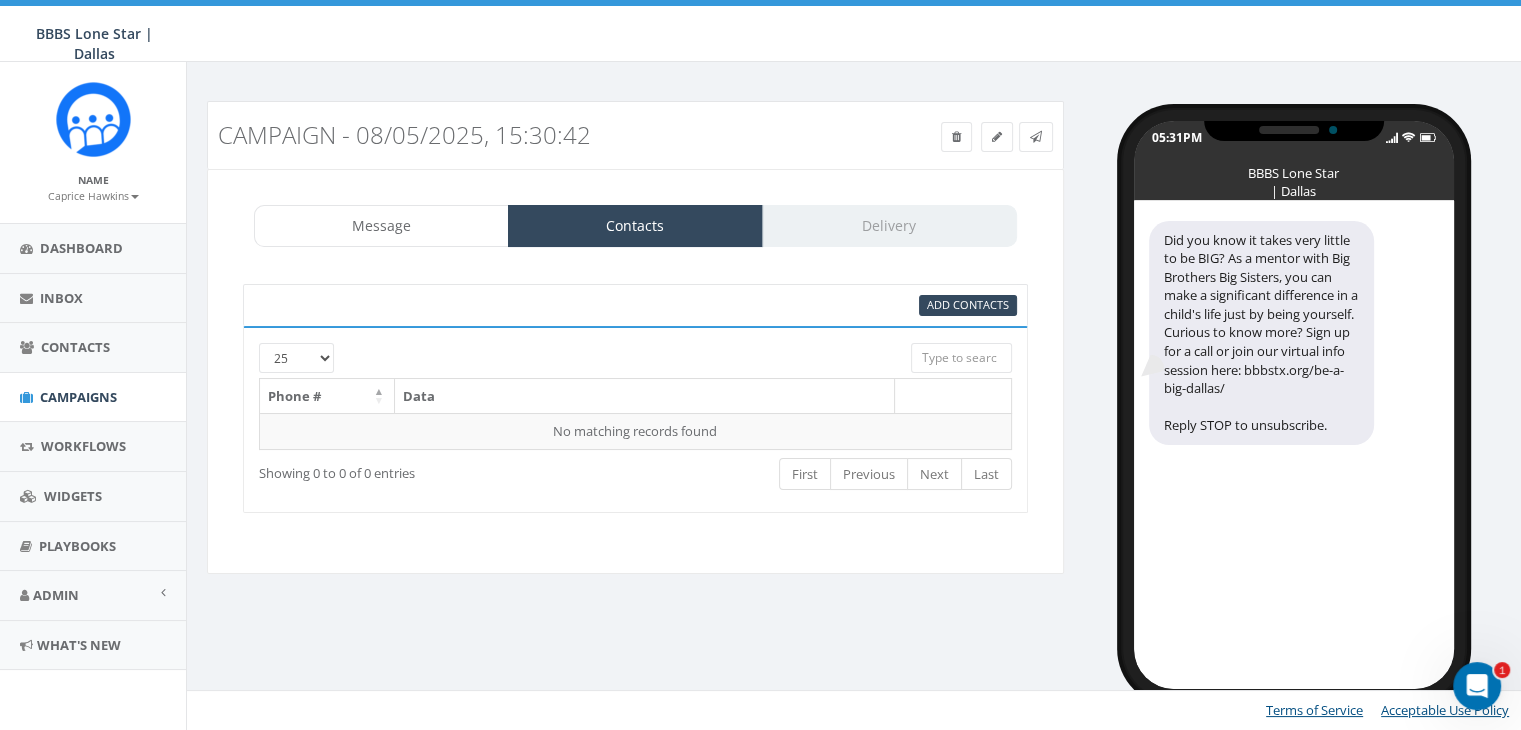 click on "Message Contacts Delivery" at bounding box center [635, 226] 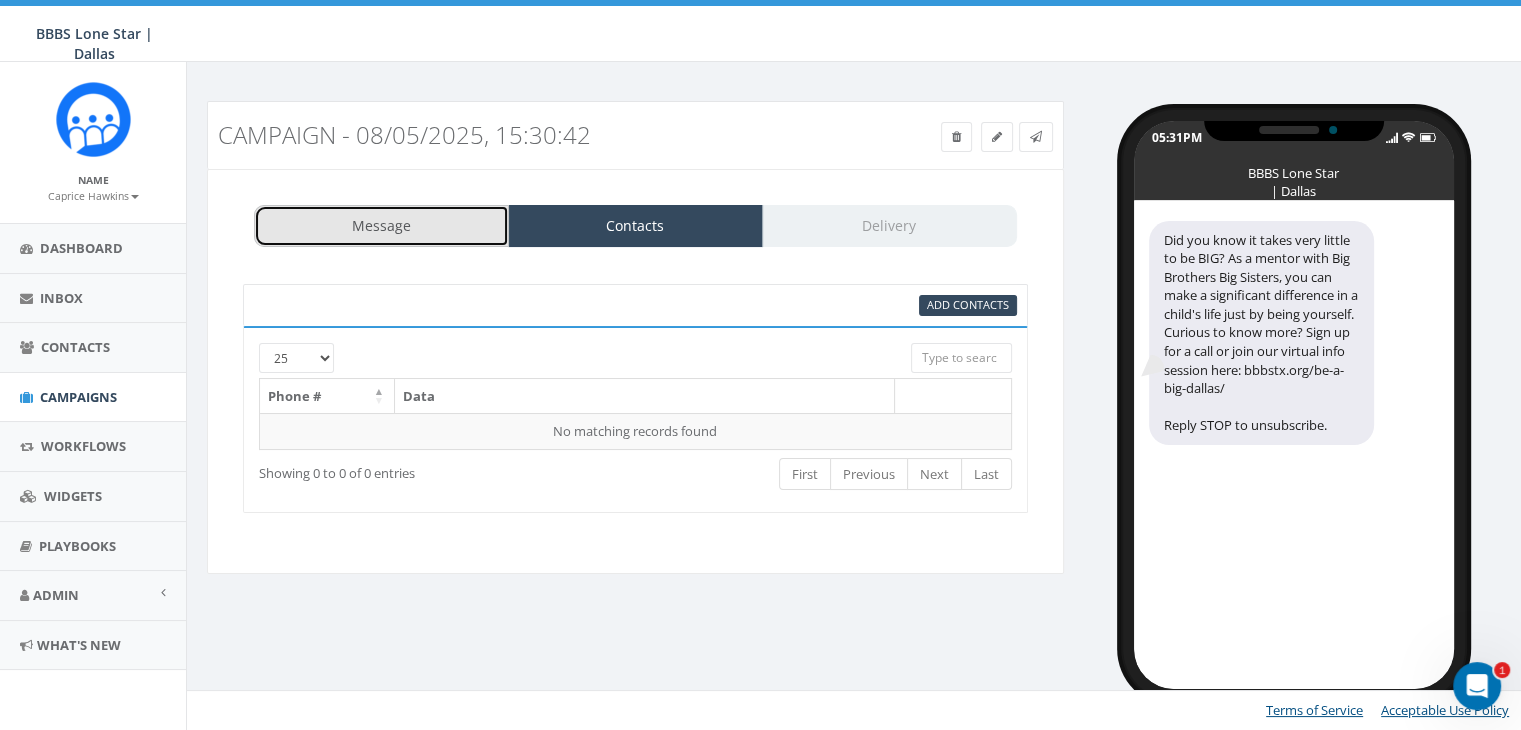 click on "Message" at bounding box center [381, 226] 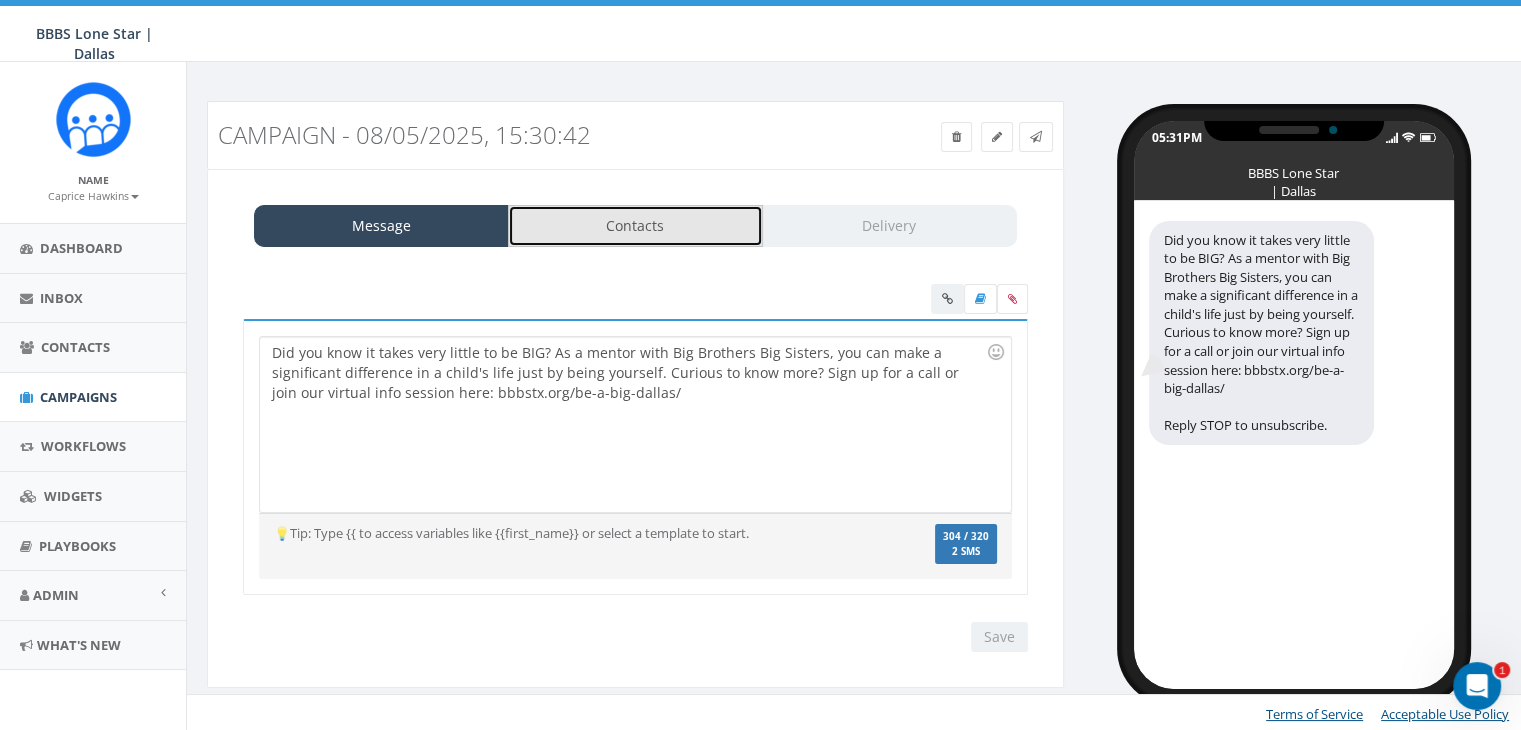 click on "Contacts" at bounding box center (635, 226) 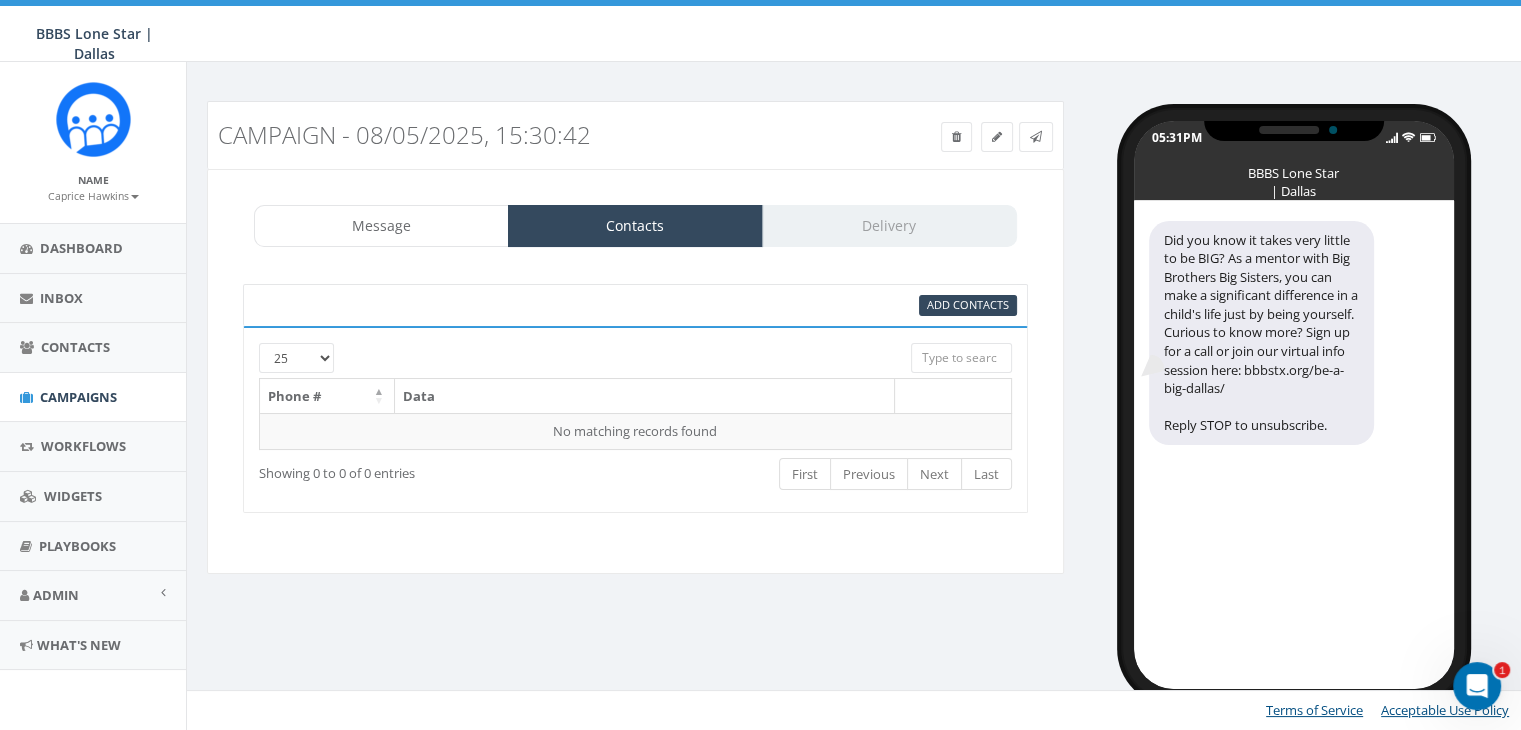 click on "Message Contacts Delivery" at bounding box center [635, 226] 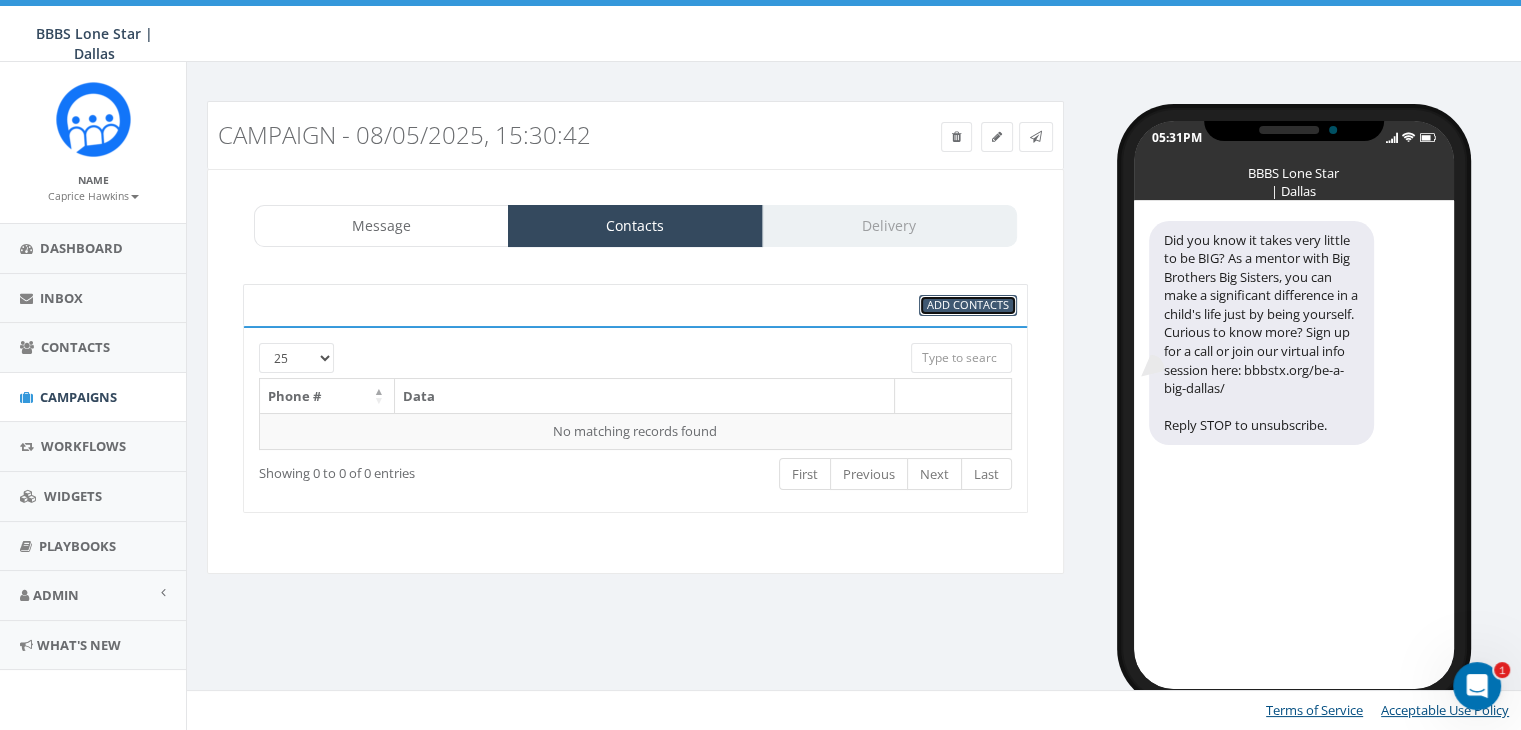 click on "Add Contacts" at bounding box center (968, 304) 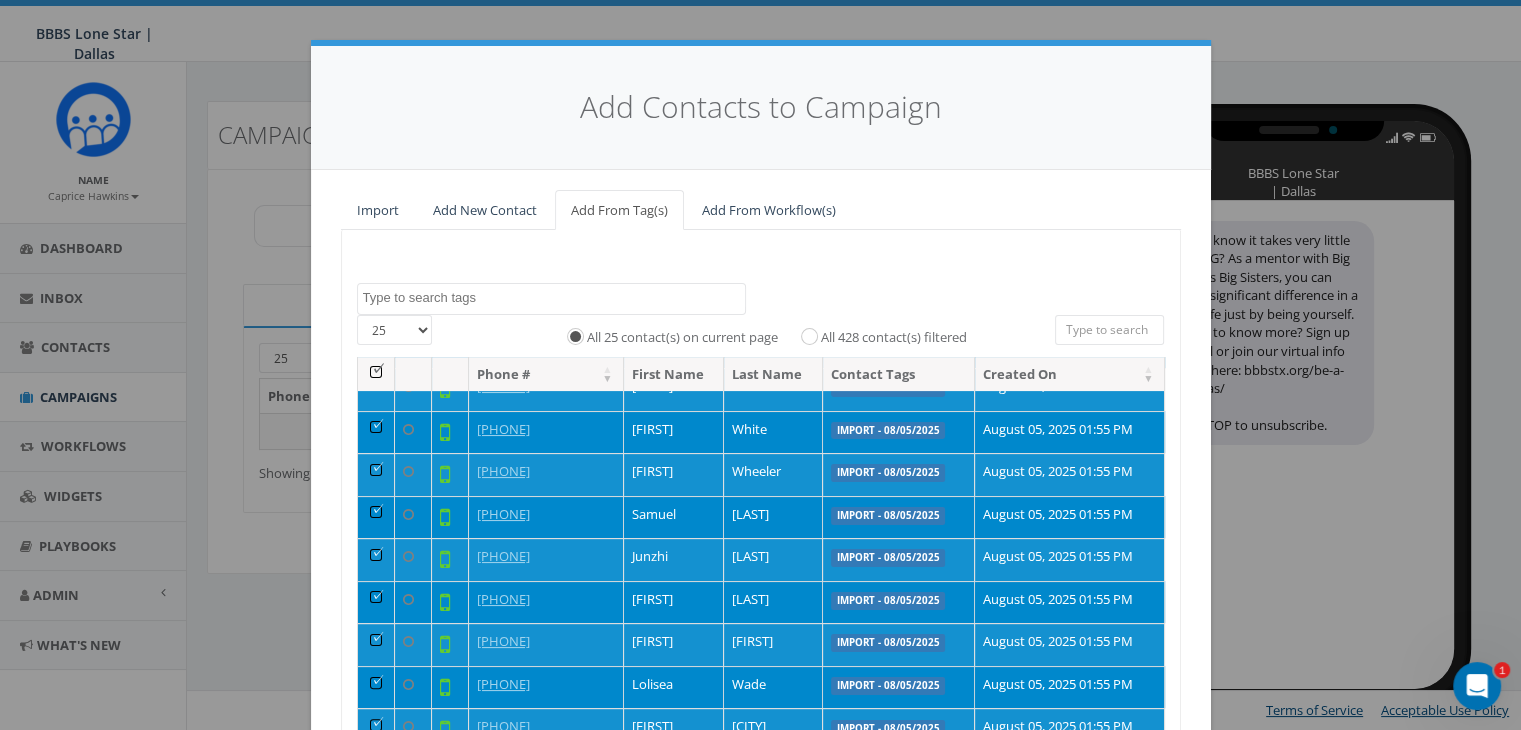 scroll, scrollTop: 668, scrollLeft: 0, axis: vertical 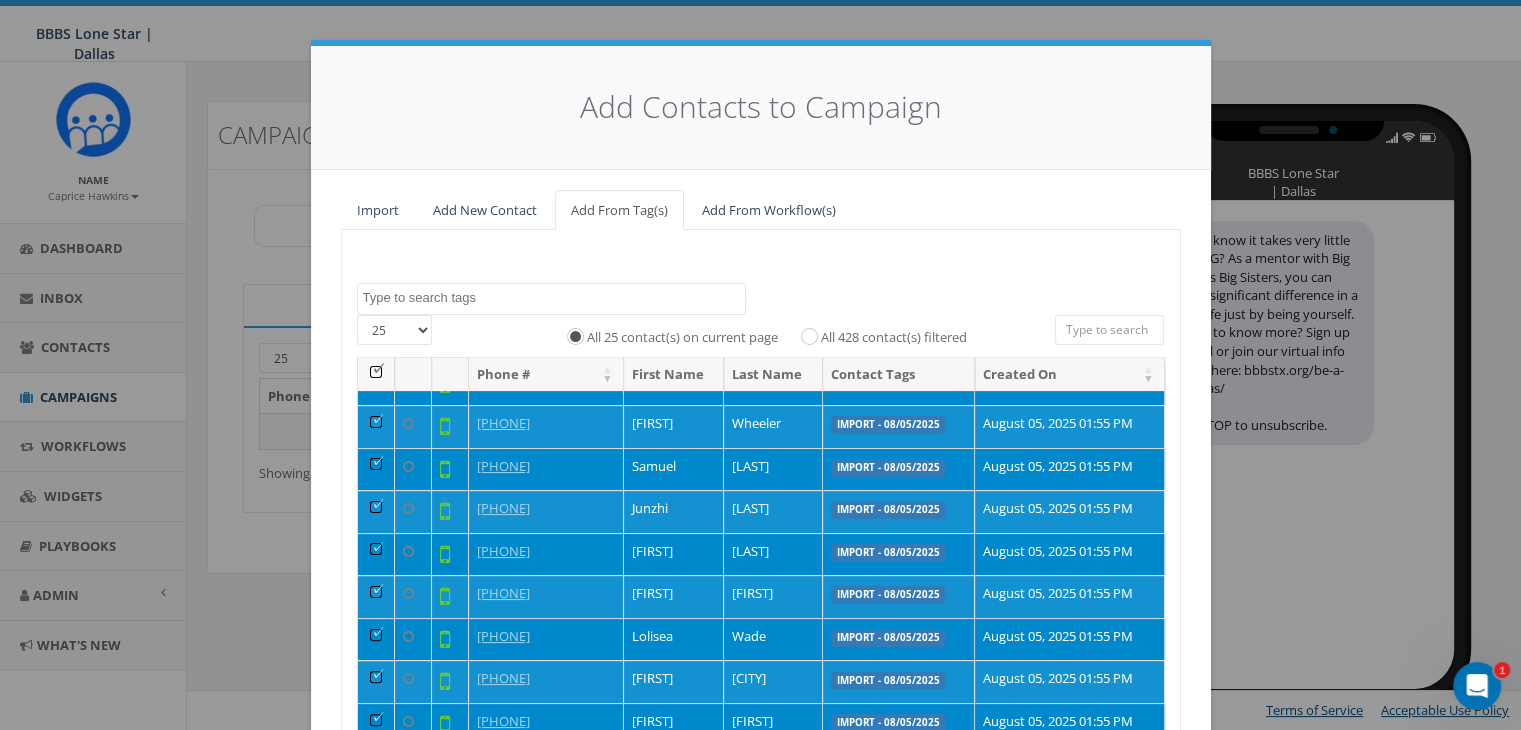 drag, startPoint x: 1119, startPoint y: 107, endPoint x: 1119, endPoint y: 47, distance: 60 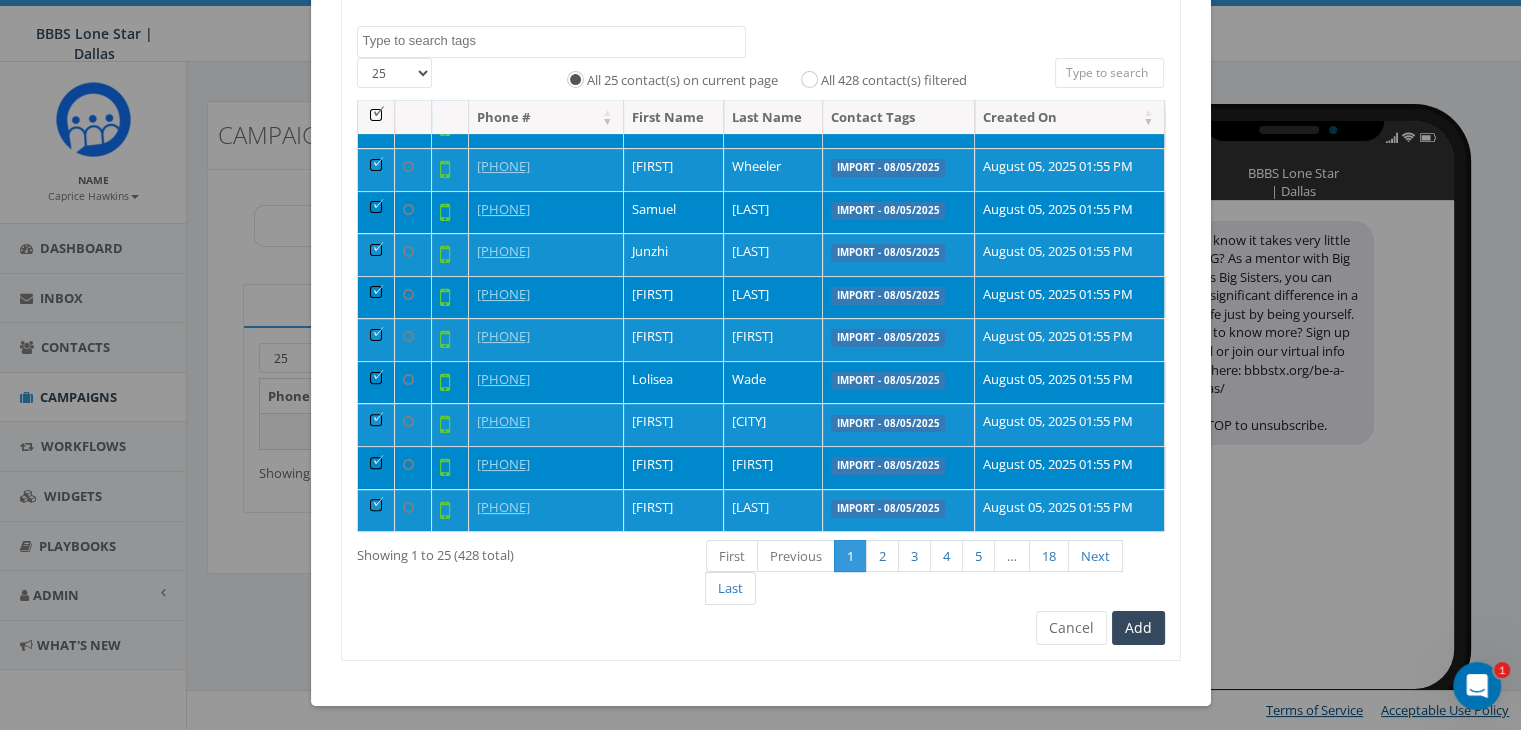 scroll, scrollTop: 261, scrollLeft: 0, axis: vertical 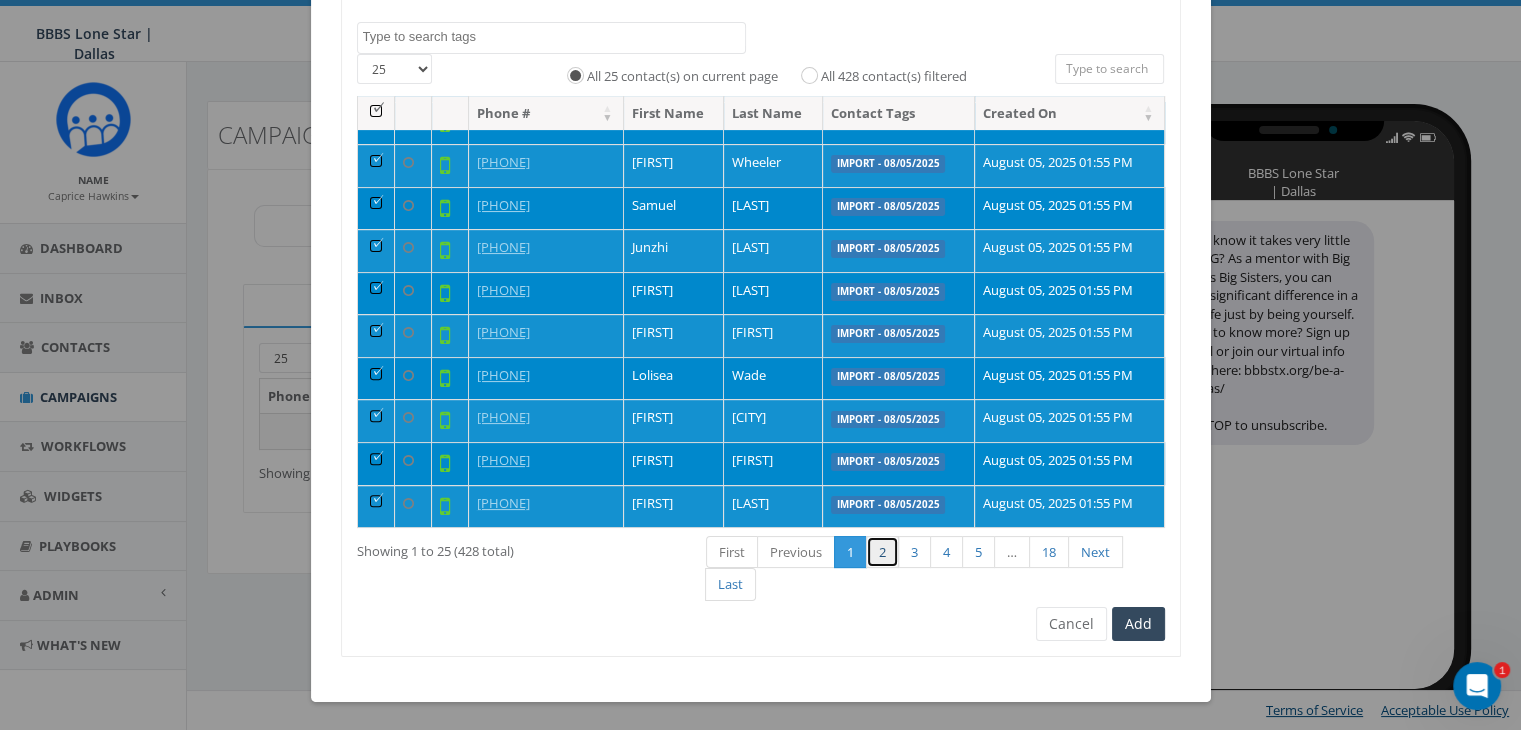 click on "2" at bounding box center [882, 552] 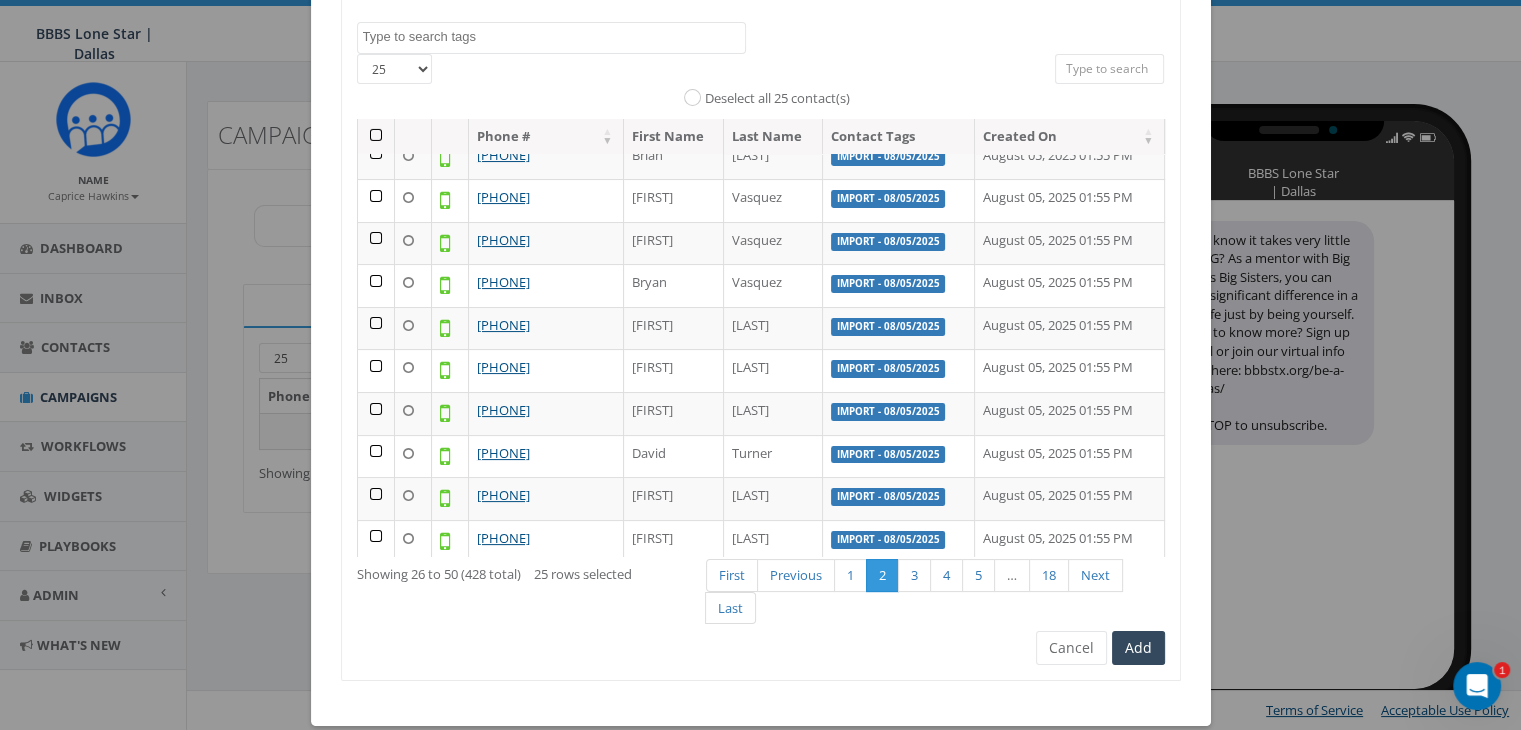 scroll, scrollTop: 0, scrollLeft: 0, axis: both 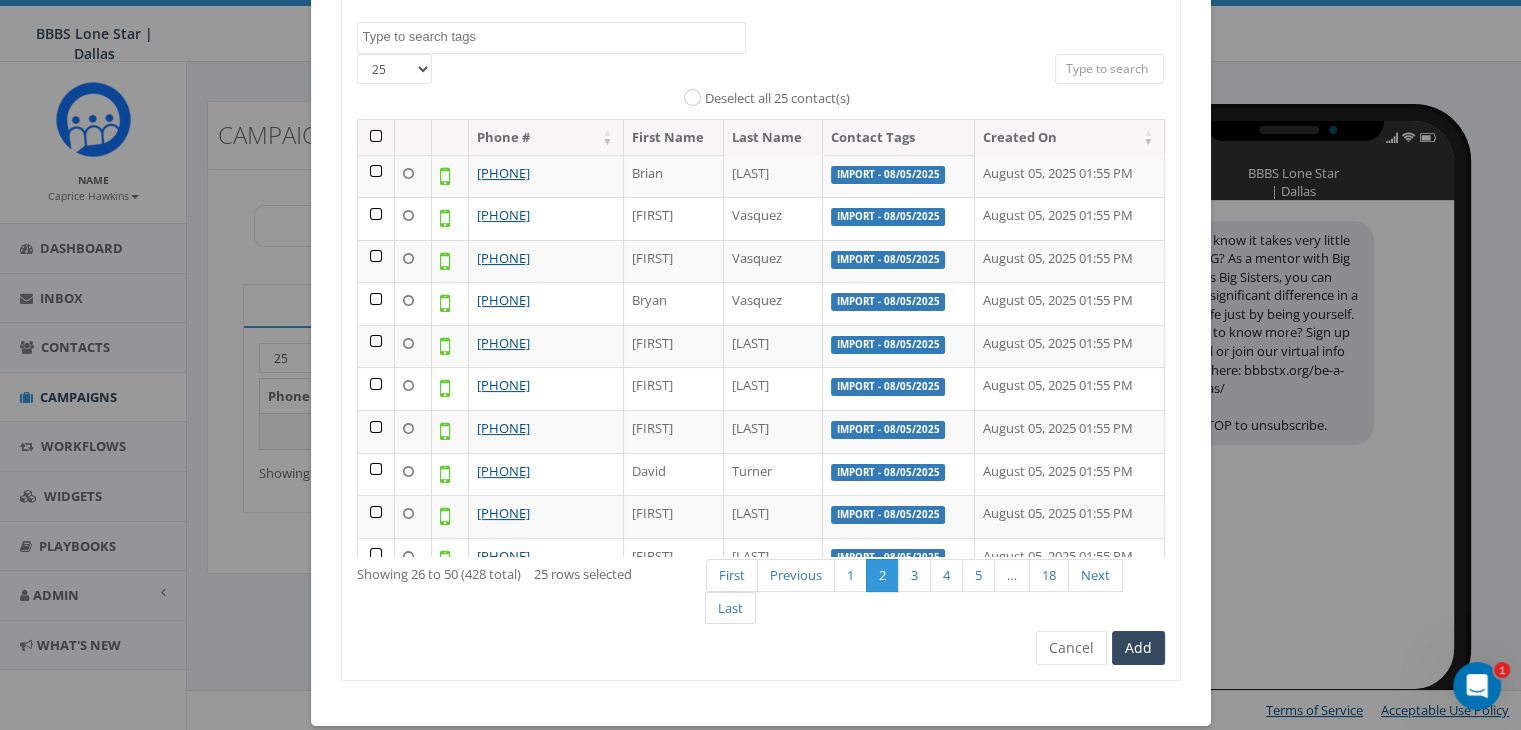 click at bounding box center (376, 137) 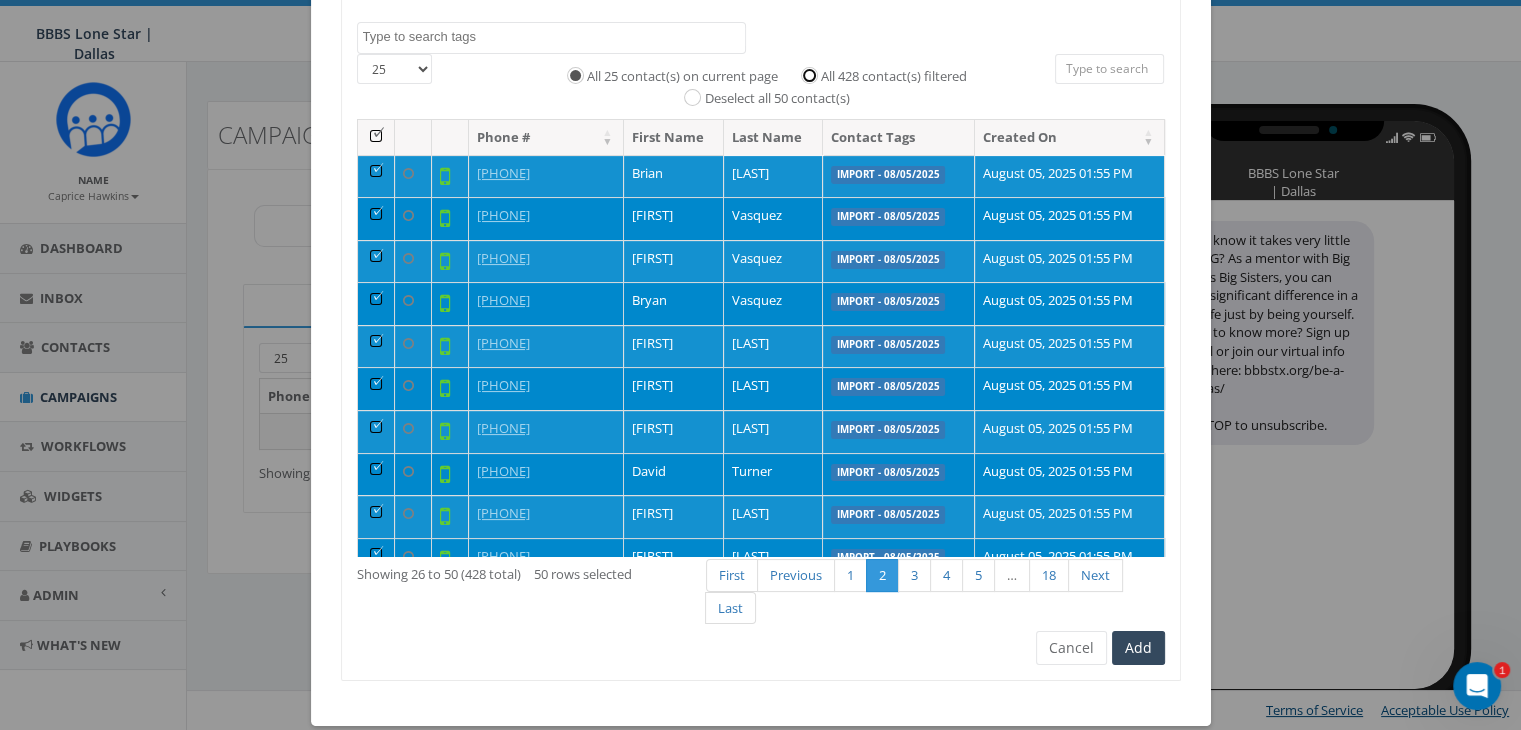 click on "All 428 contact(s) filtered" at bounding box center (814, 74) 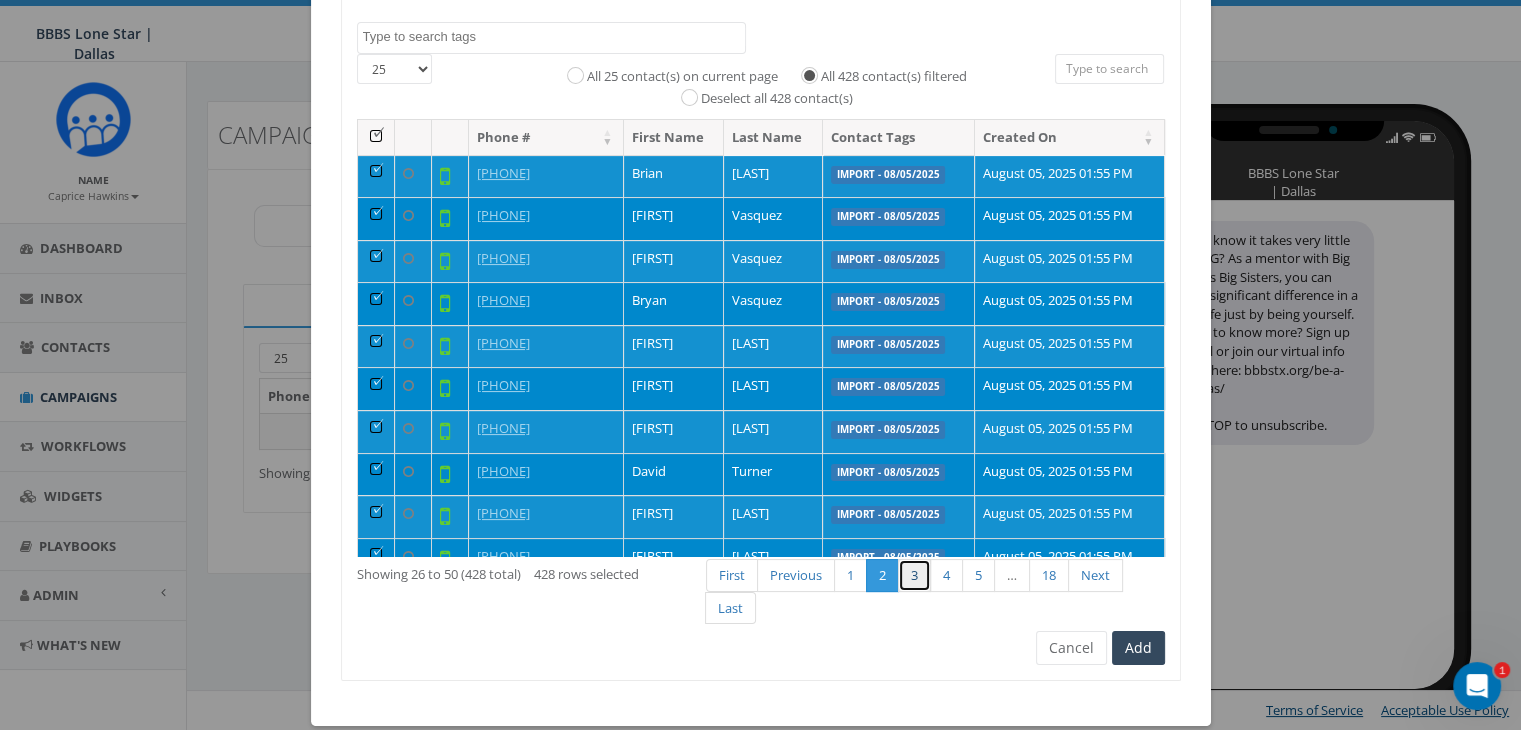 click on "3" at bounding box center [914, 575] 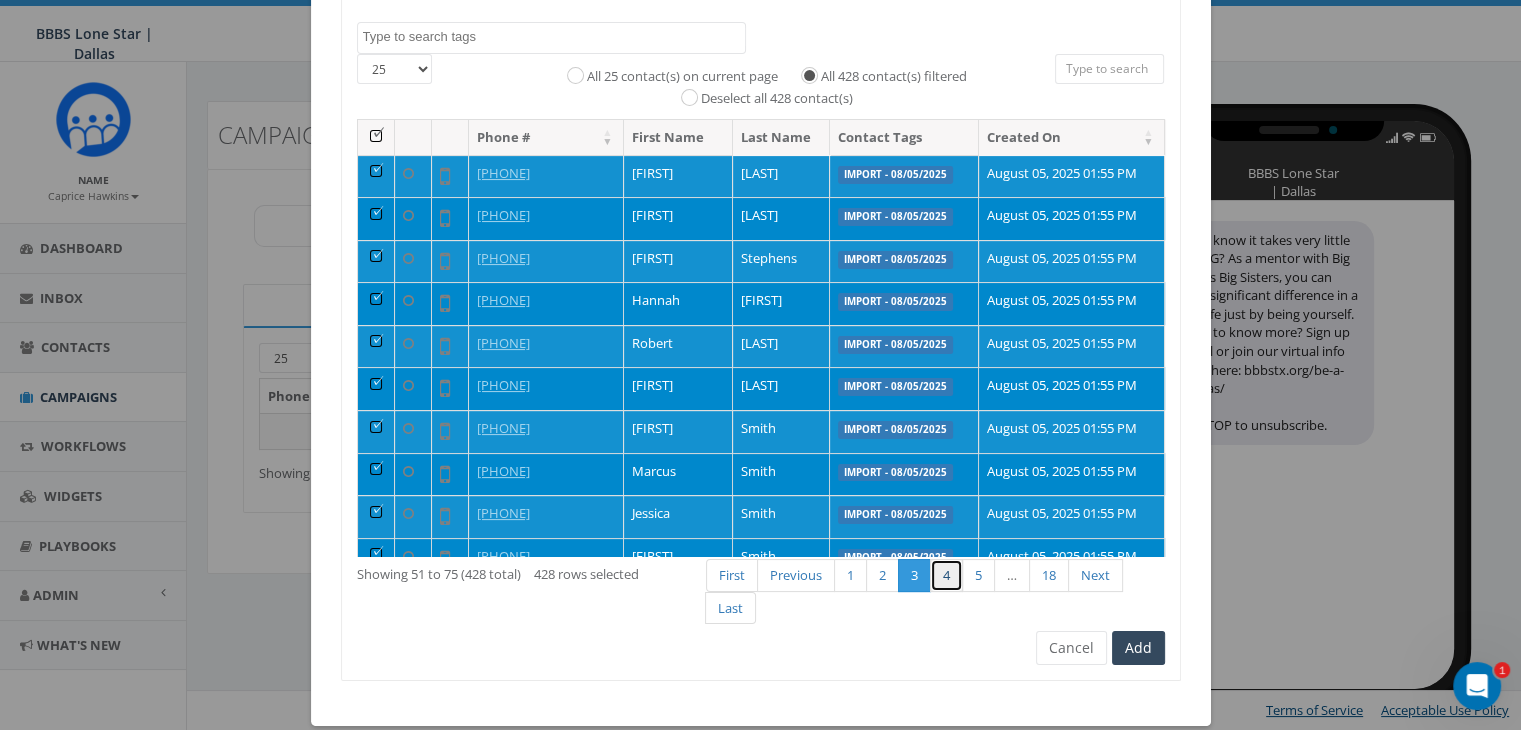 click on "4" at bounding box center (946, 575) 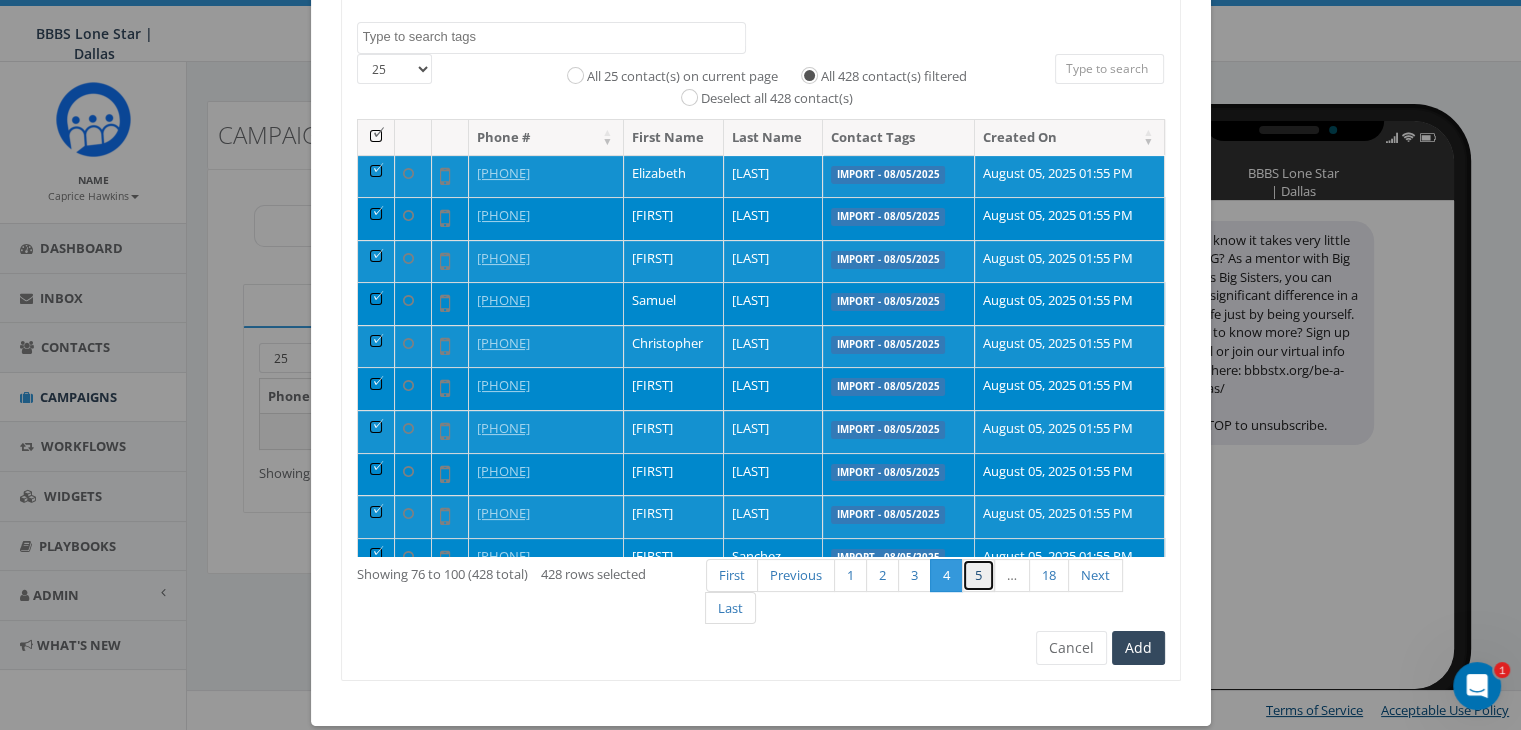 click on "5" at bounding box center [978, 575] 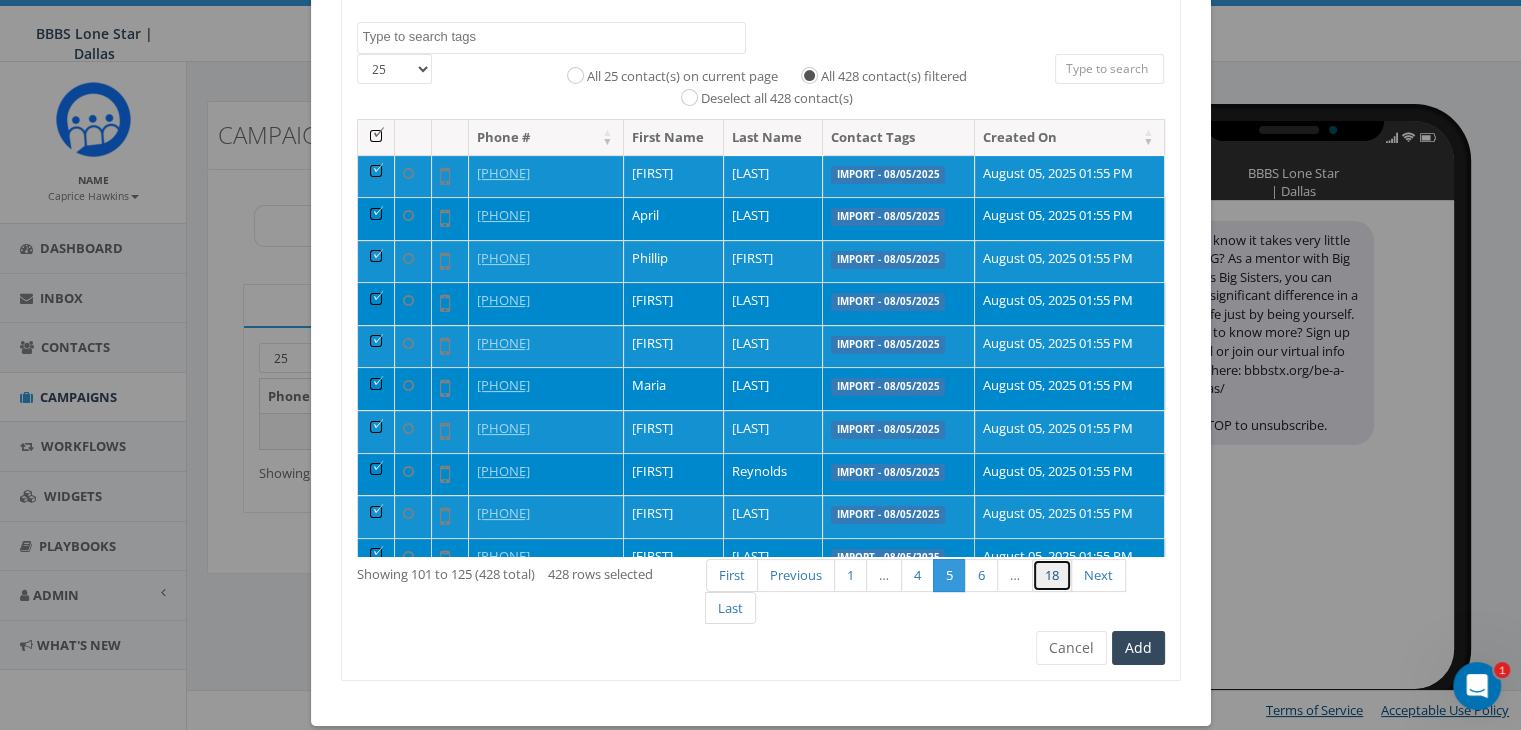 click on "18" at bounding box center (1052, 575) 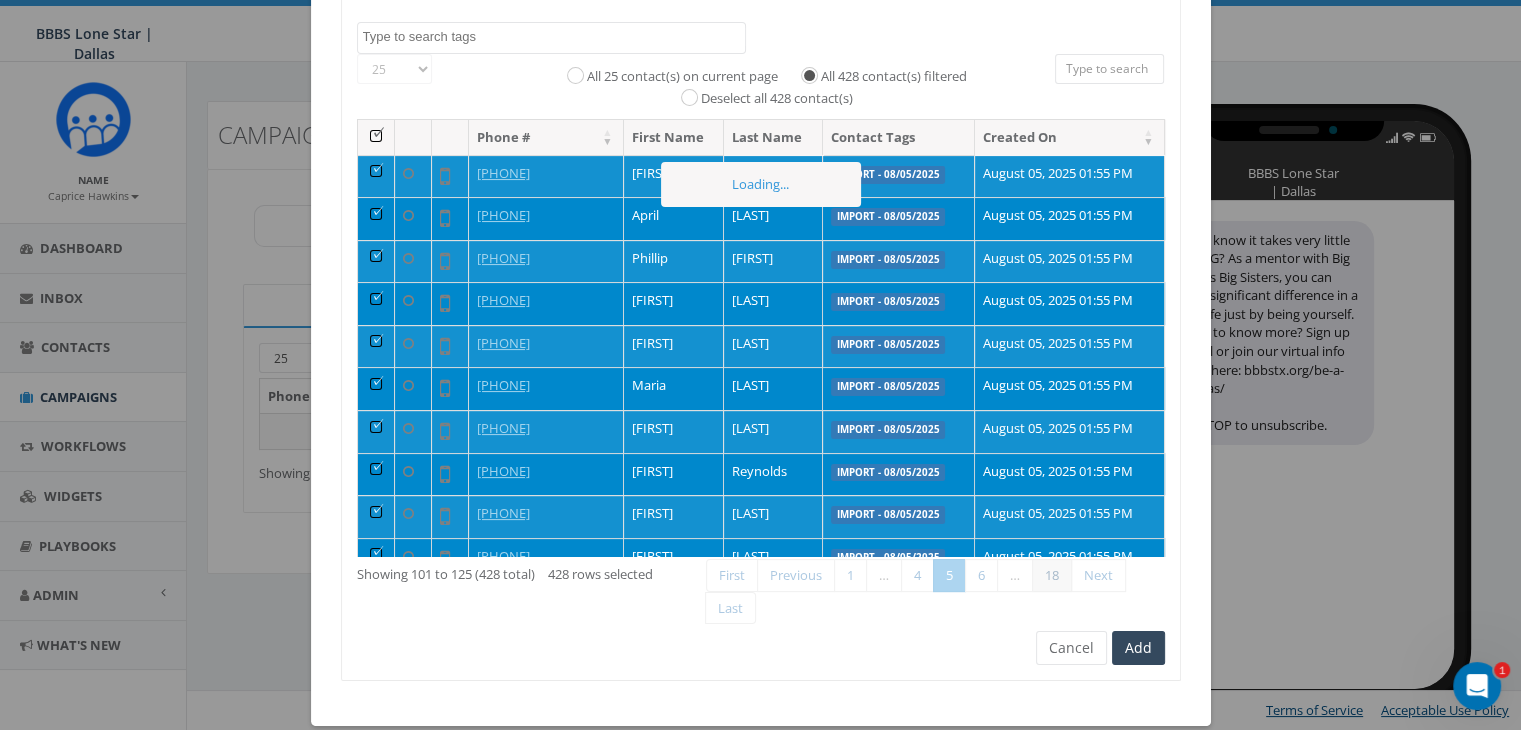 scroll, scrollTop: 17, scrollLeft: 0, axis: vertical 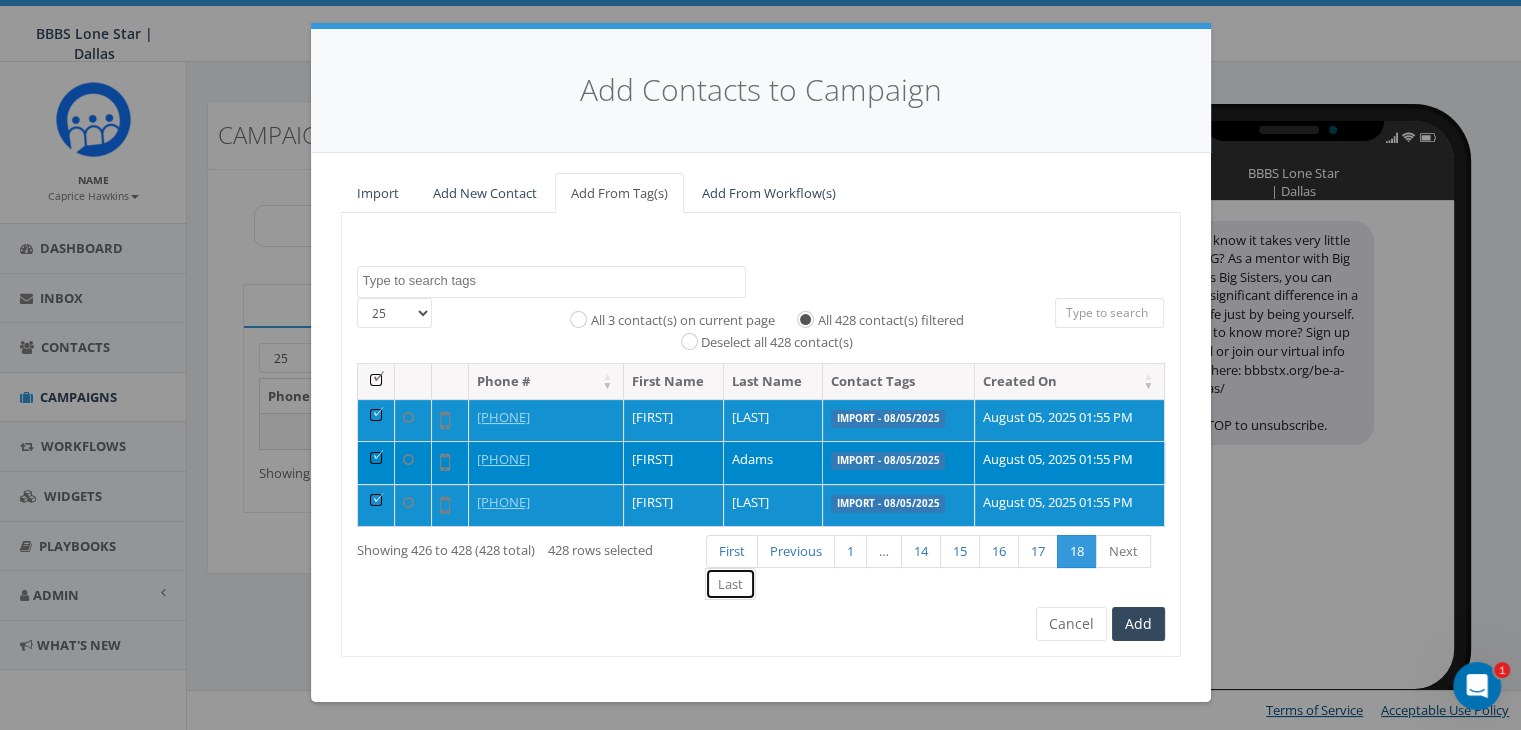 click on "Last" at bounding box center [730, 584] 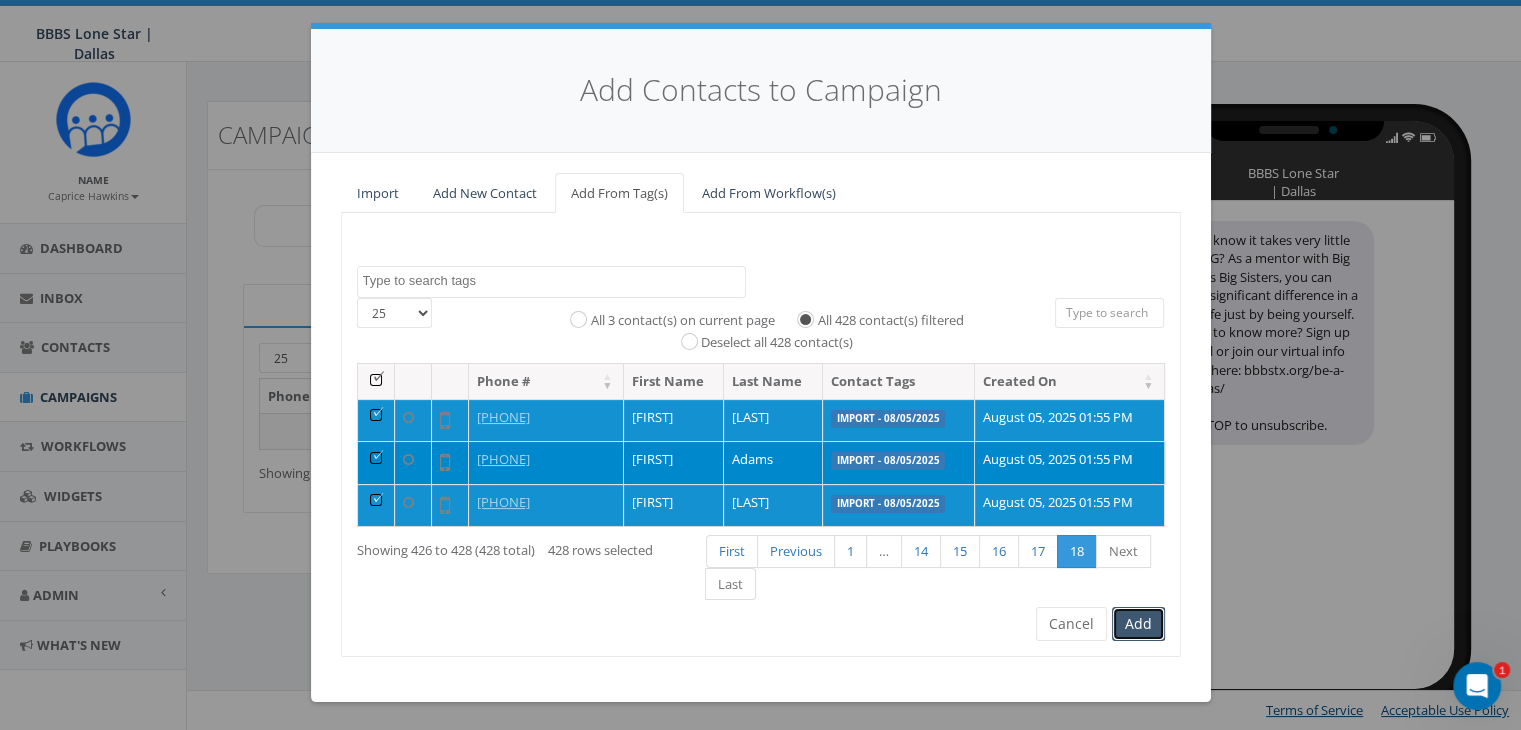 click on "Add" at bounding box center [1138, 624] 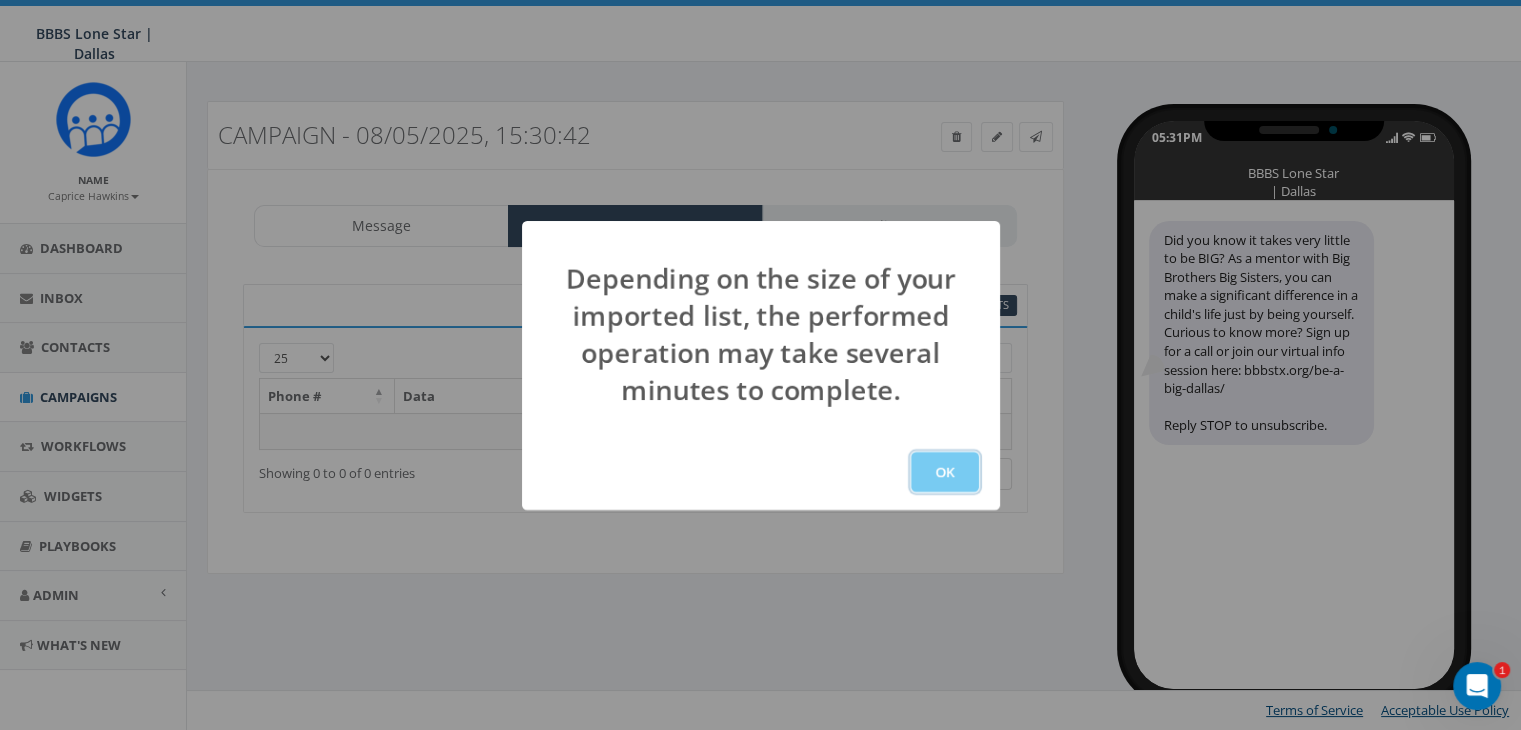 click on "OK" at bounding box center [945, 472] 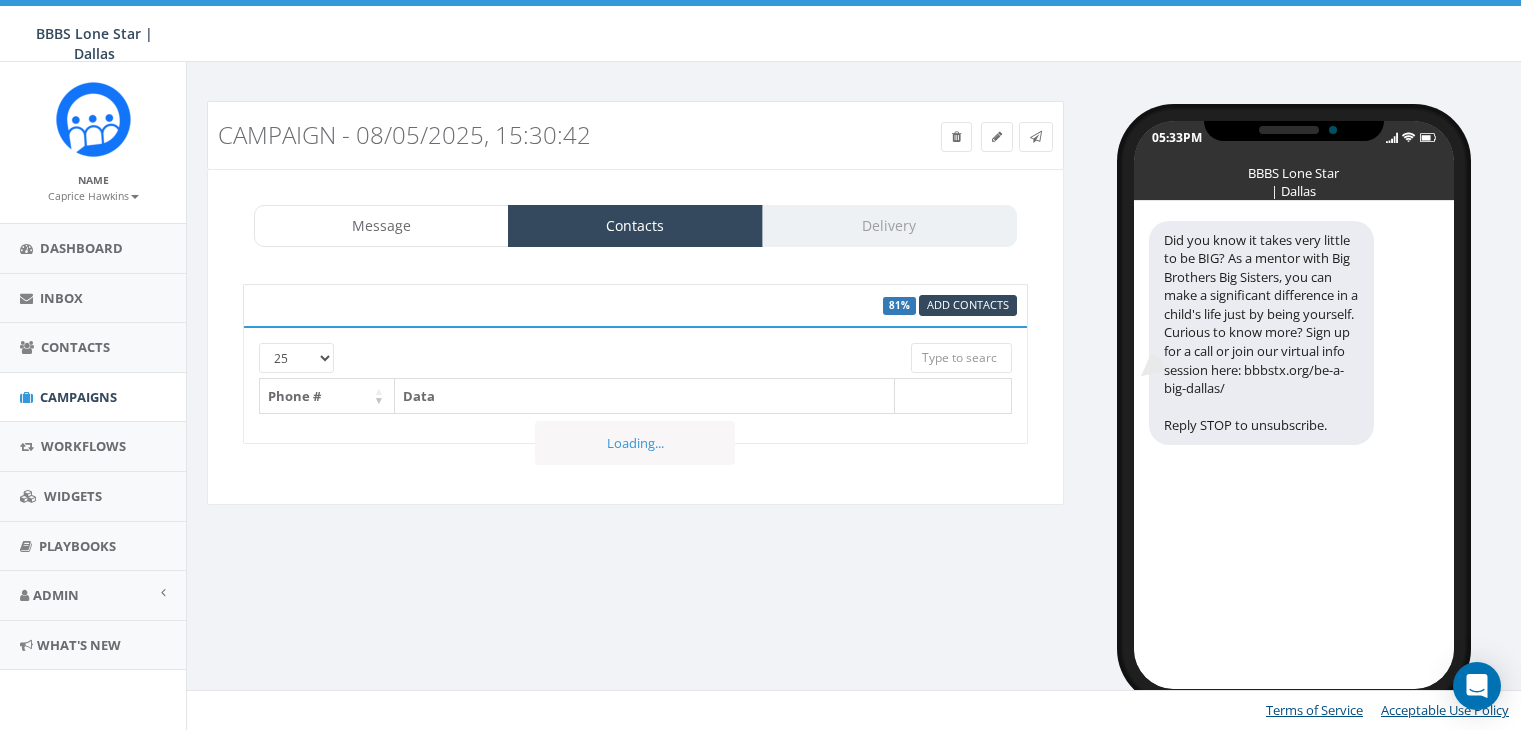 scroll, scrollTop: 0, scrollLeft: 0, axis: both 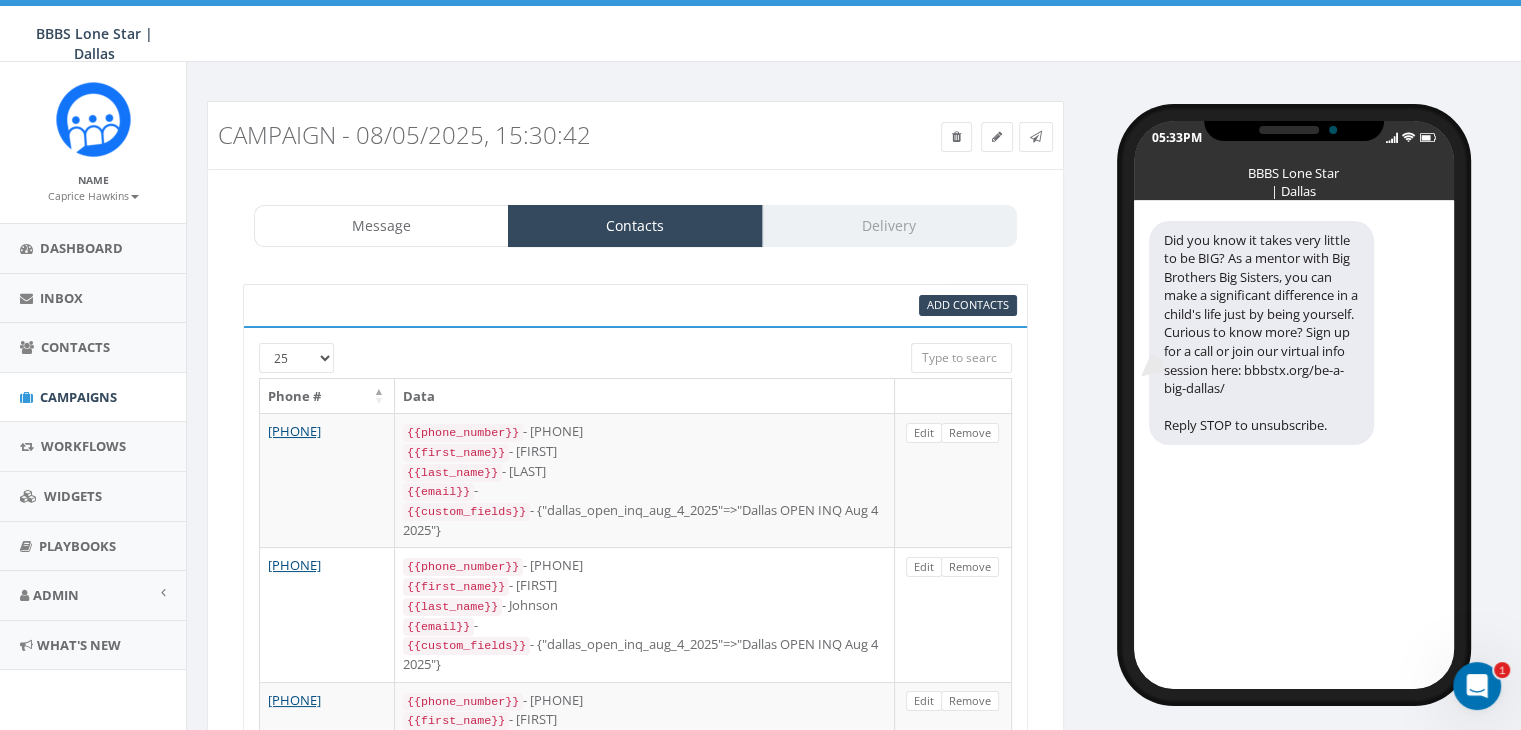 click on "Message Contacts Delivery" at bounding box center (635, 226) 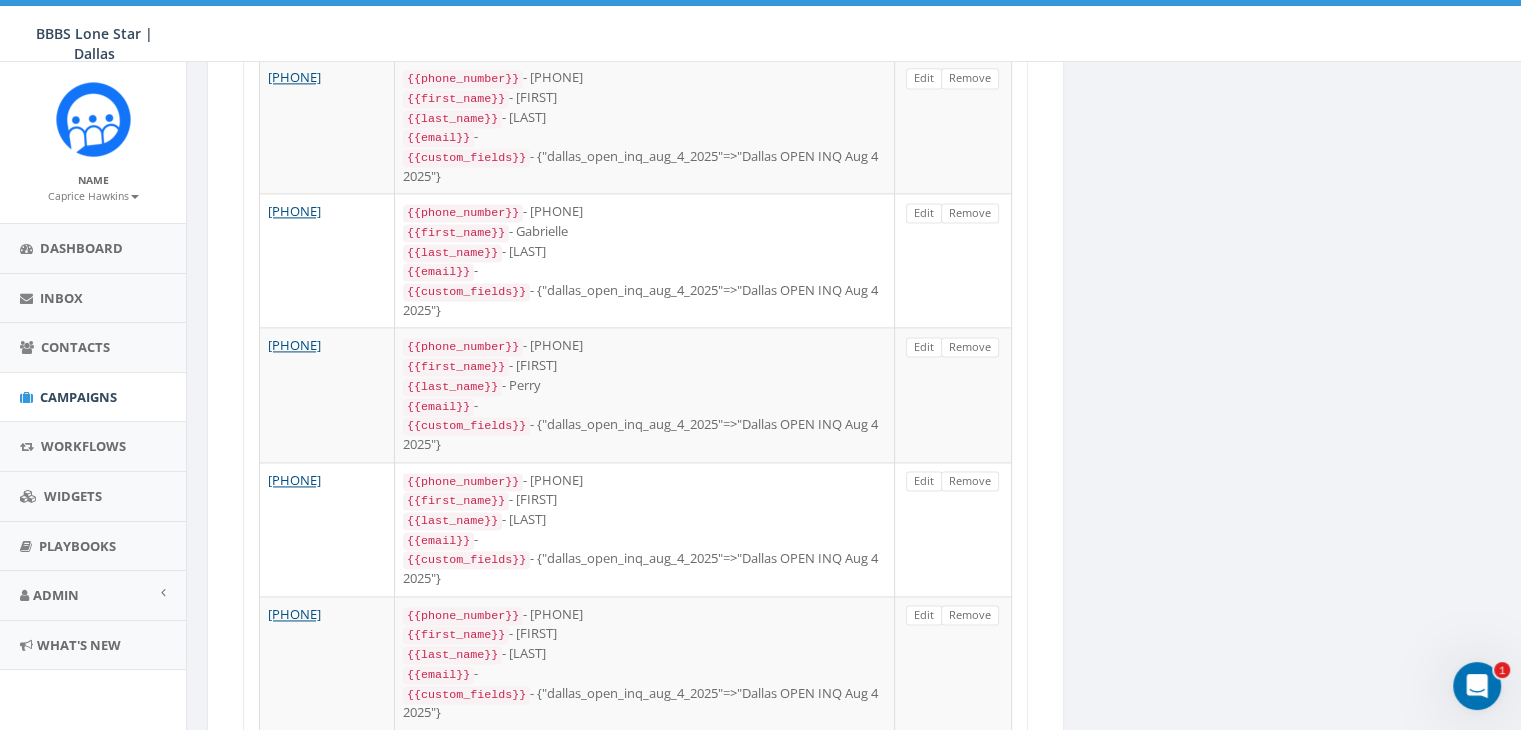 scroll, scrollTop: 3156, scrollLeft: 0, axis: vertical 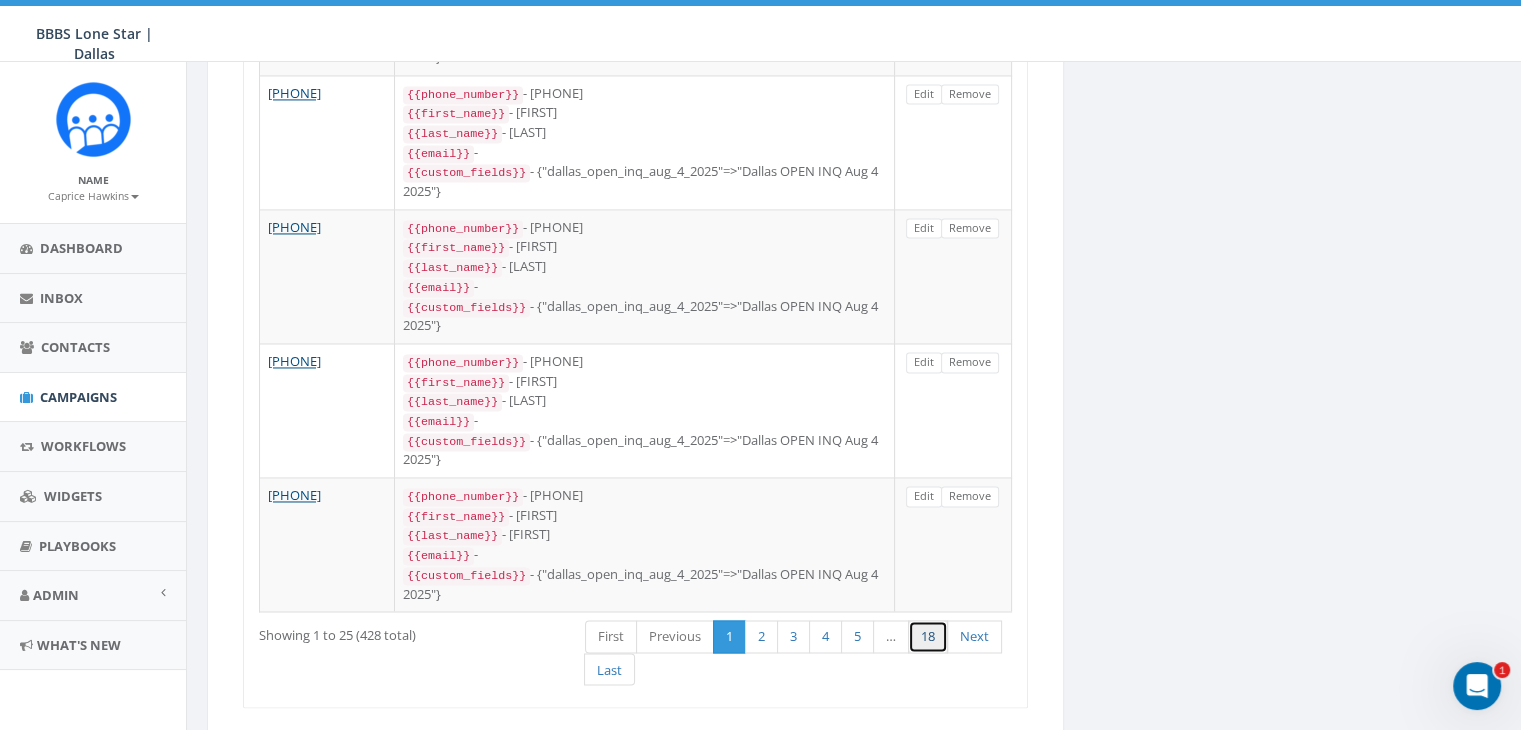 click on "18" at bounding box center (928, 636) 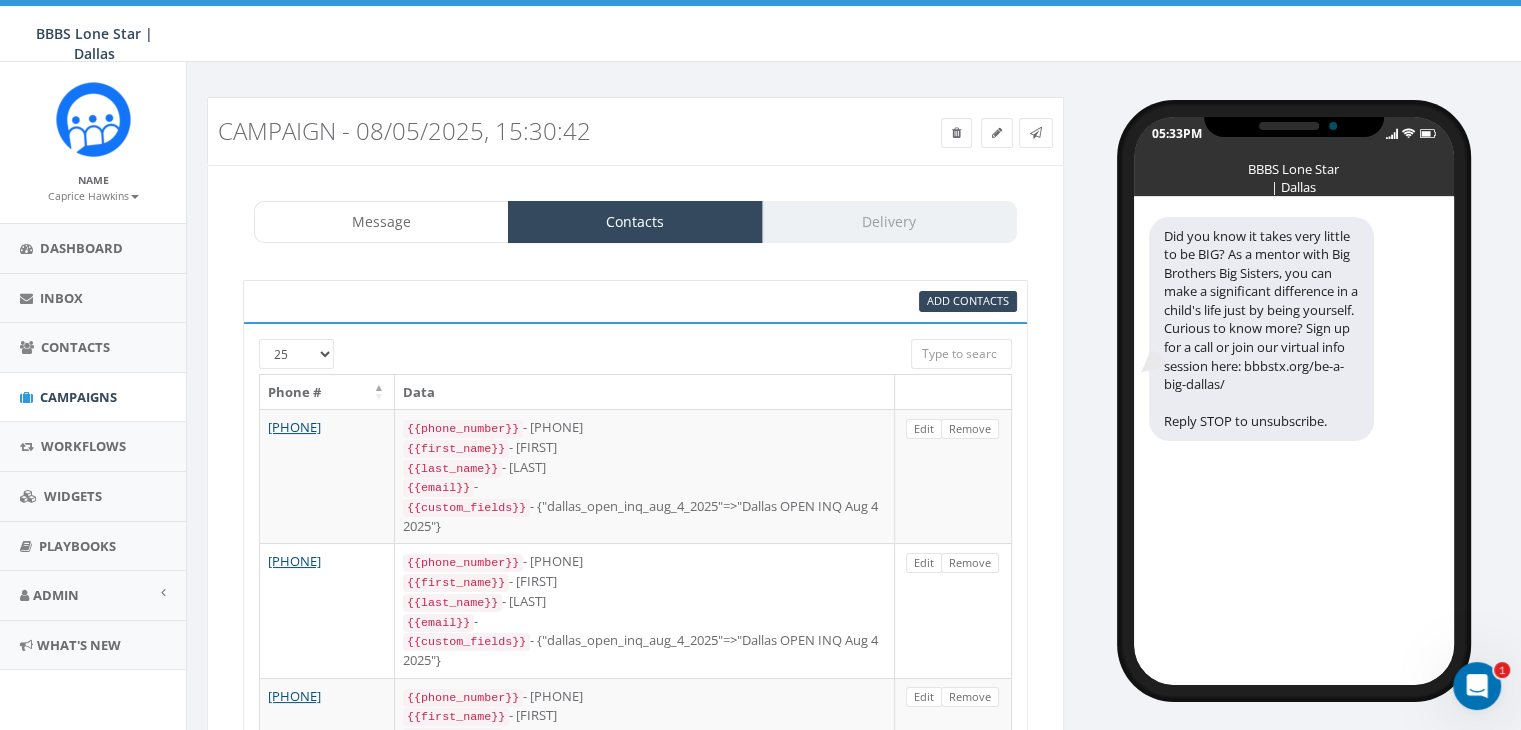 scroll, scrollTop: 0, scrollLeft: 0, axis: both 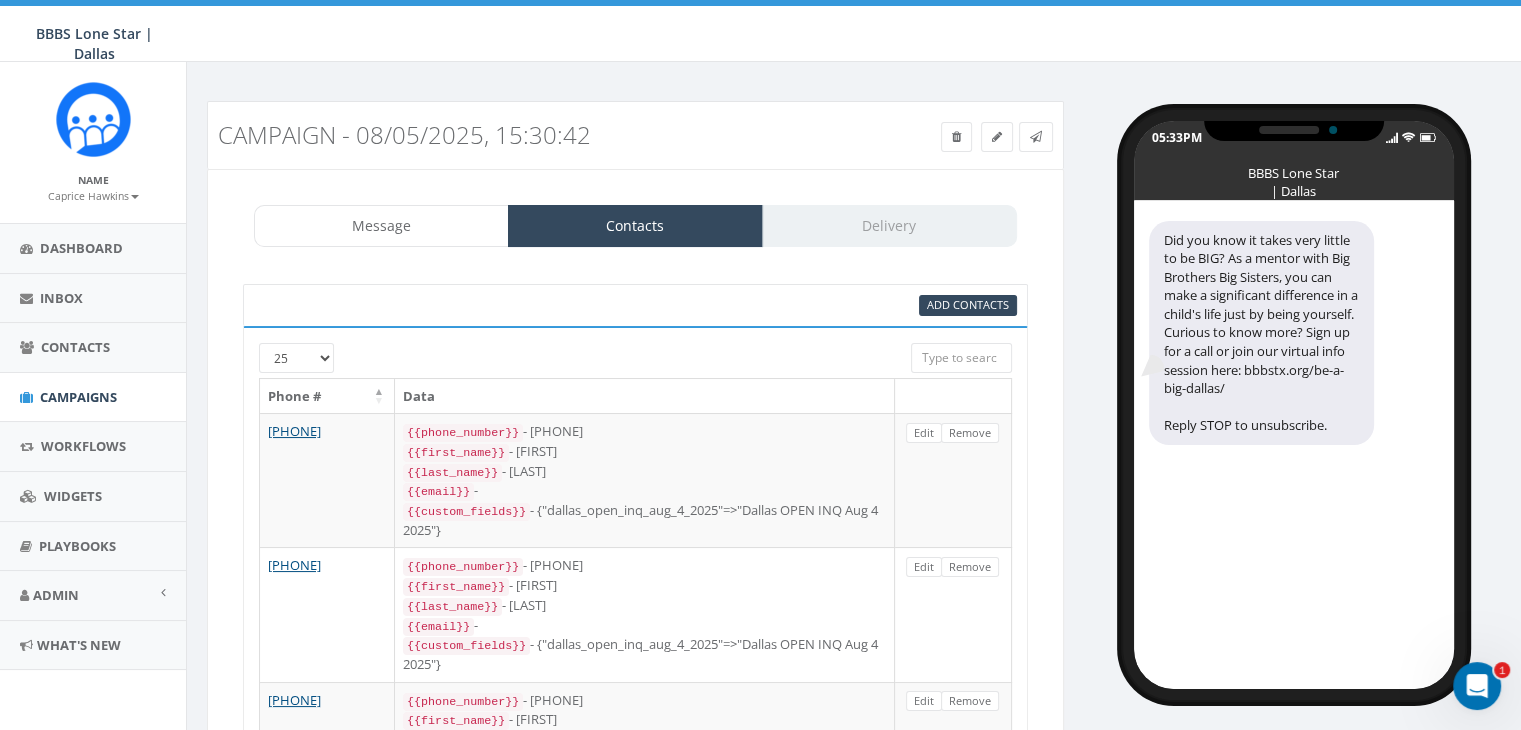 click on "Message Contacts Delivery" at bounding box center (635, 226) 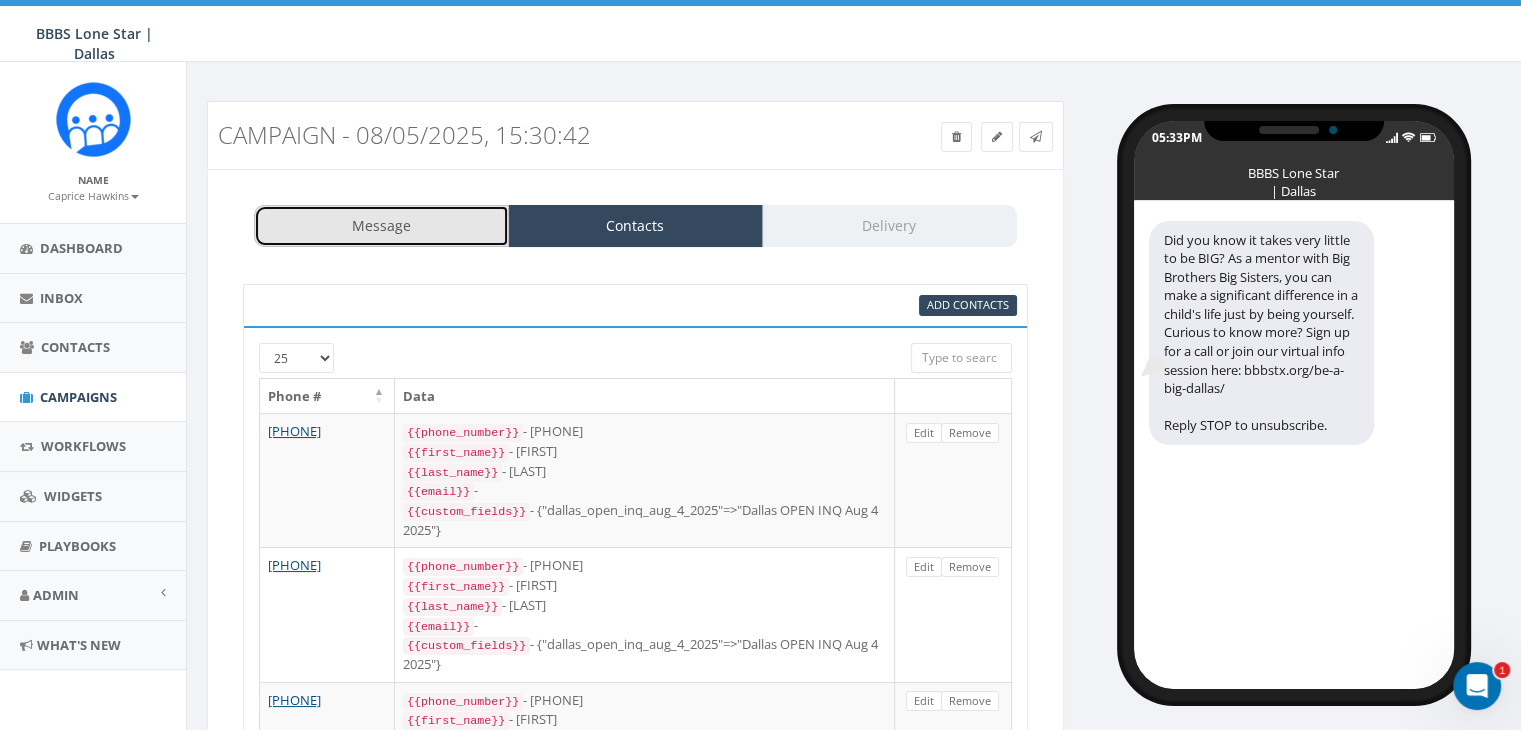 click on "Message" at bounding box center [381, 226] 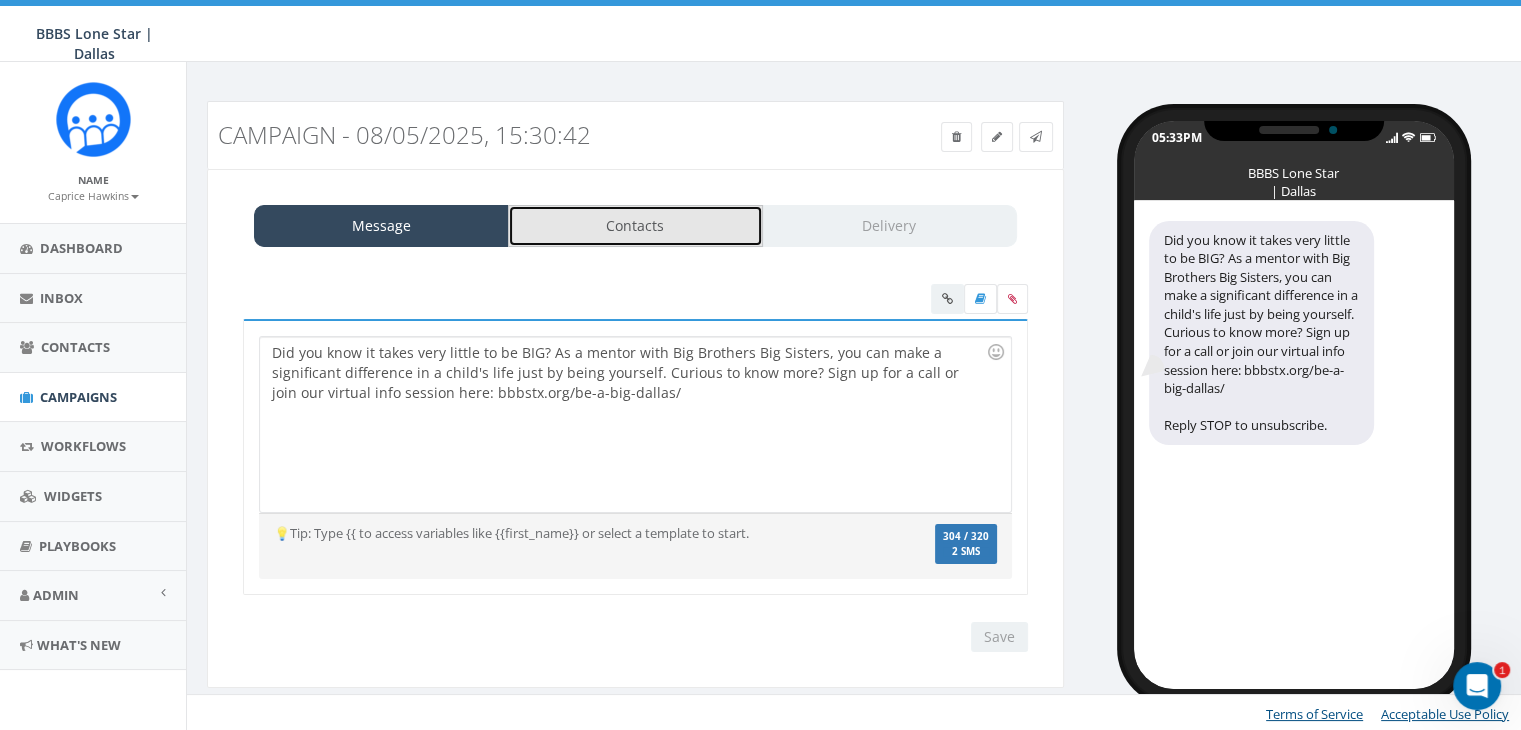 click on "Contacts" at bounding box center [635, 226] 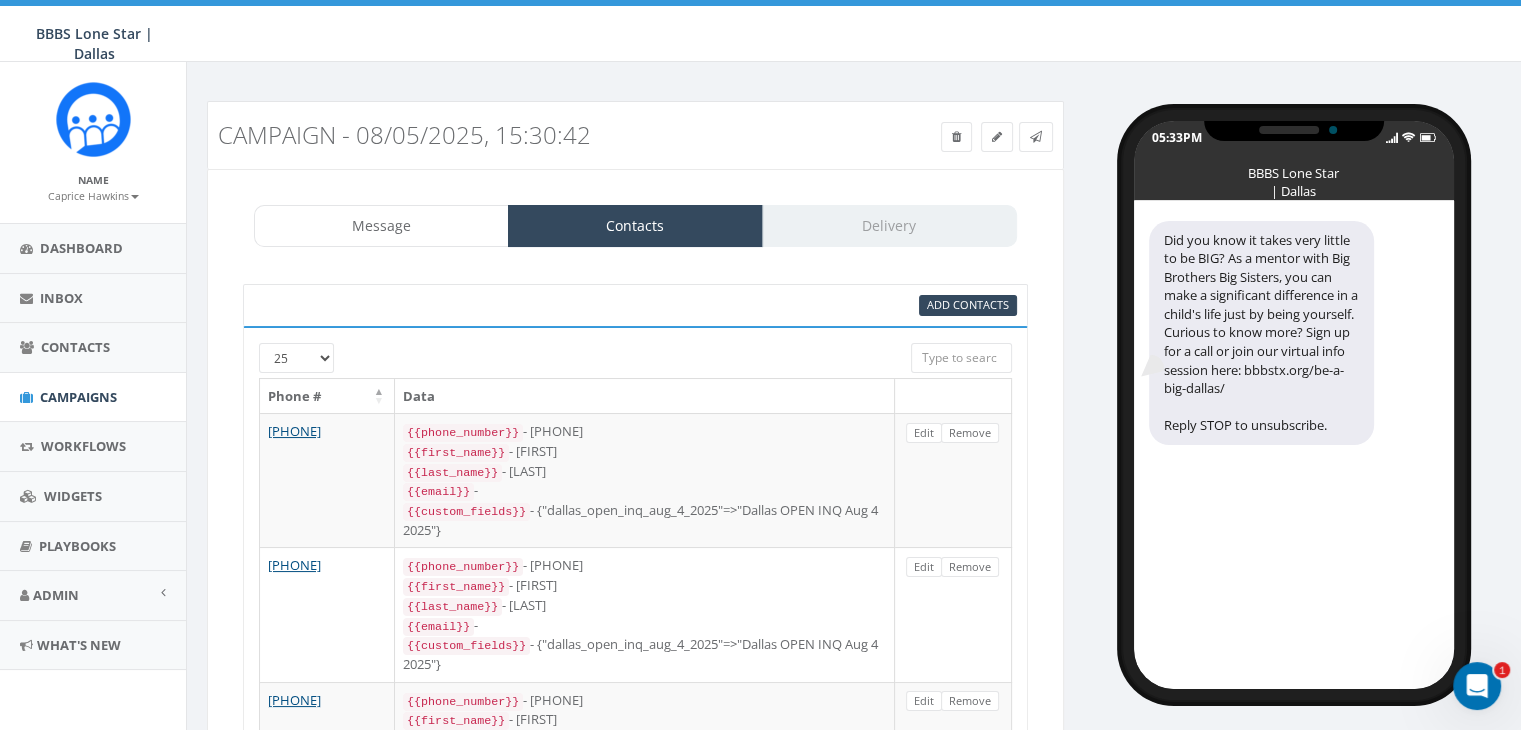 click on "Message Contacts Delivery" at bounding box center (635, 226) 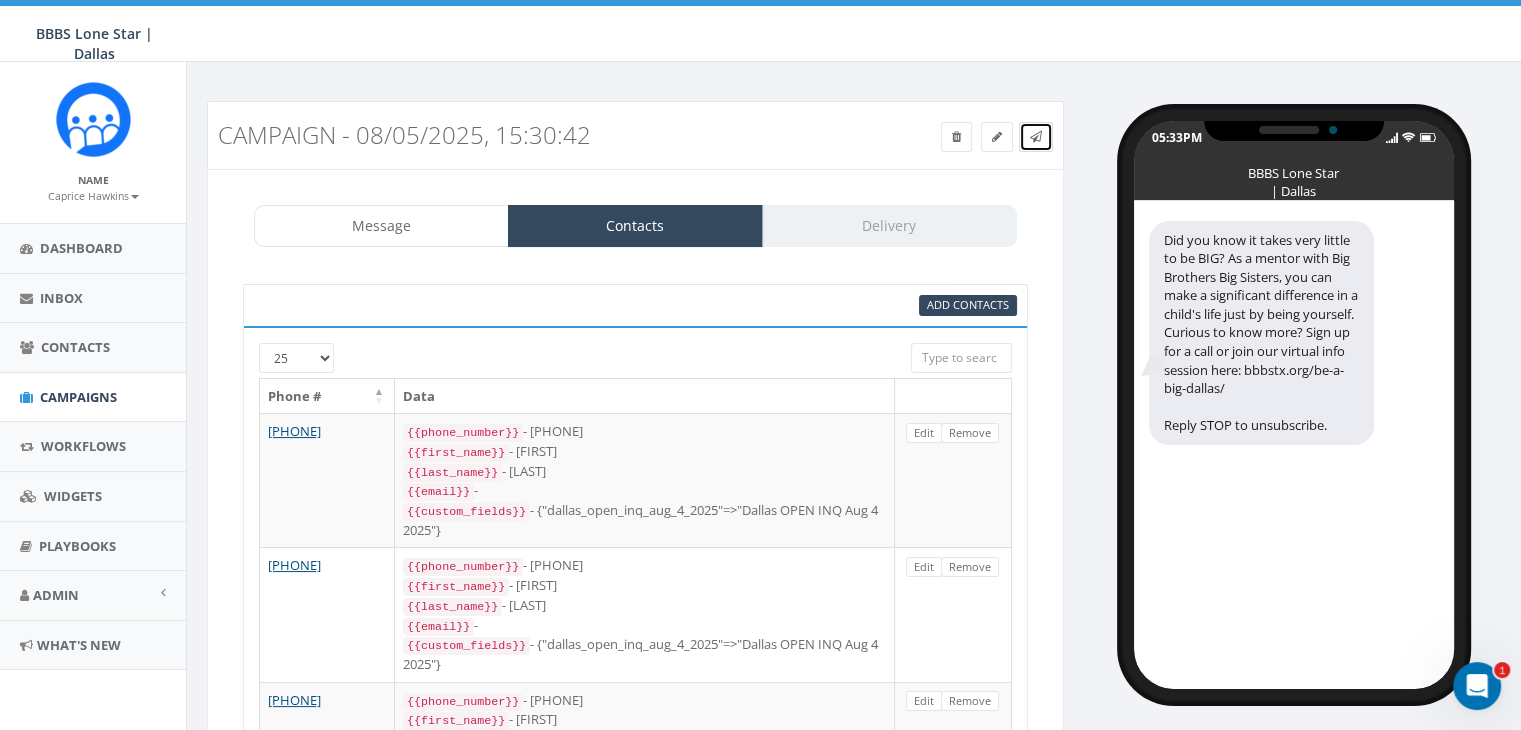 click at bounding box center (1036, 137) 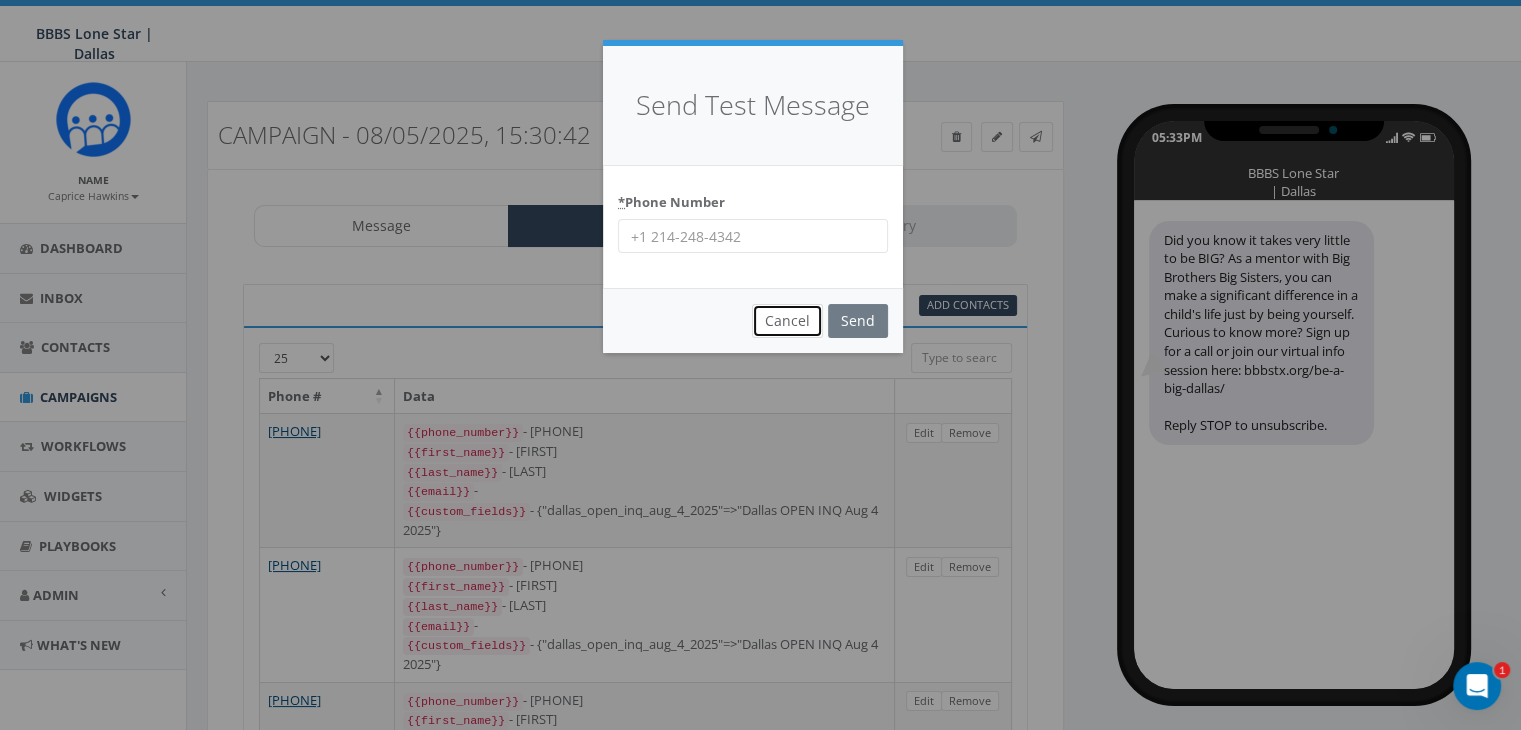 click on "Cancel" at bounding box center [787, 321] 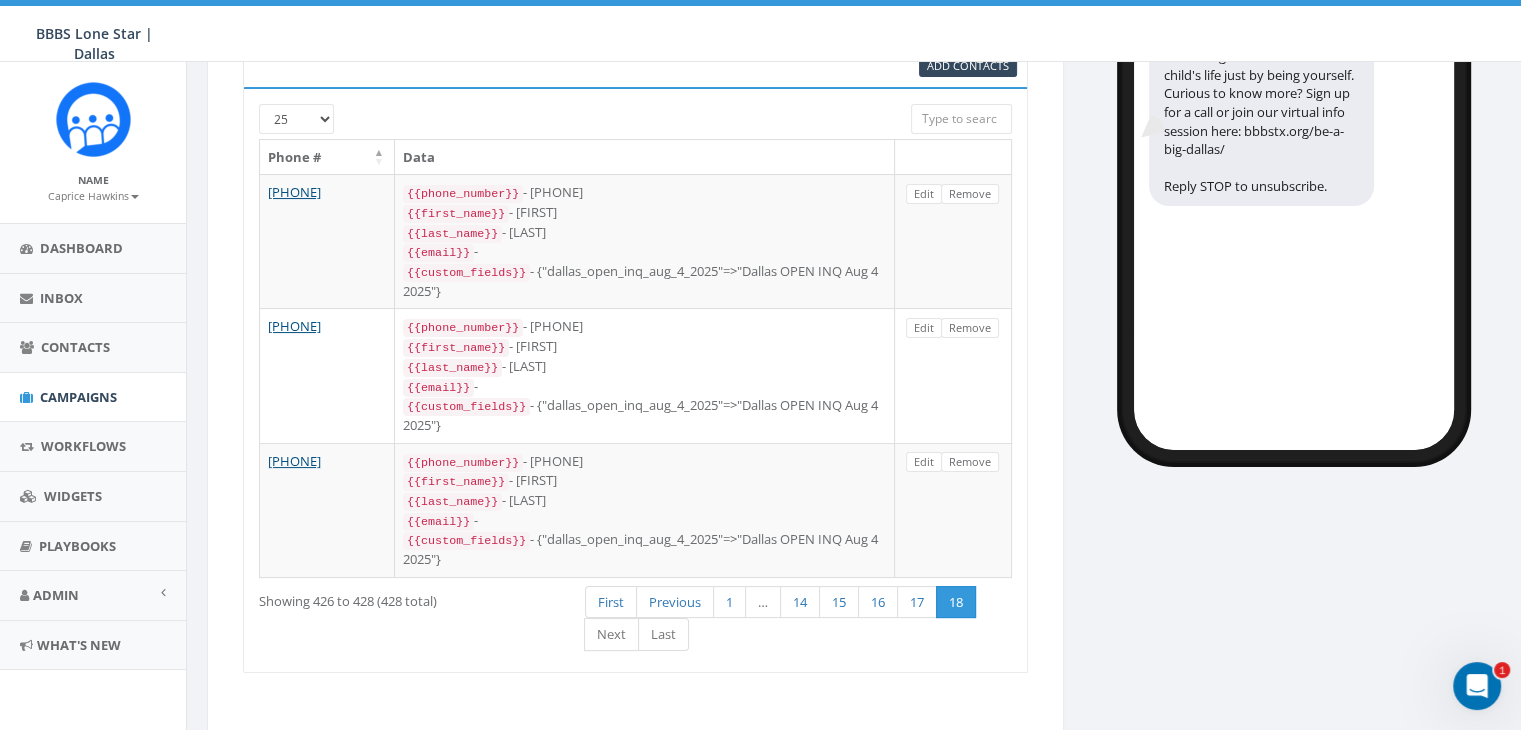 scroll, scrollTop: 276, scrollLeft: 0, axis: vertical 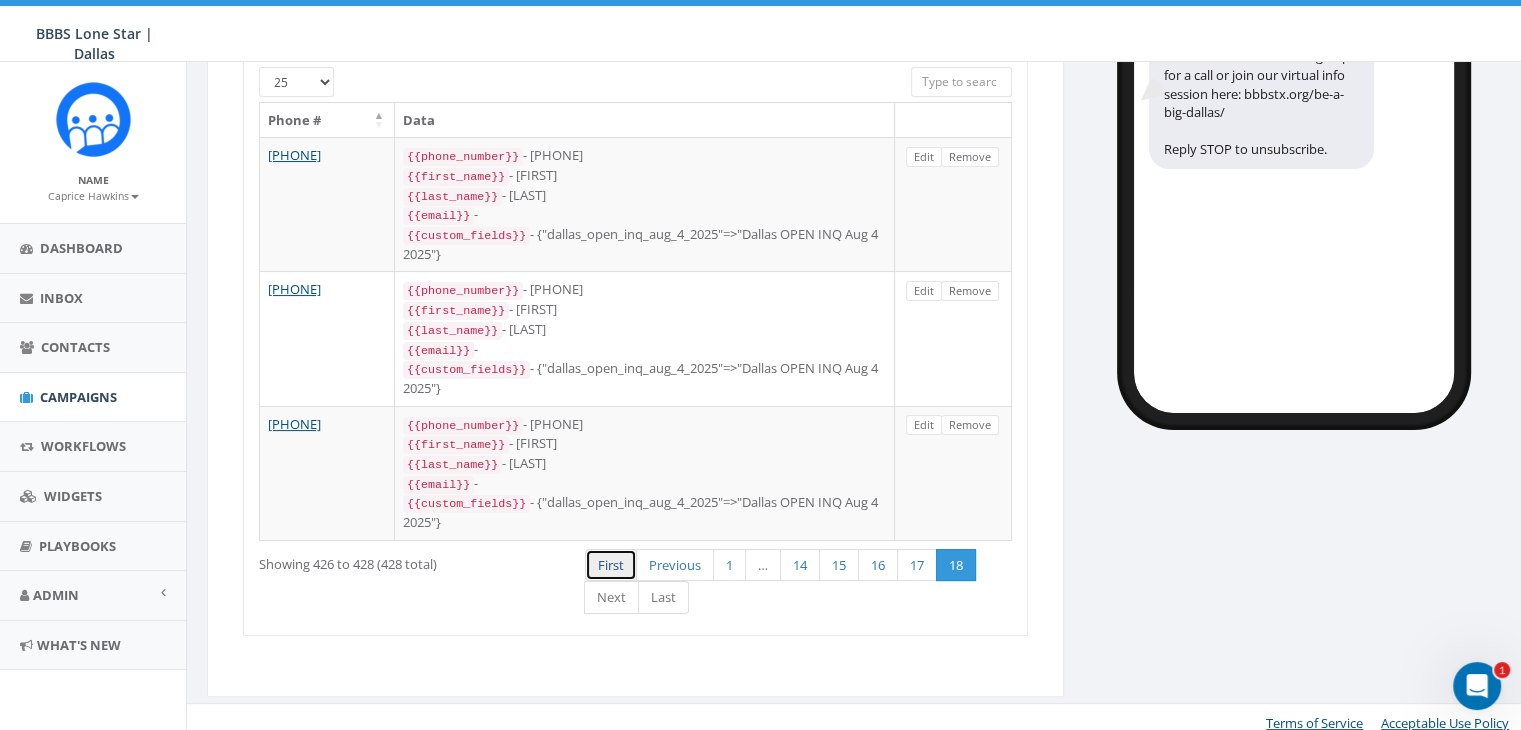 click on "First" at bounding box center (611, 565) 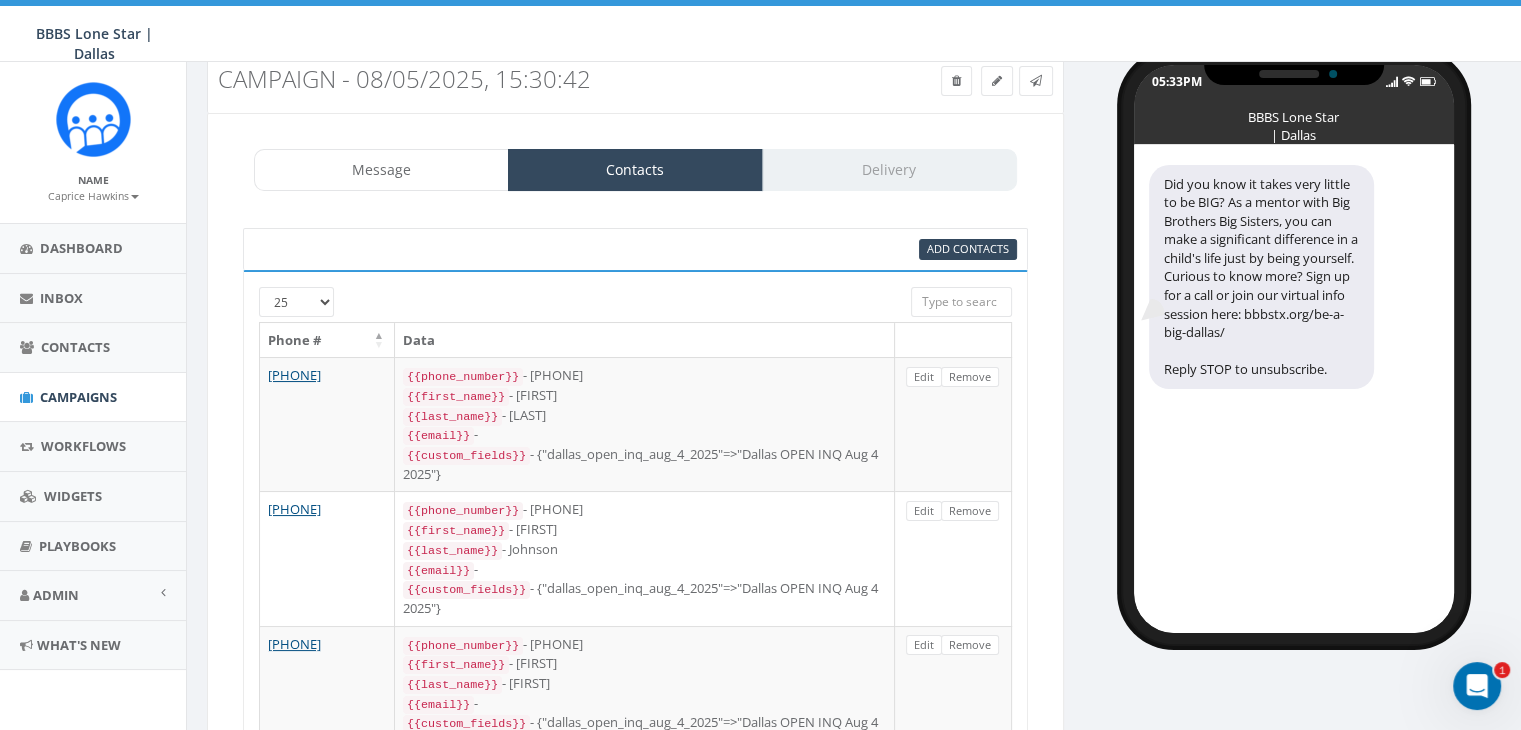 scroll, scrollTop: 0, scrollLeft: 0, axis: both 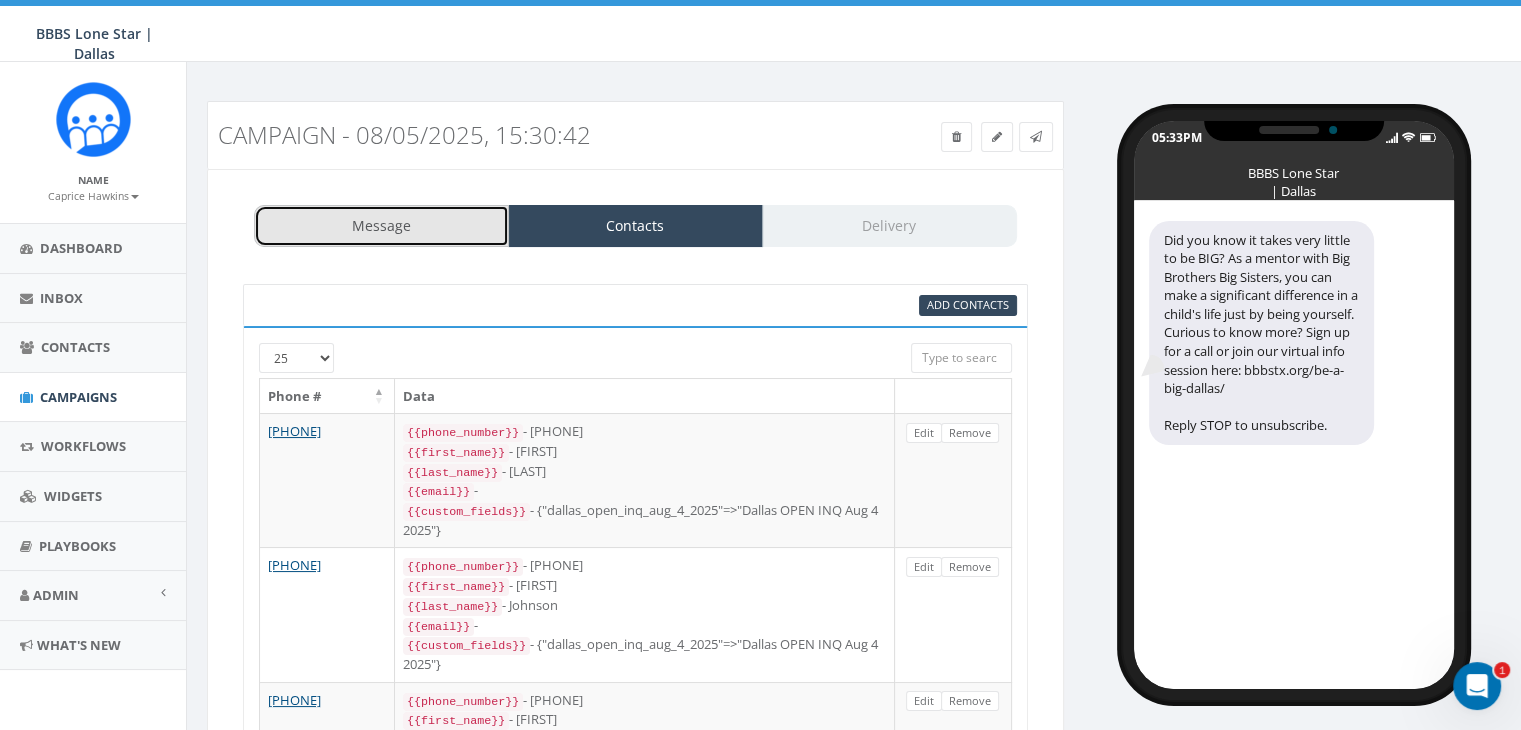 click on "Message" at bounding box center [381, 226] 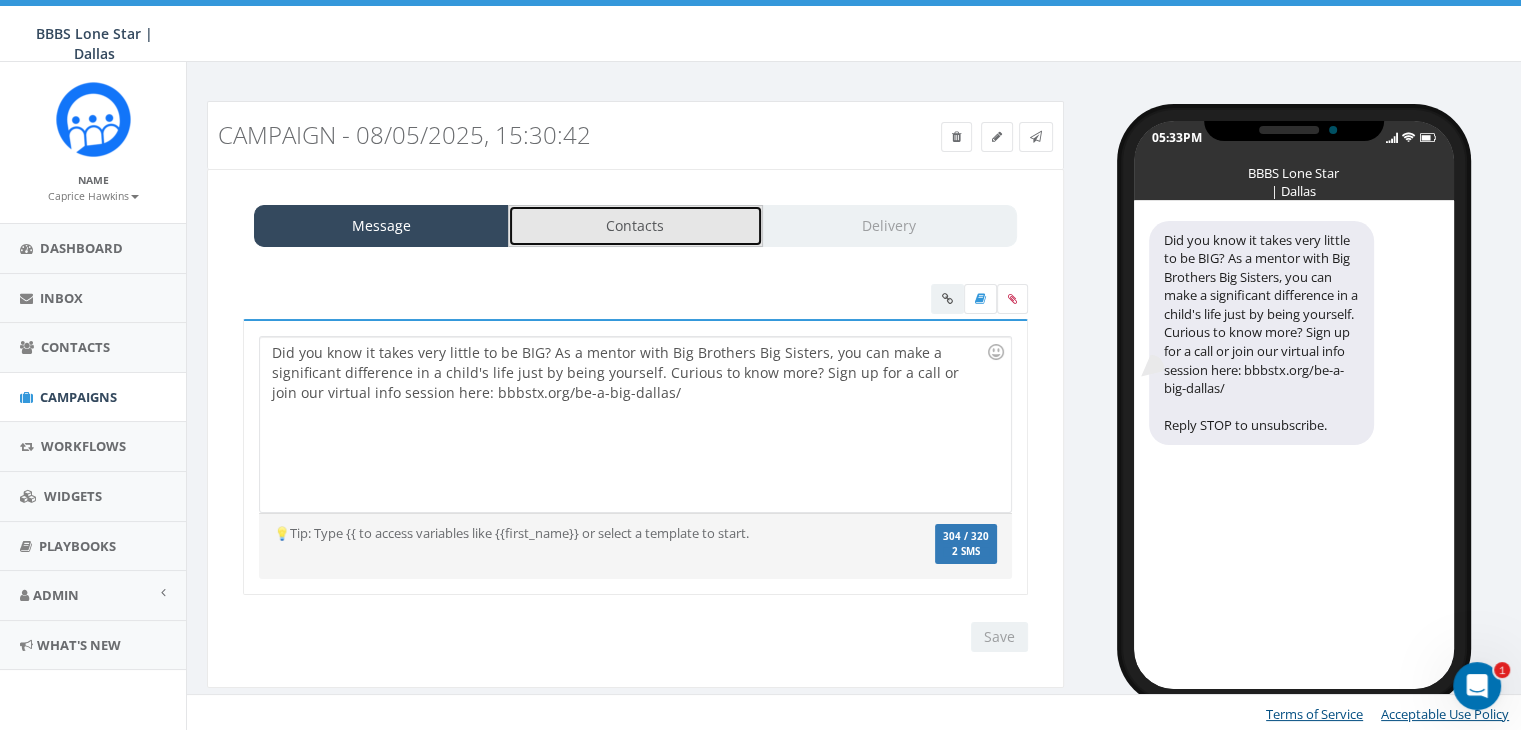 click on "Contacts" at bounding box center [635, 226] 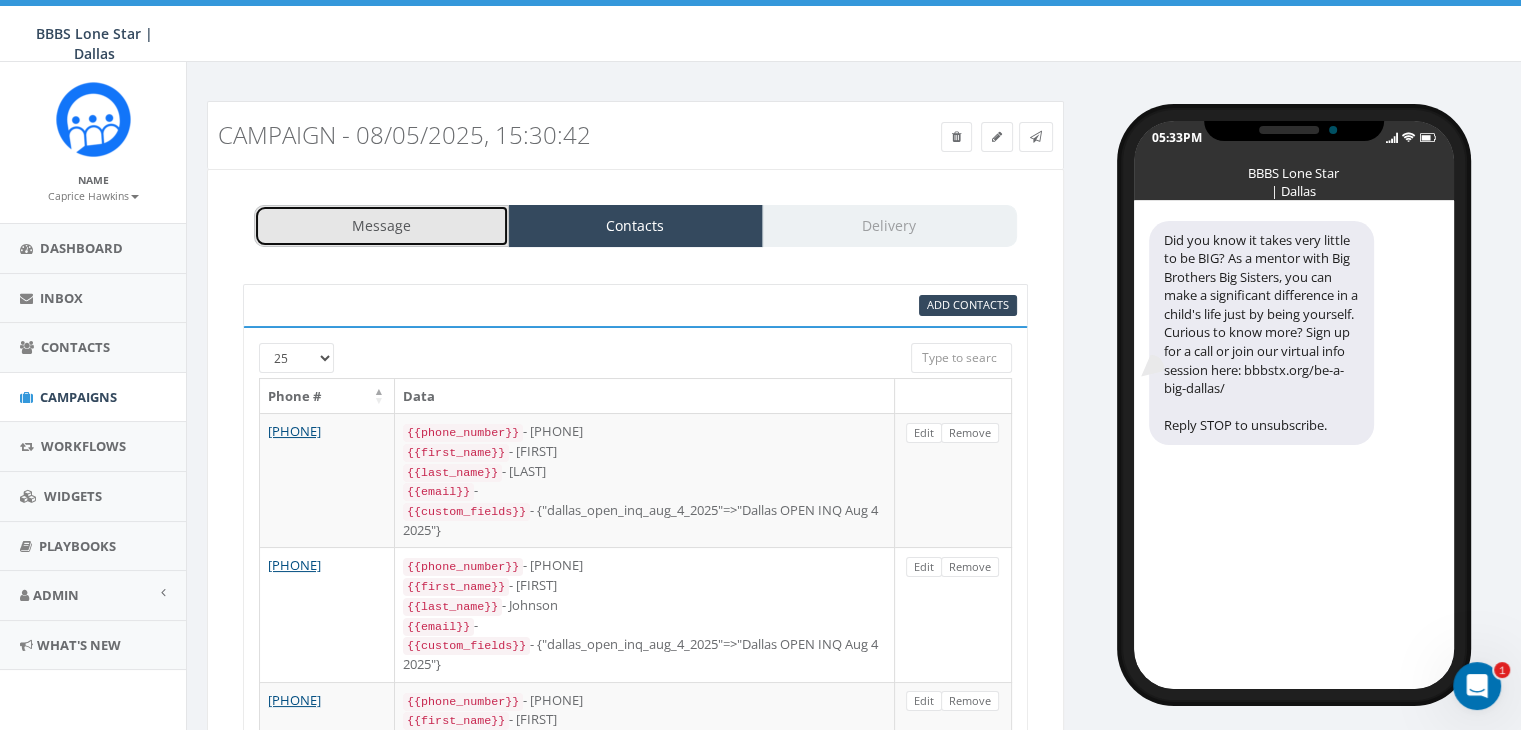 click on "Message" at bounding box center [381, 226] 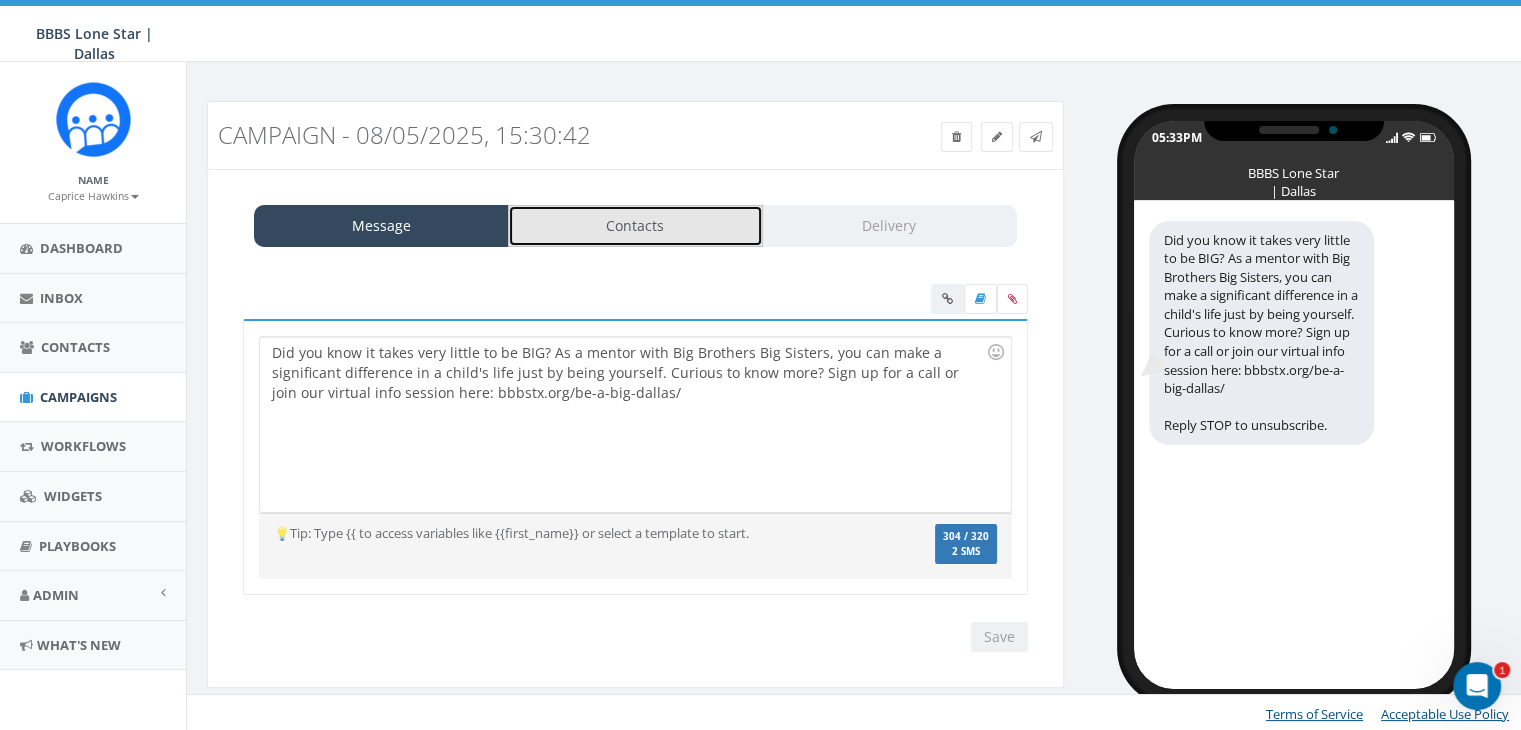 click on "Contacts" at bounding box center (635, 226) 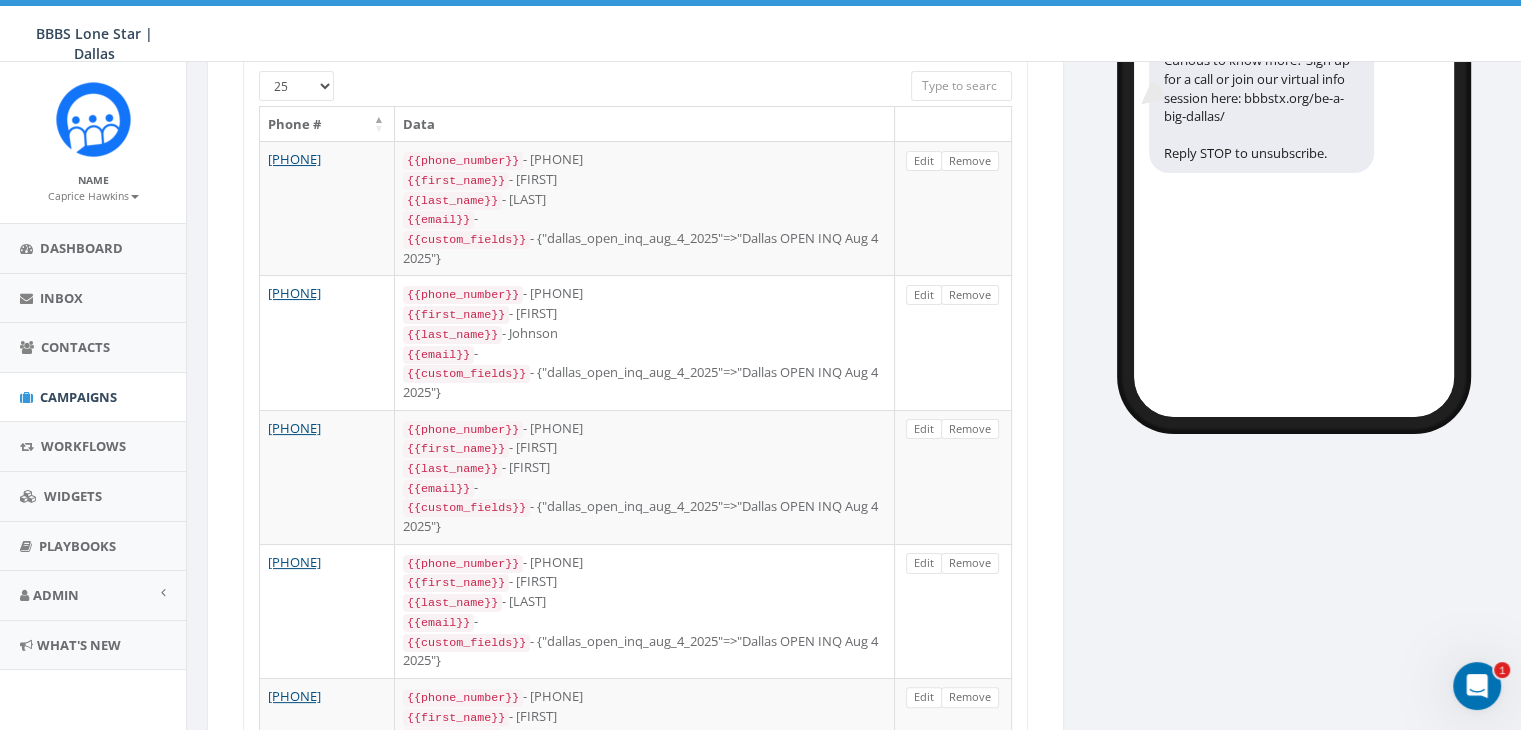 scroll, scrollTop: 0, scrollLeft: 0, axis: both 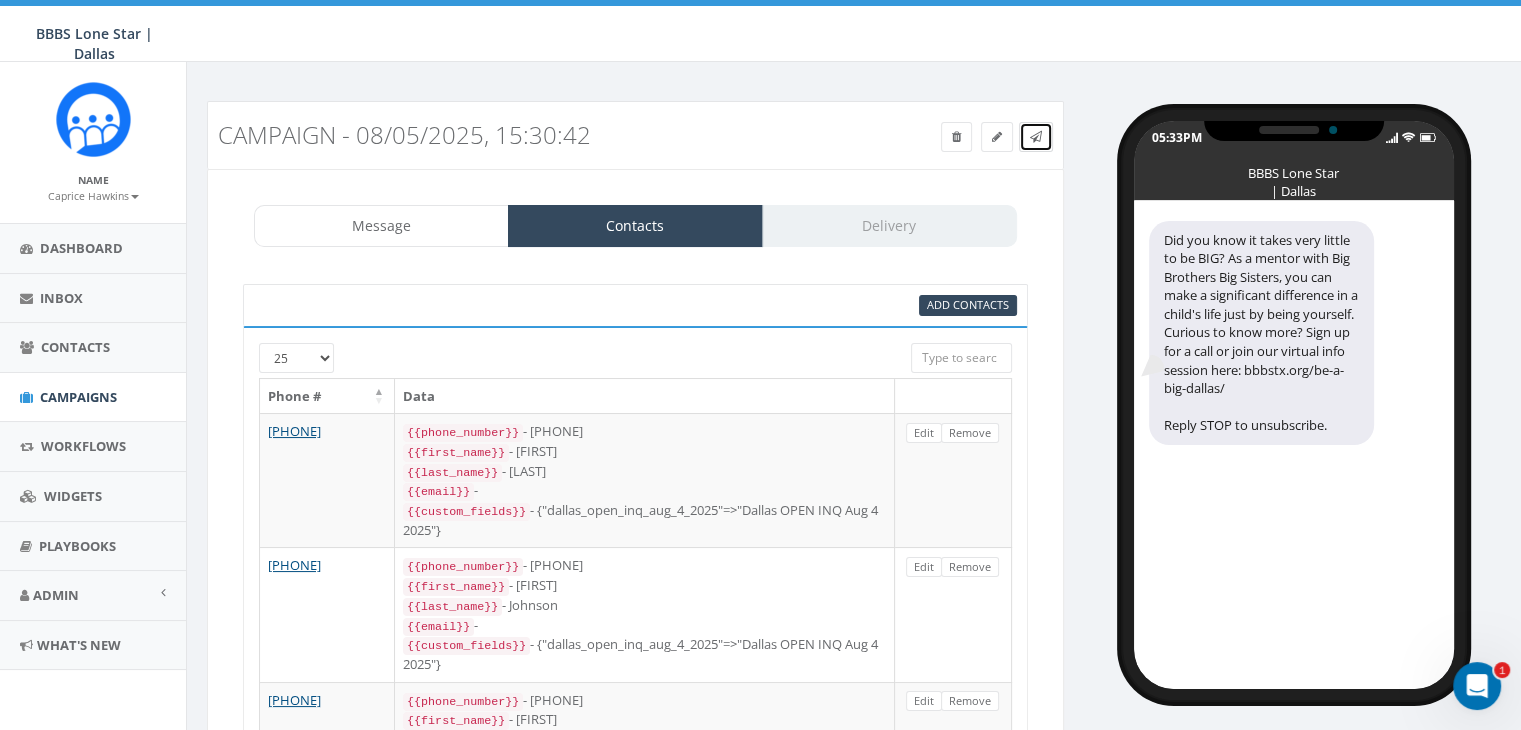 click at bounding box center (1036, 137) 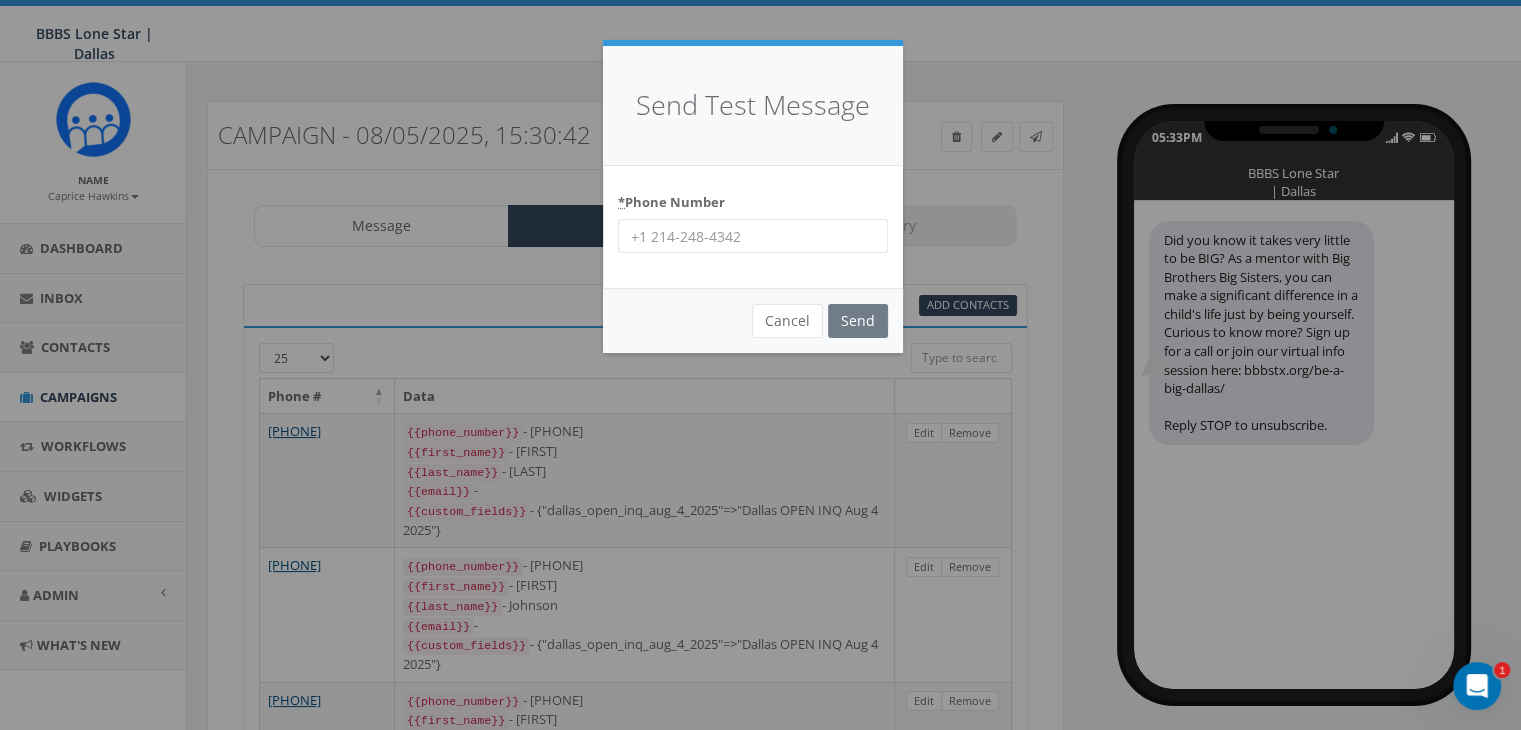 click on "*   Phone Number" at bounding box center [753, 236] 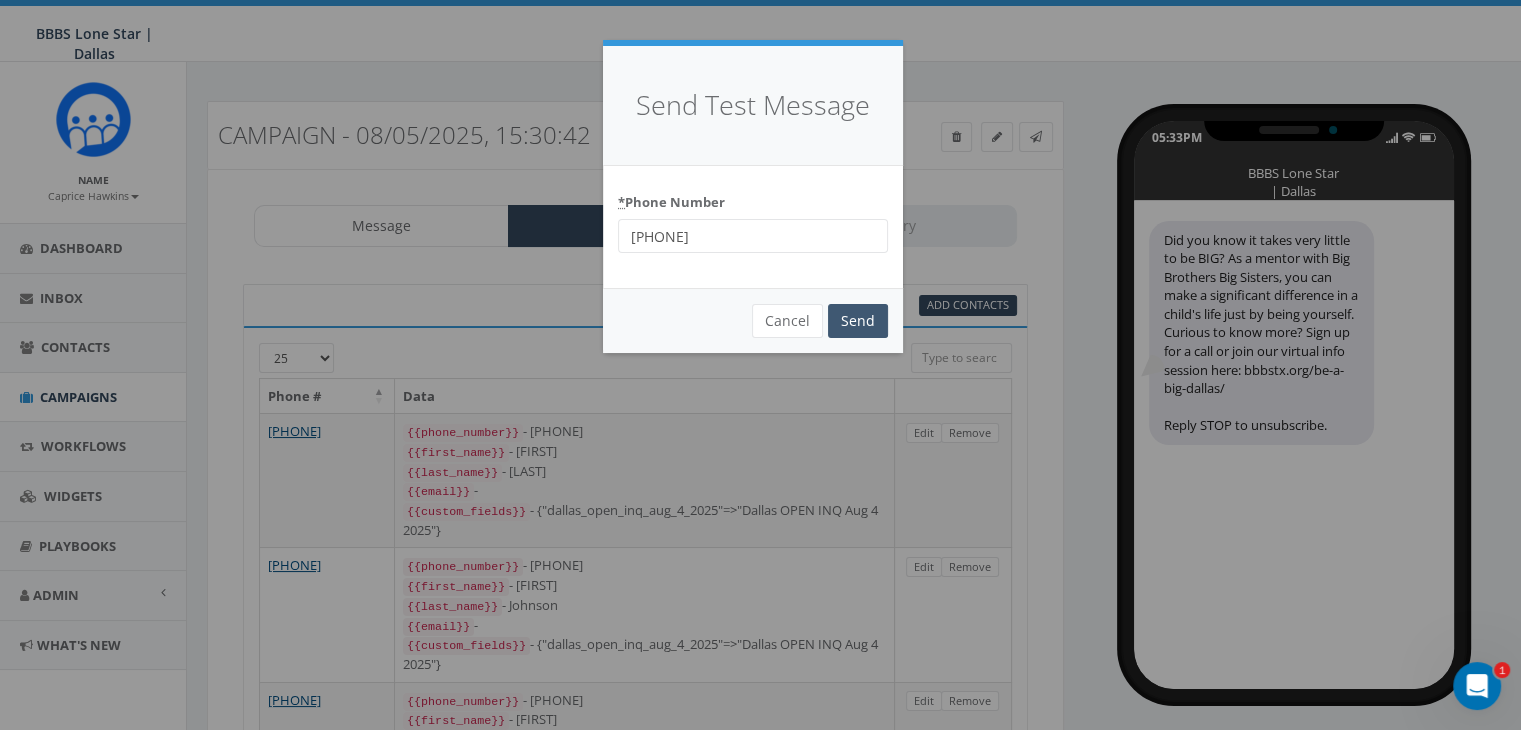 type on "2146494778" 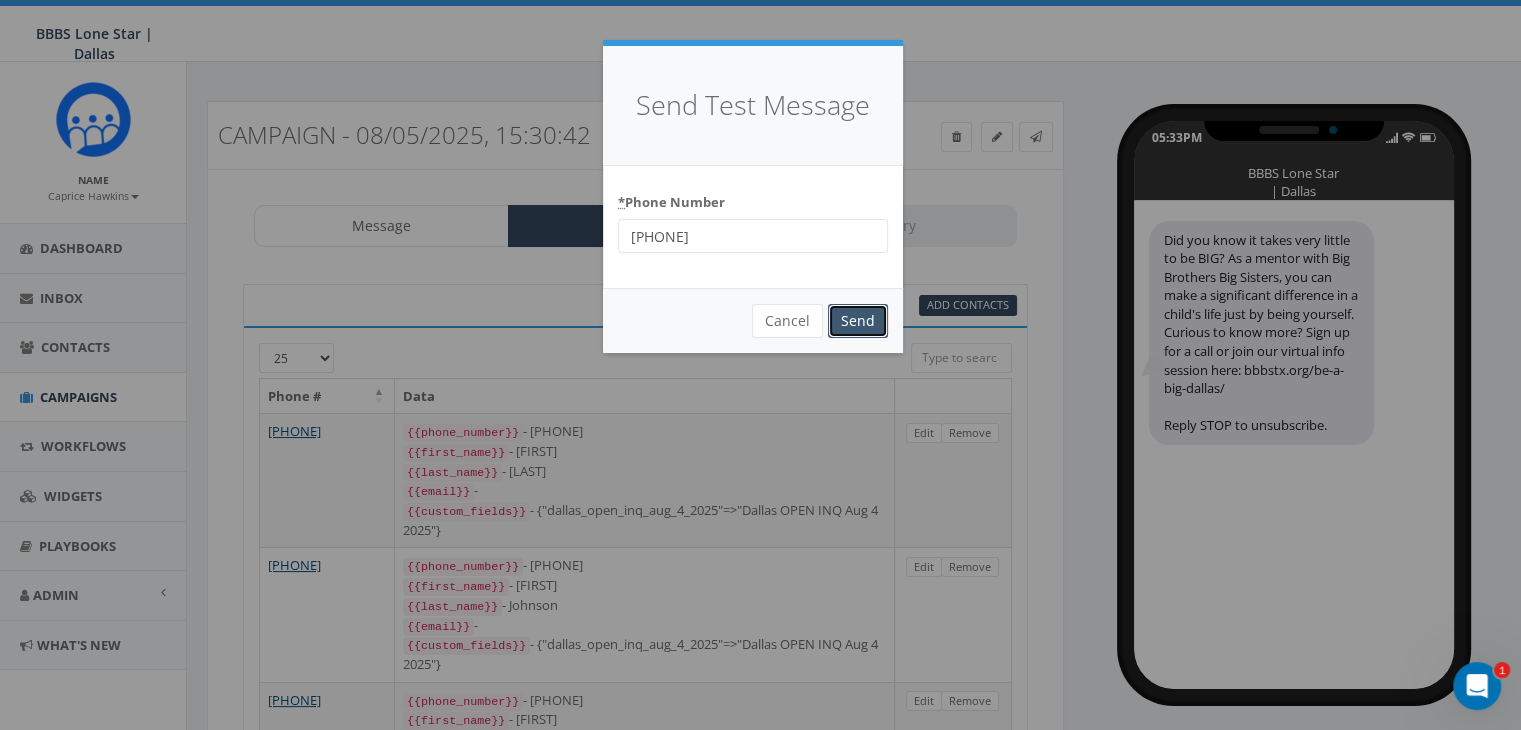 click on "Send" at bounding box center [858, 321] 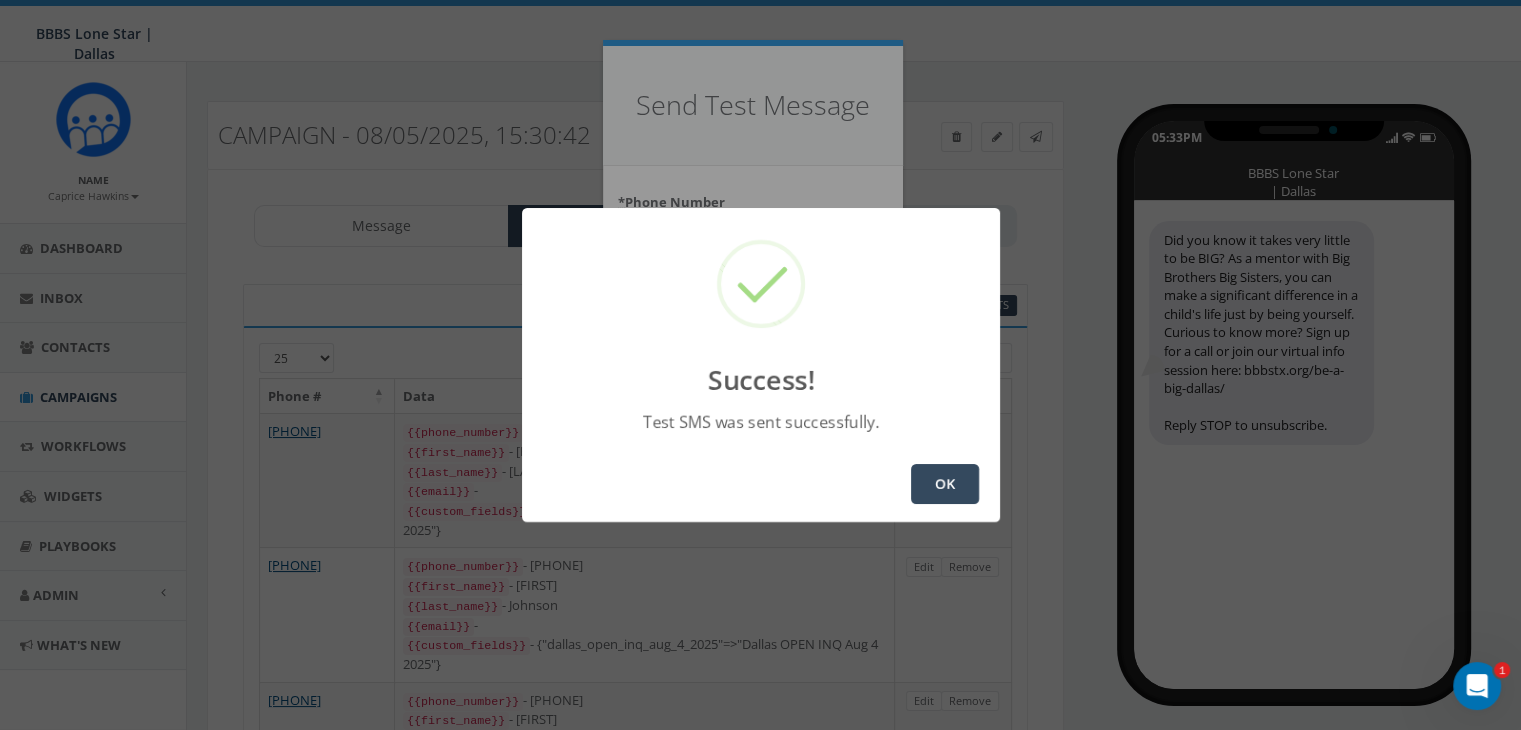 click on "OK" at bounding box center [945, 484] 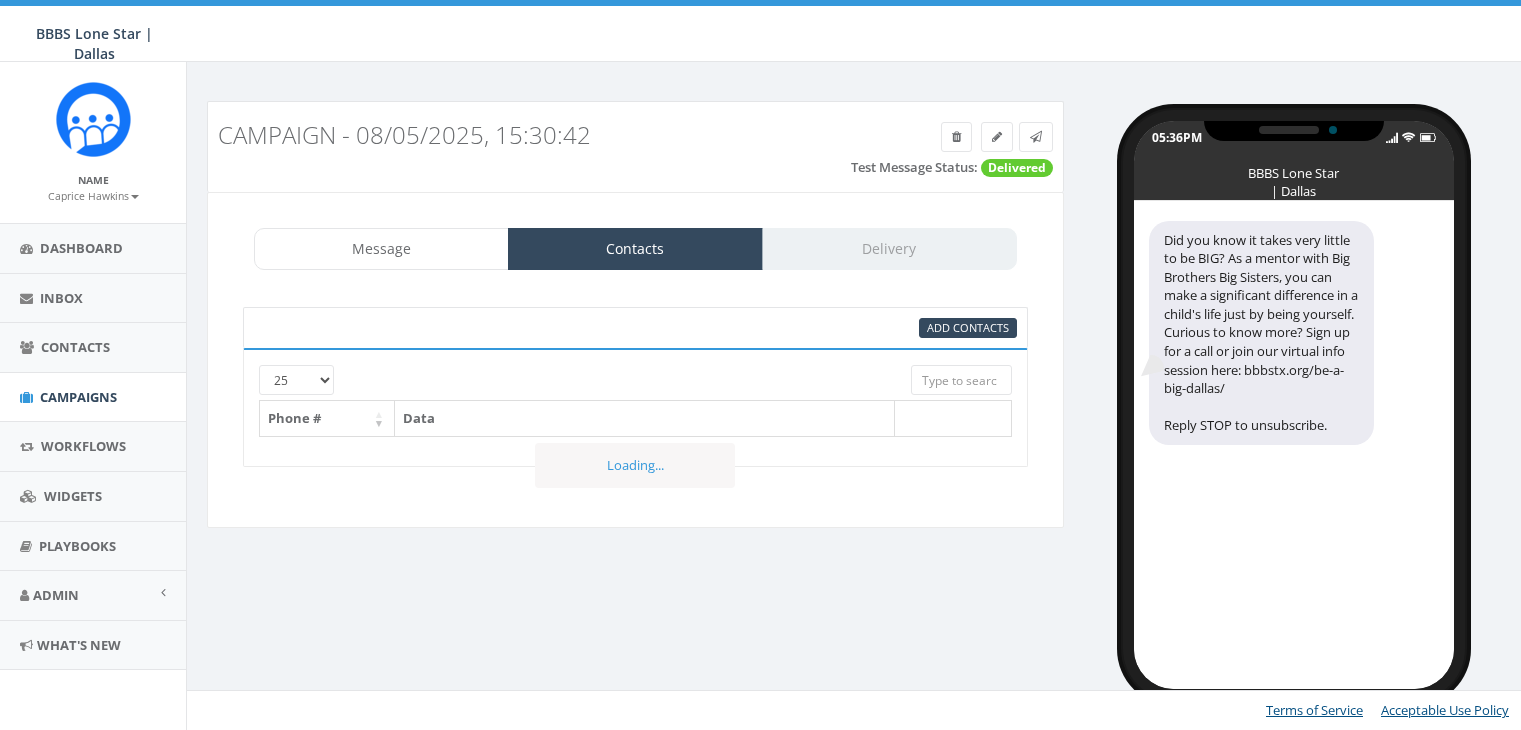 select 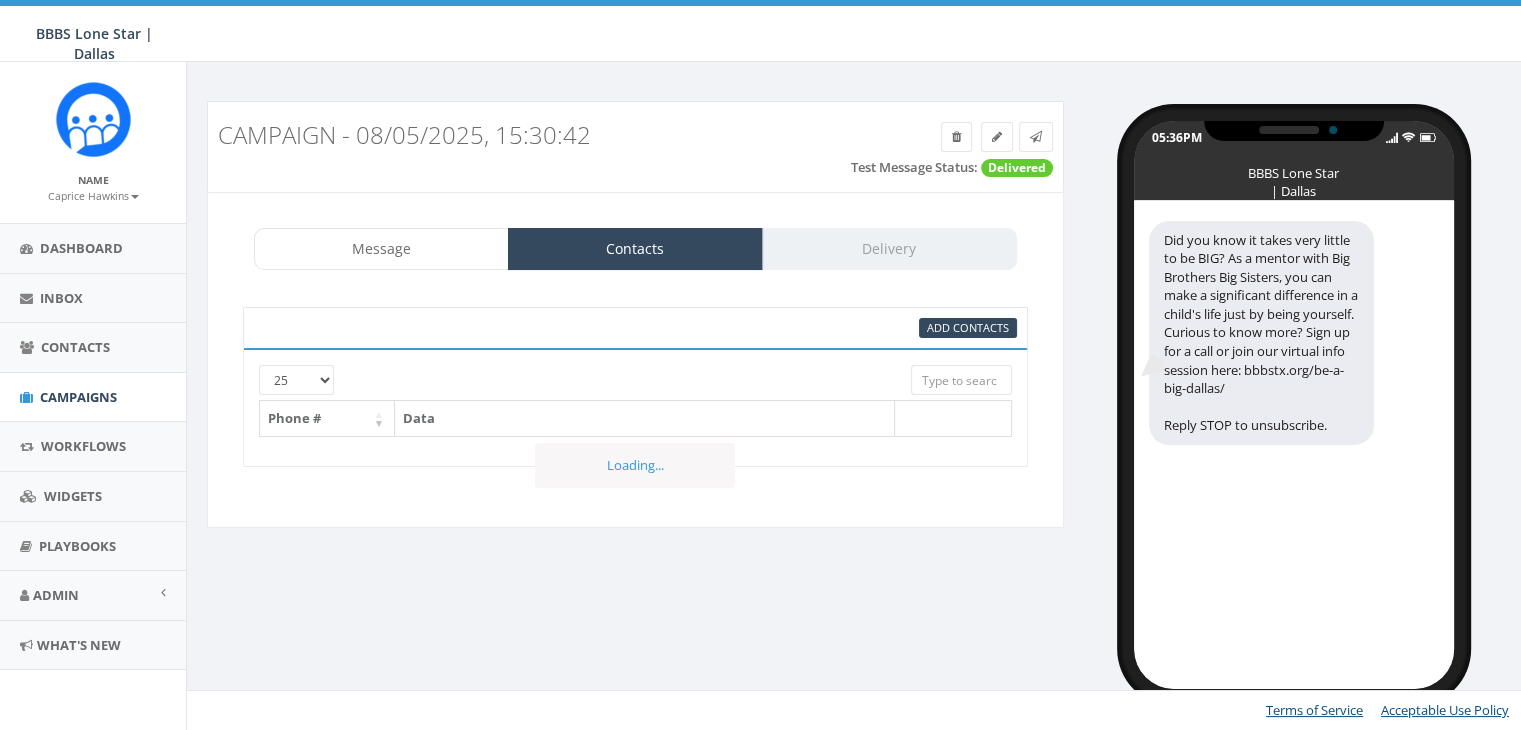 scroll, scrollTop: 0, scrollLeft: 0, axis: both 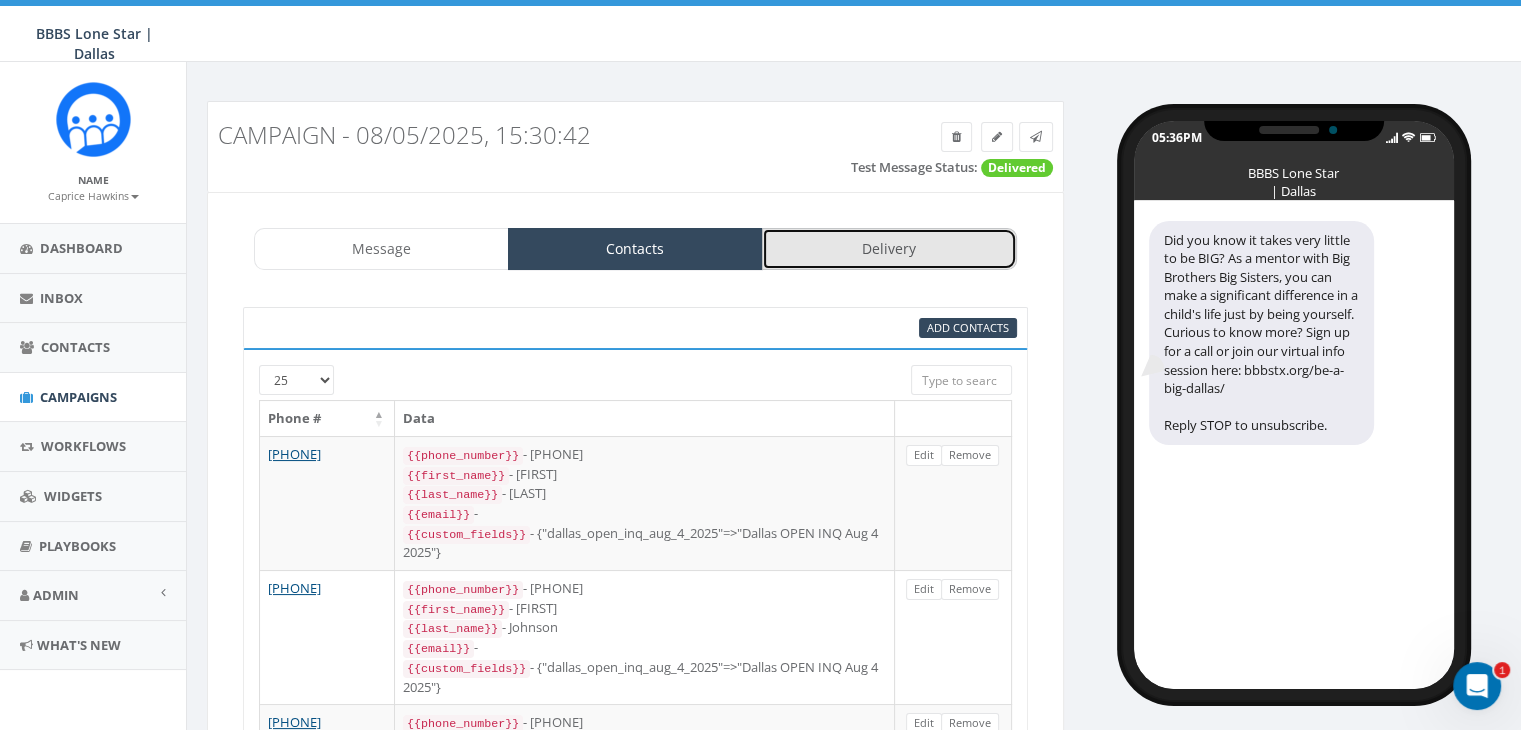 click on "Delivery" at bounding box center [889, 249] 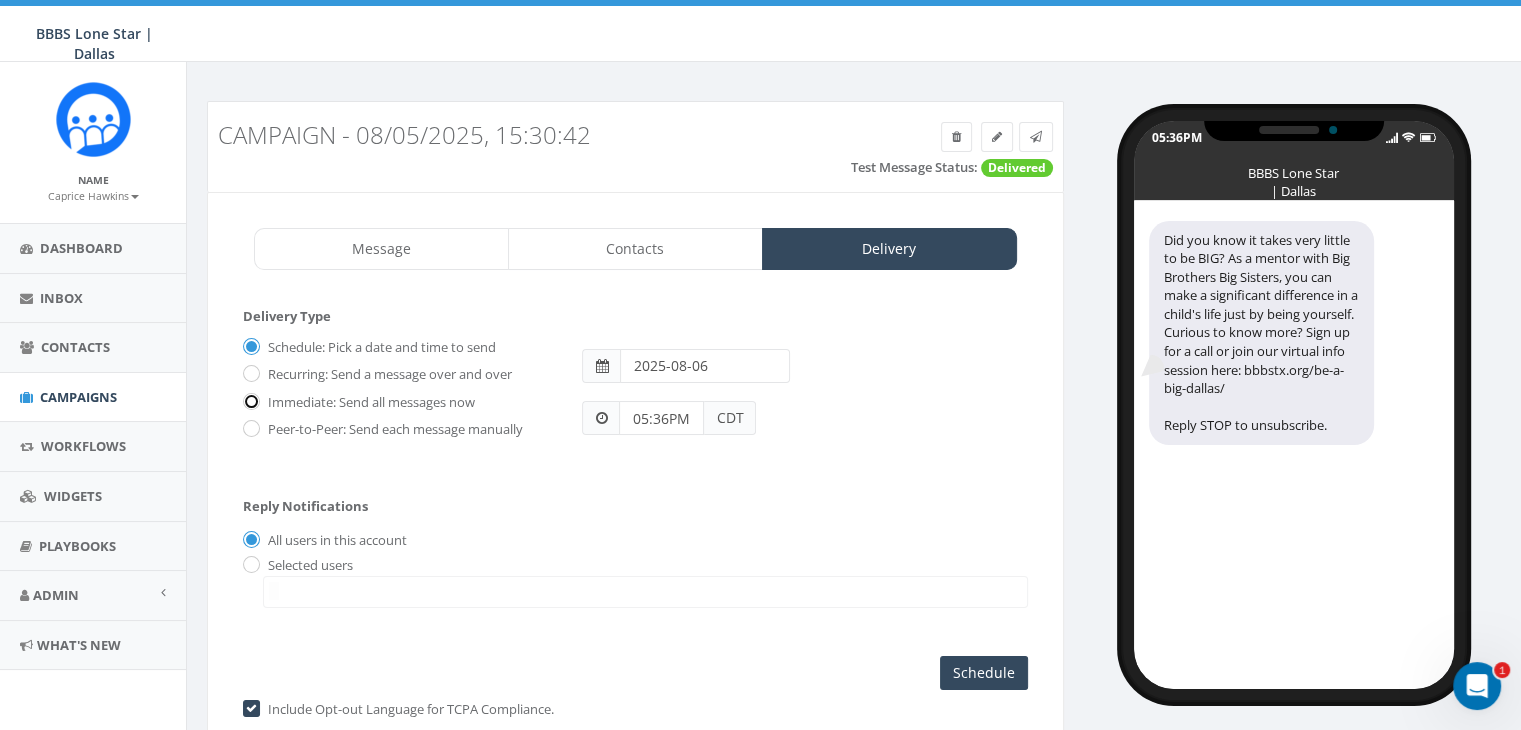click on "Immediate: Send all messages now" at bounding box center [249, 402] 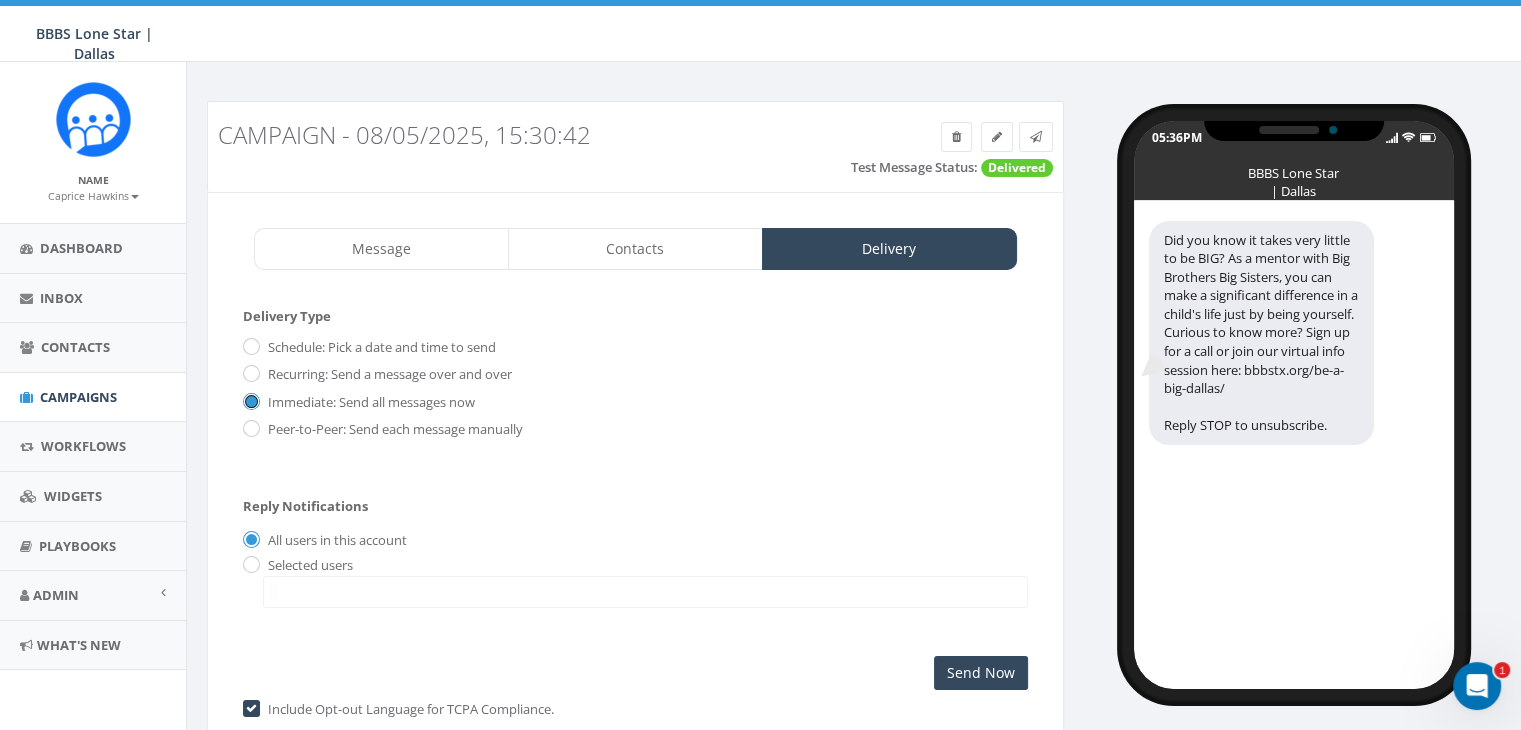scroll, scrollTop: 102, scrollLeft: 0, axis: vertical 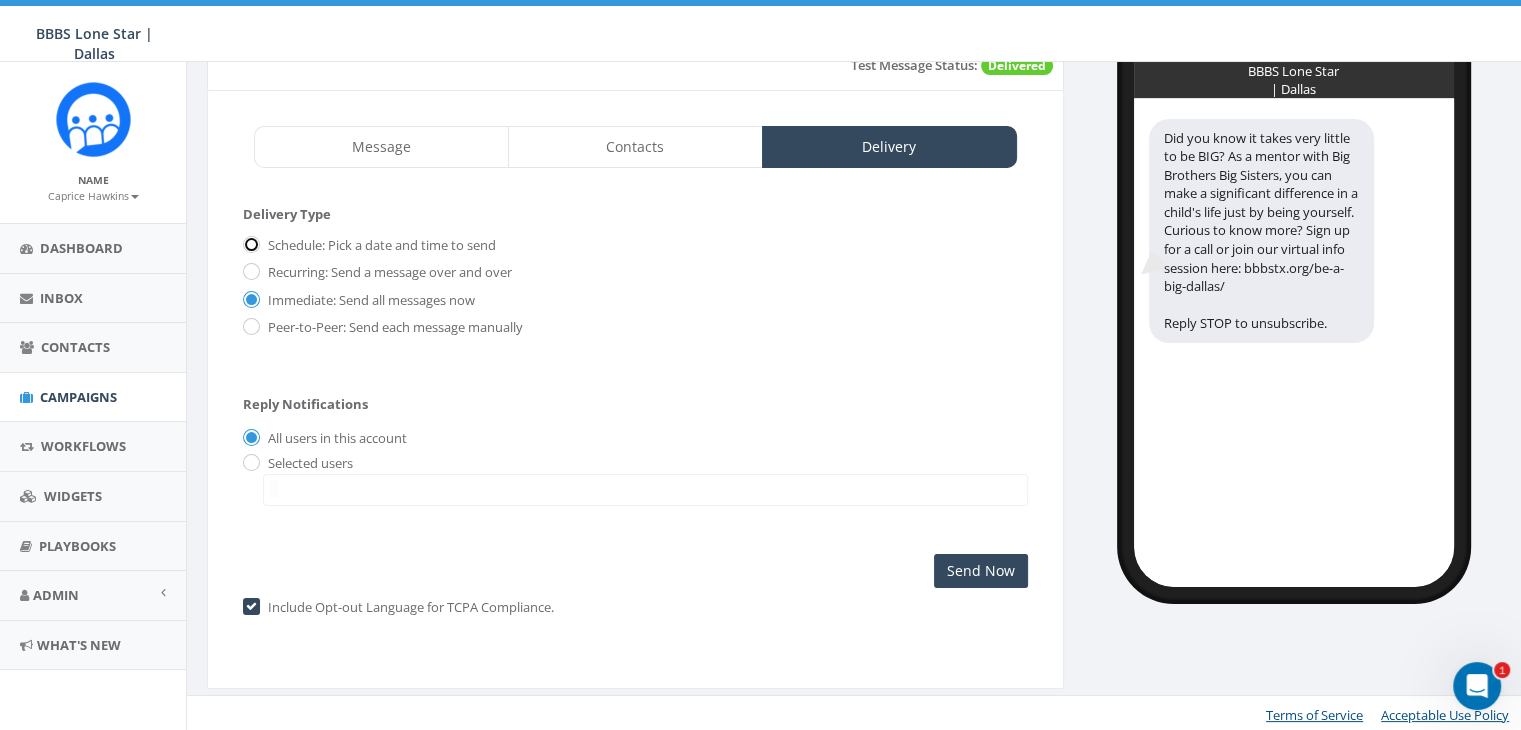 click on "Schedule: Pick a date and time to send" at bounding box center (249, 245) 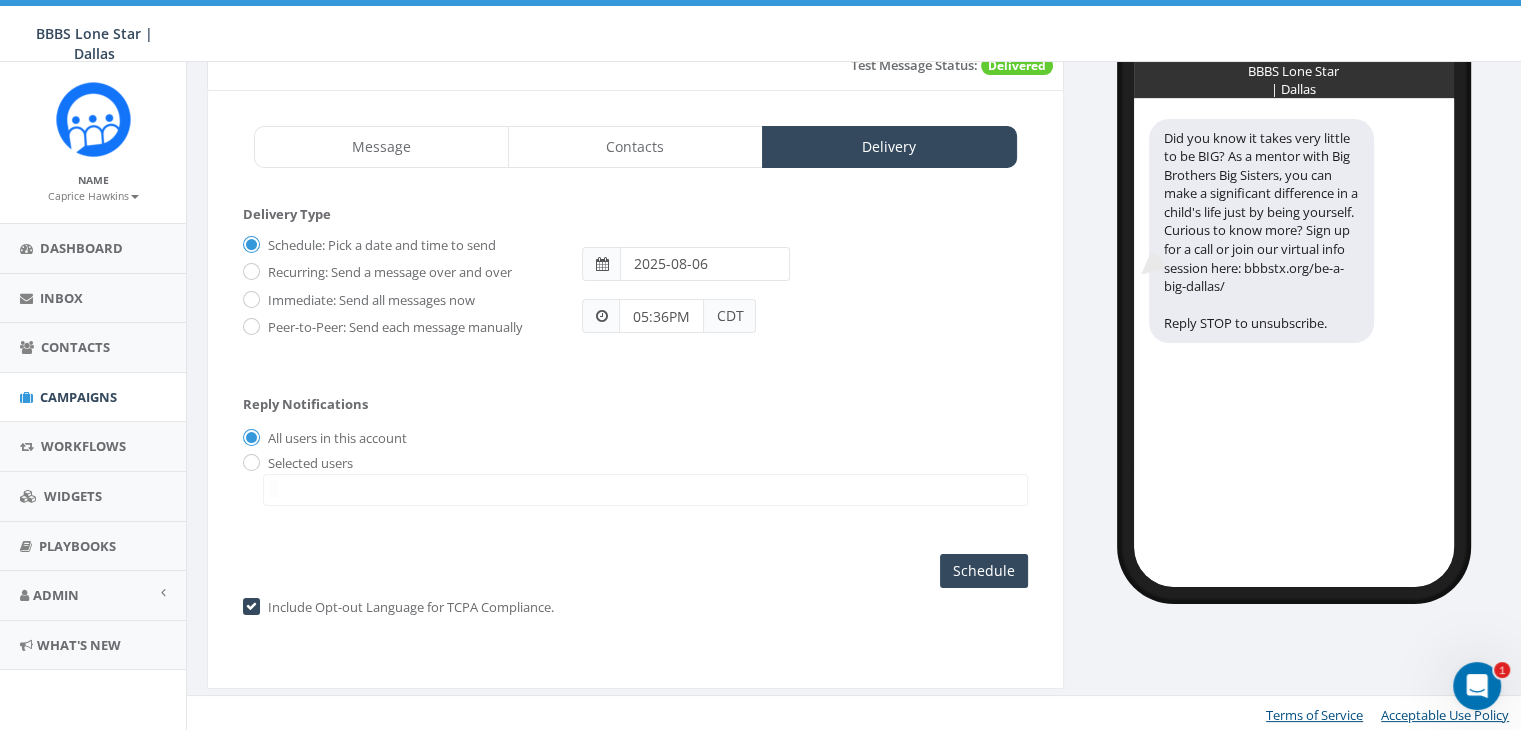 click at bounding box center [600, 316] 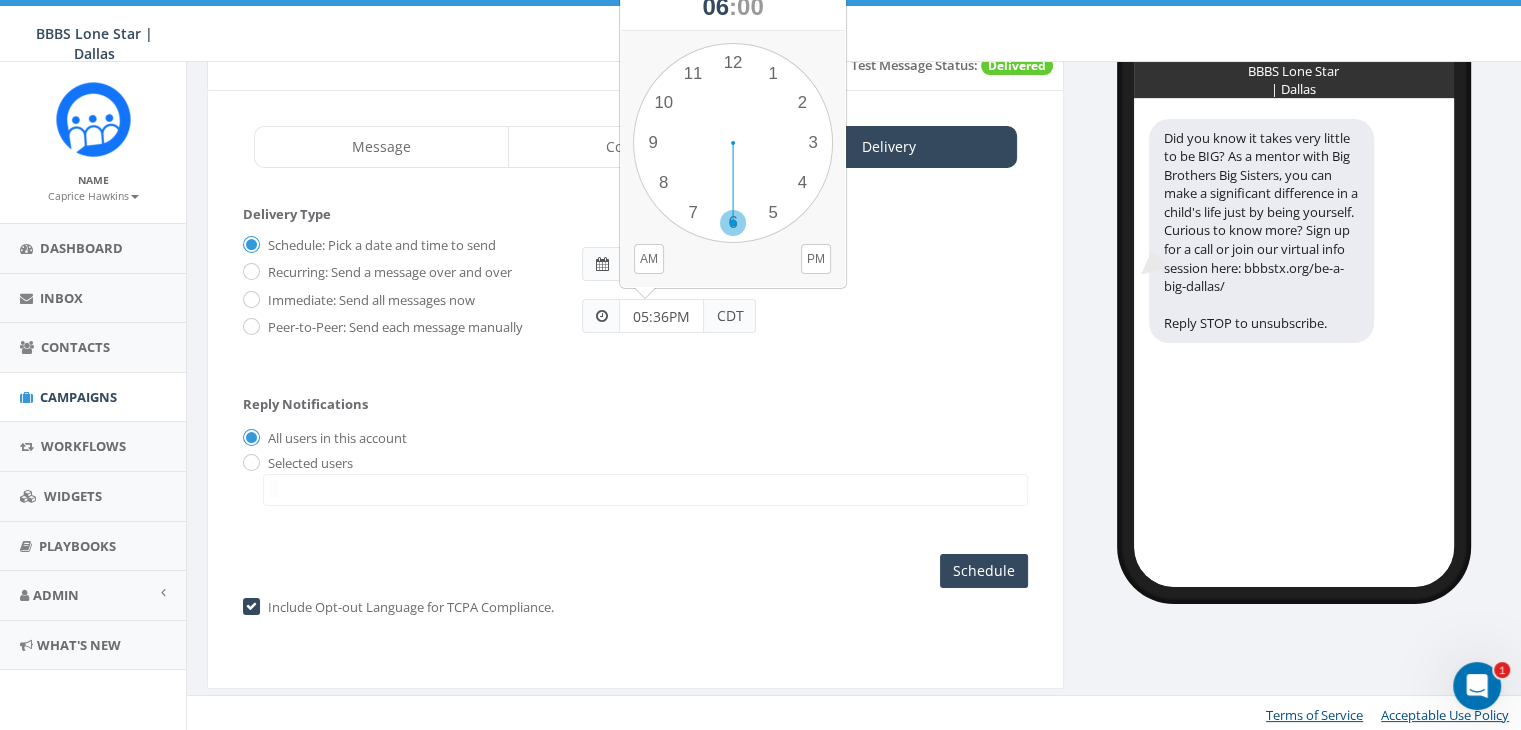 click on "1 2 3 4 5 6 7 8 9 10 11 12 00 05 10 15 20 25 30 35 40 45 50 55" at bounding box center [733, 143] 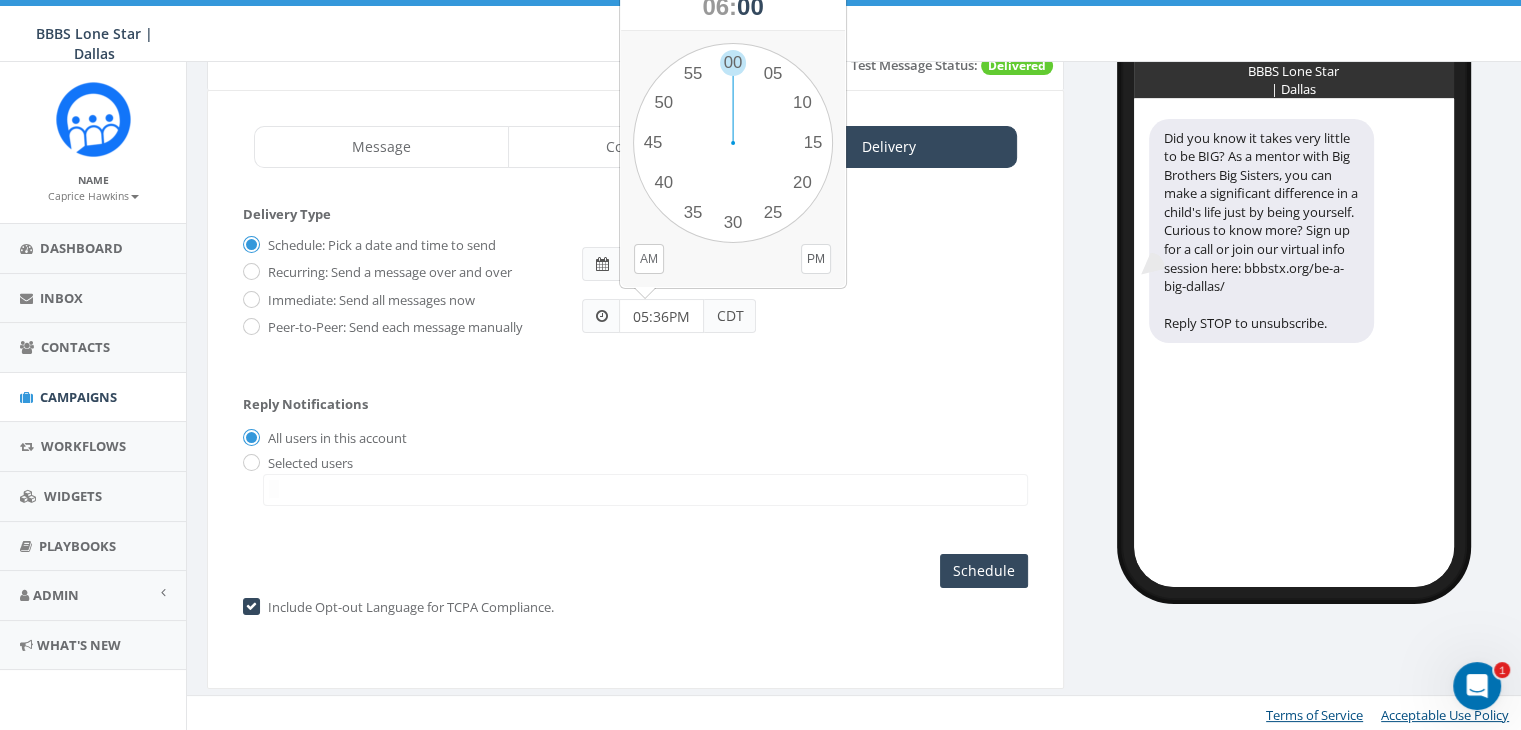 click on "PM" at bounding box center (816, 259) 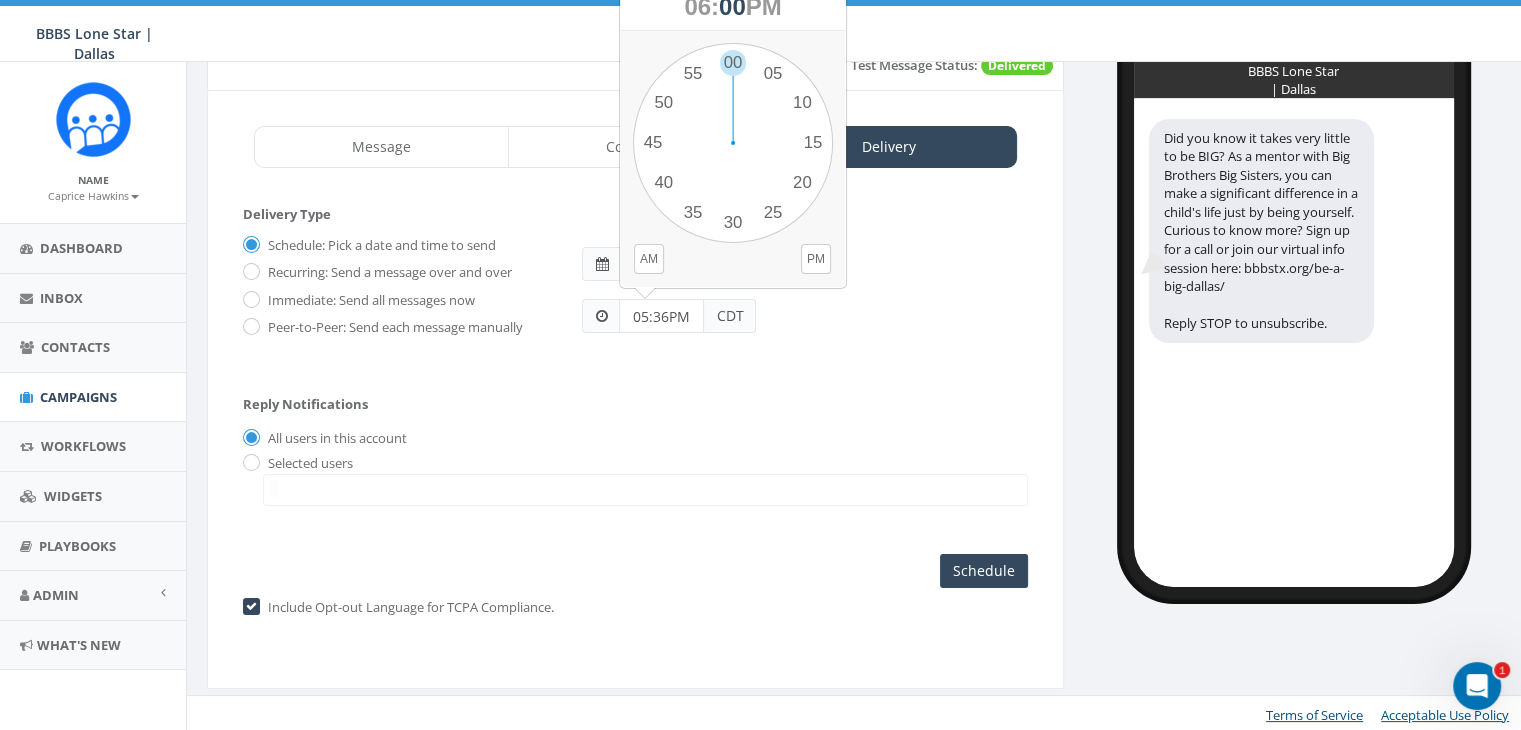 drag, startPoint x: 668, startPoint y: 313, endPoint x: 625, endPoint y: 314, distance: 43.011627 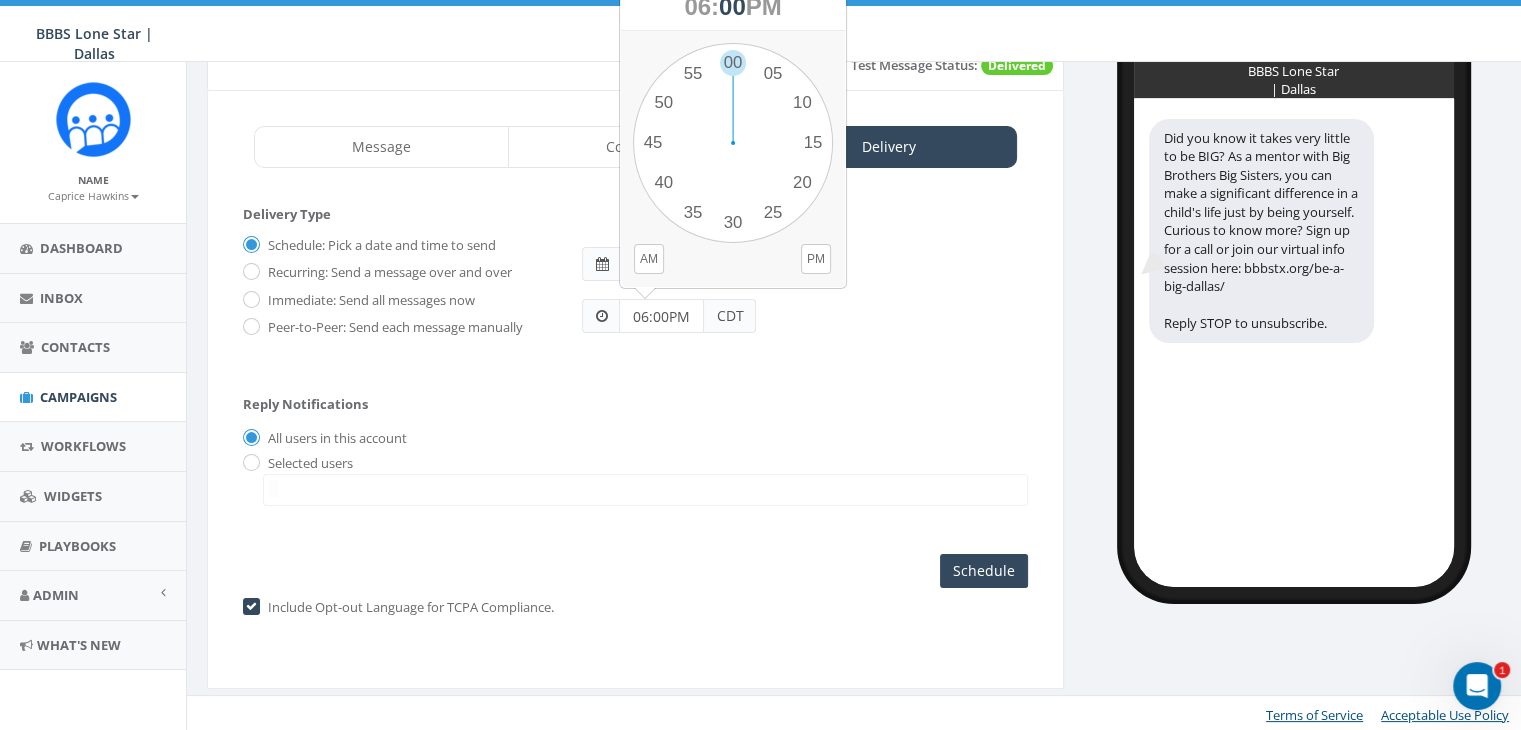 type on "06:00PM" 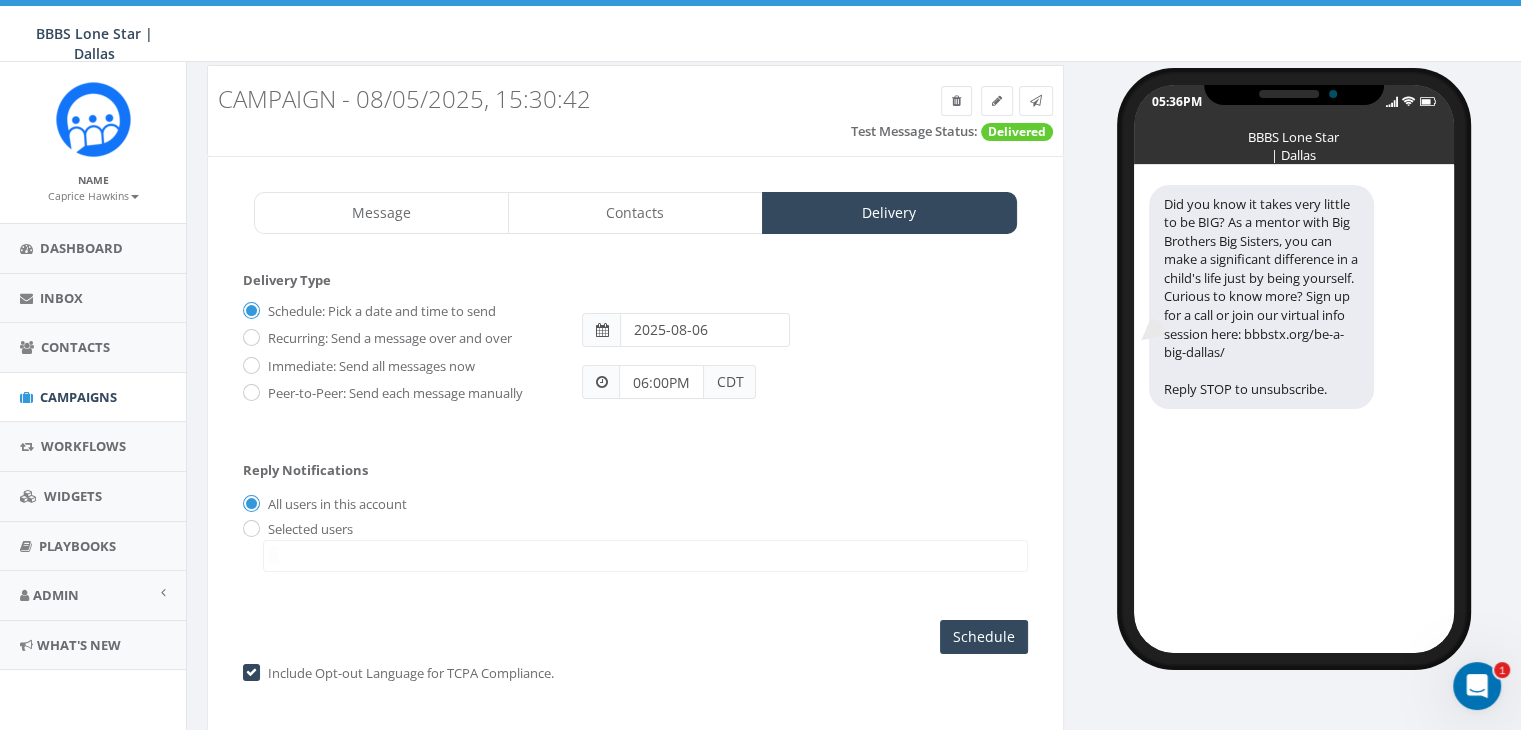scroll, scrollTop: 2, scrollLeft: 0, axis: vertical 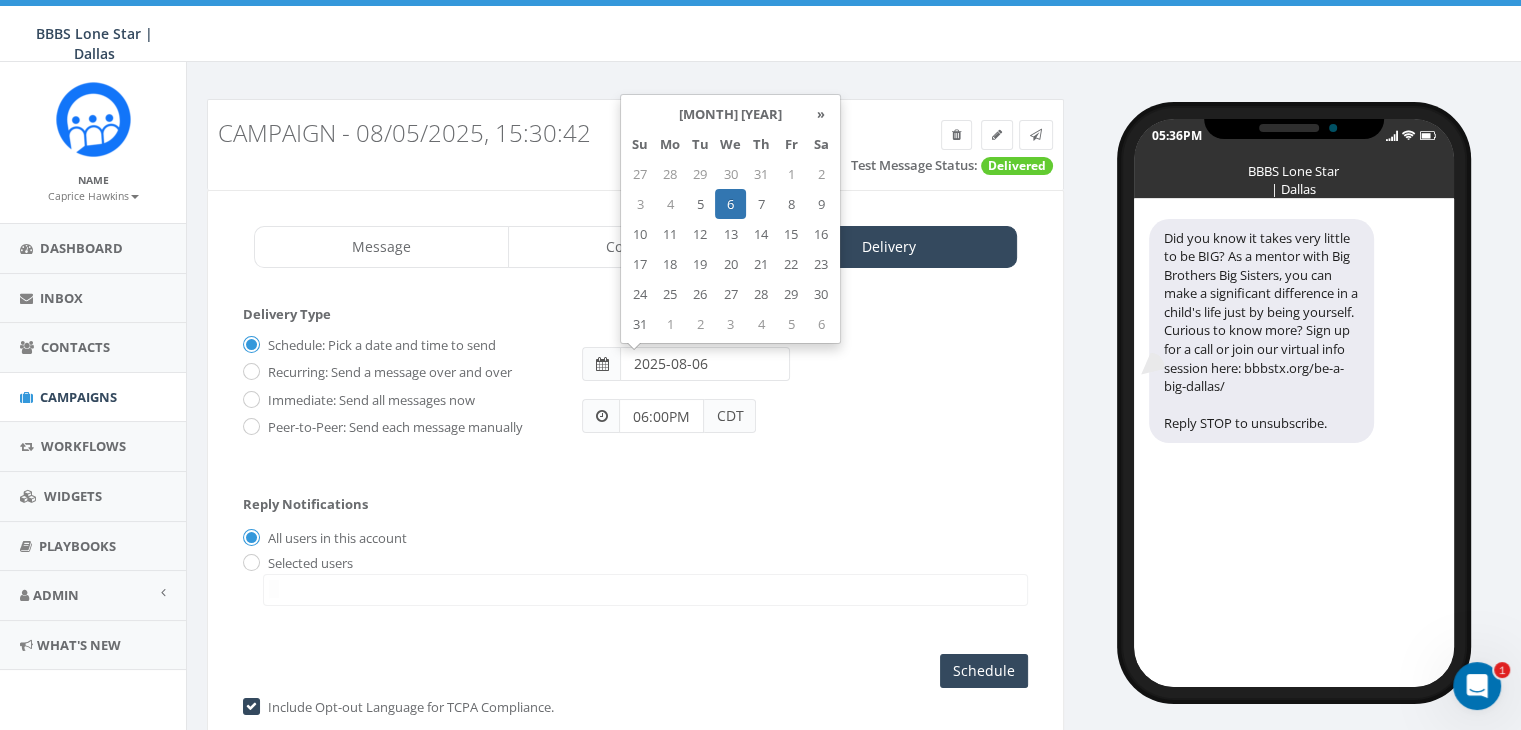 click on "2025-08-06" at bounding box center (705, 364) 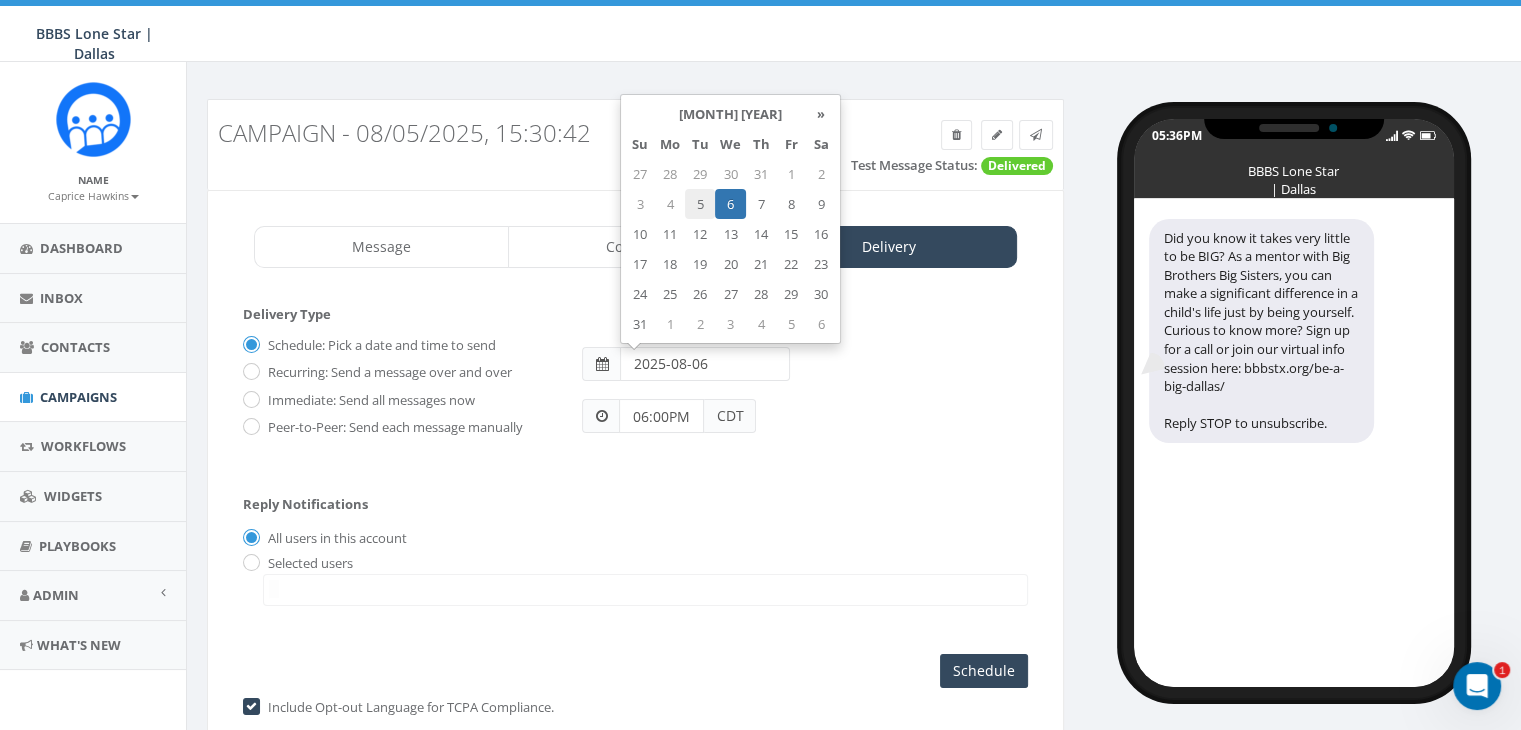 click on "5" at bounding box center (700, 204) 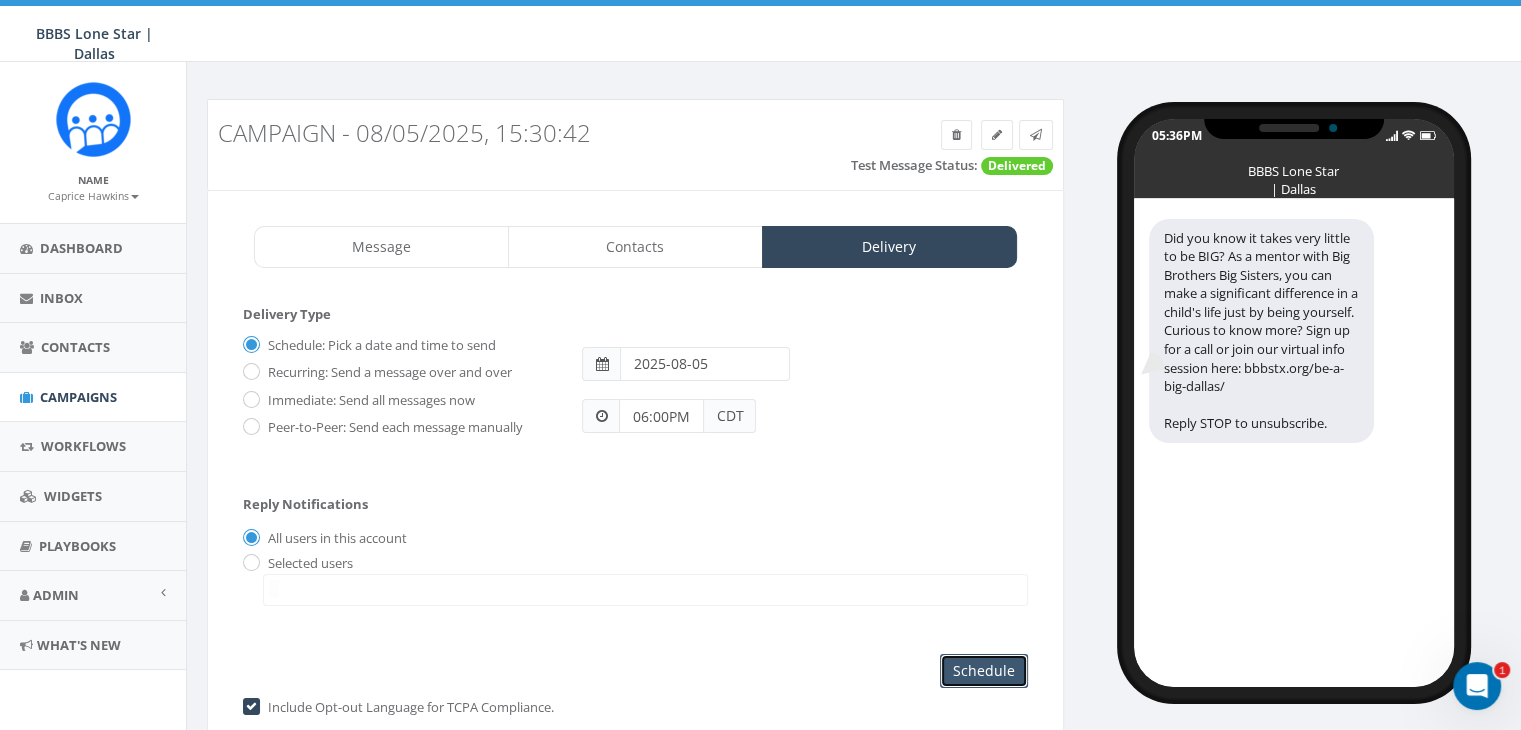 click on "Schedule" at bounding box center (984, 671) 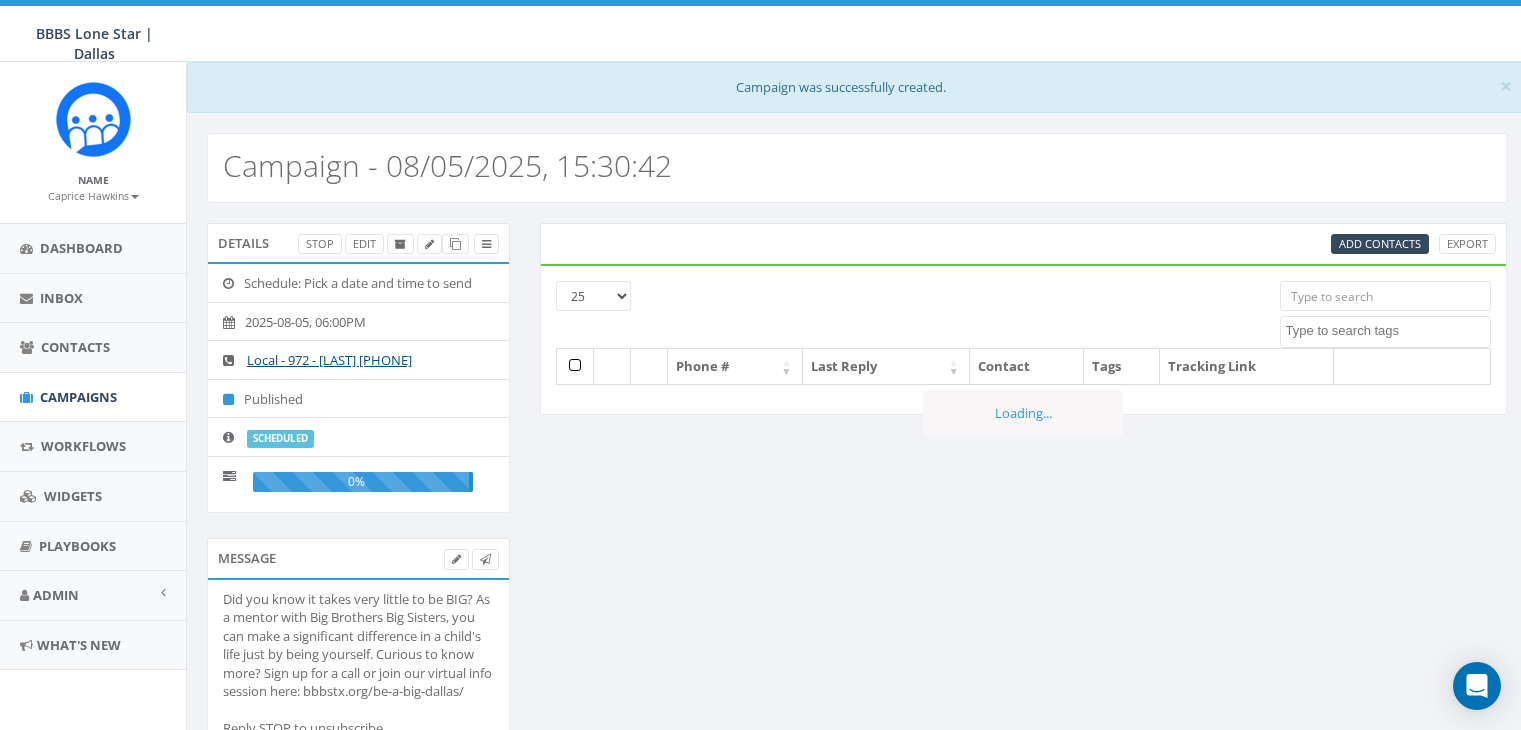 select 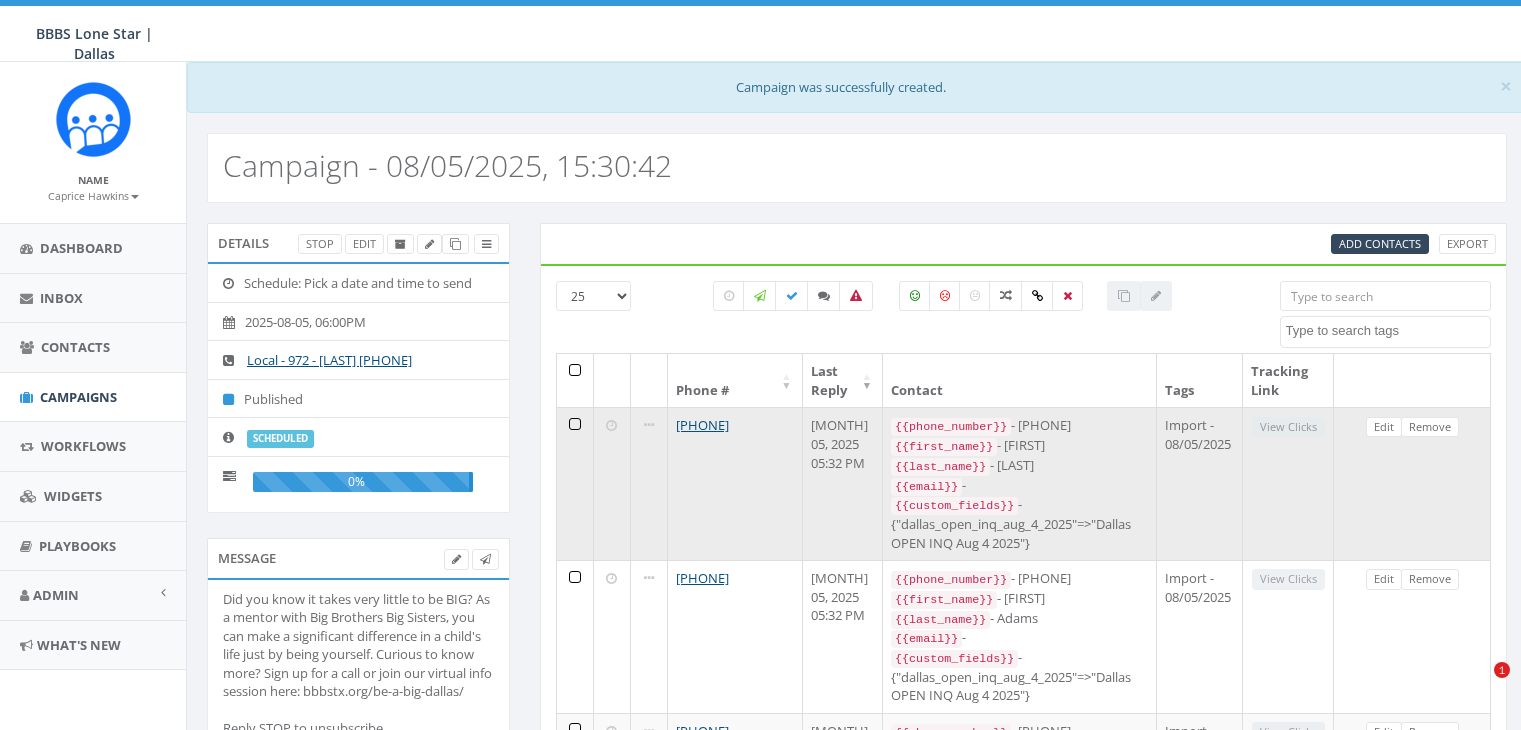 scroll, scrollTop: 0, scrollLeft: 0, axis: both 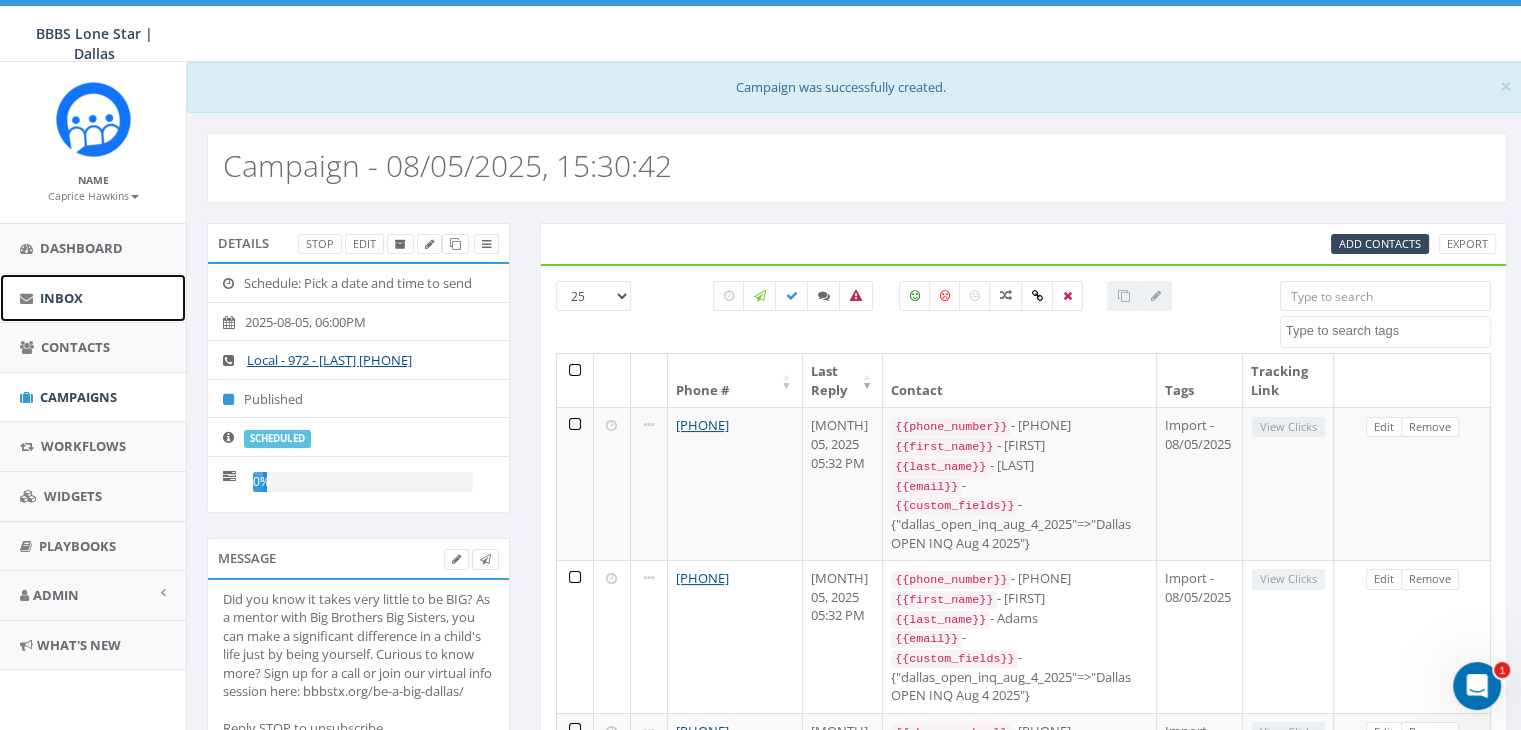click on "Inbox" at bounding box center [61, 298] 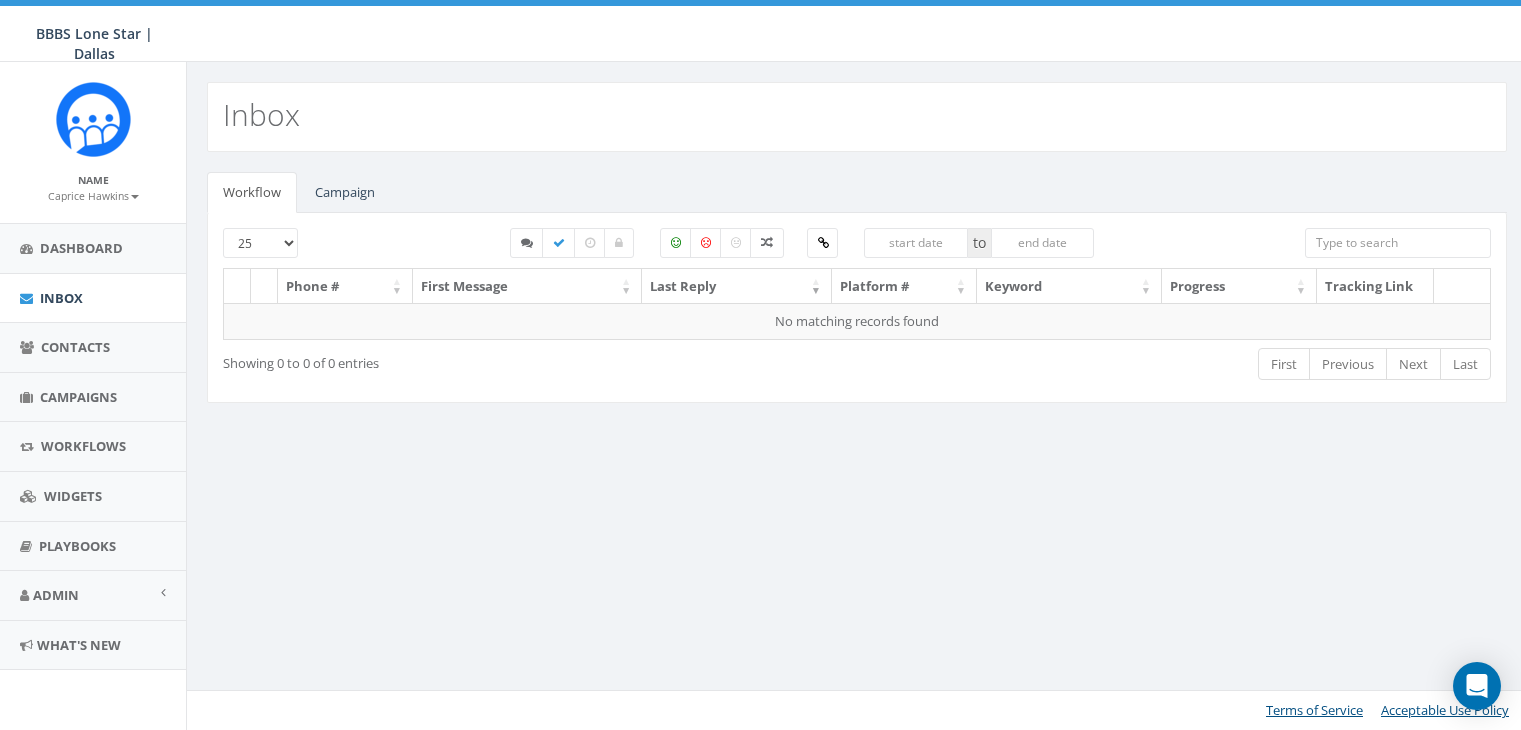 scroll, scrollTop: 0, scrollLeft: 0, axis: both 